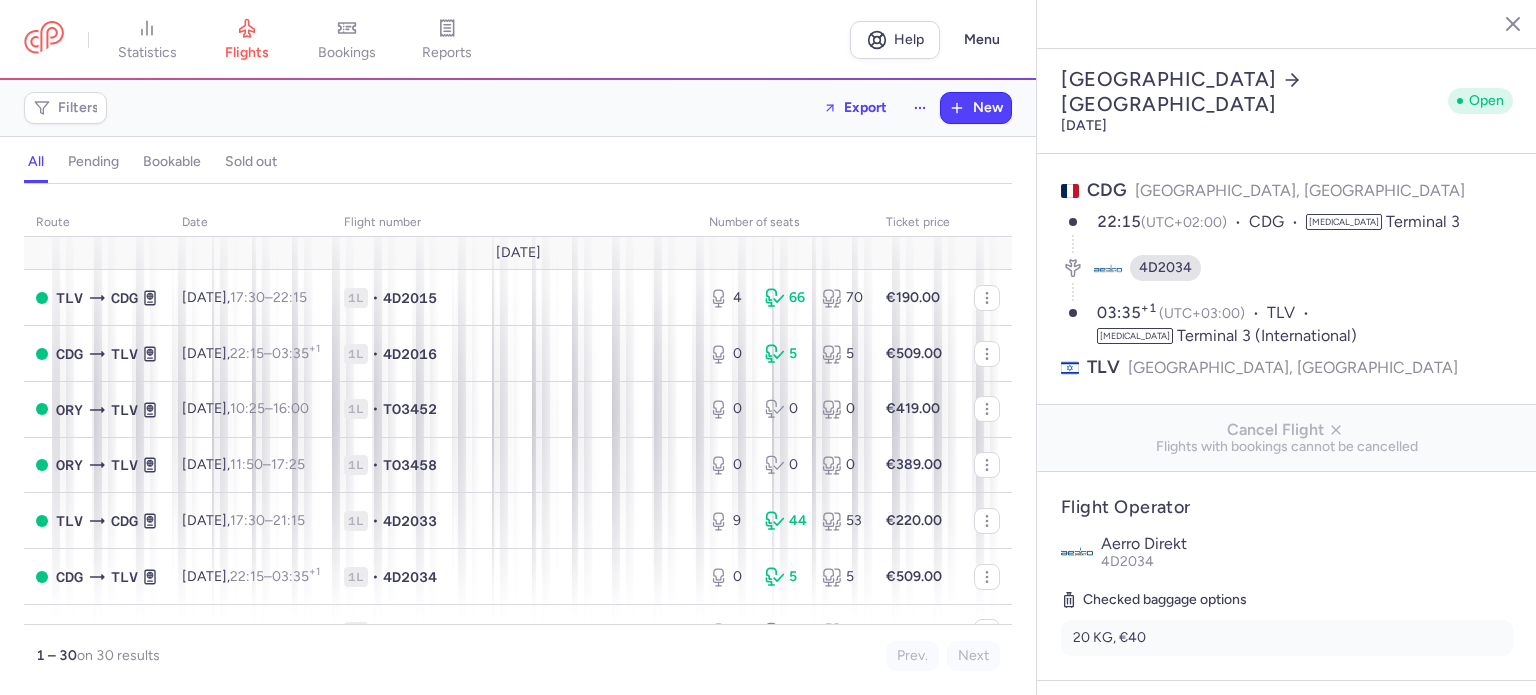 select on "hours" 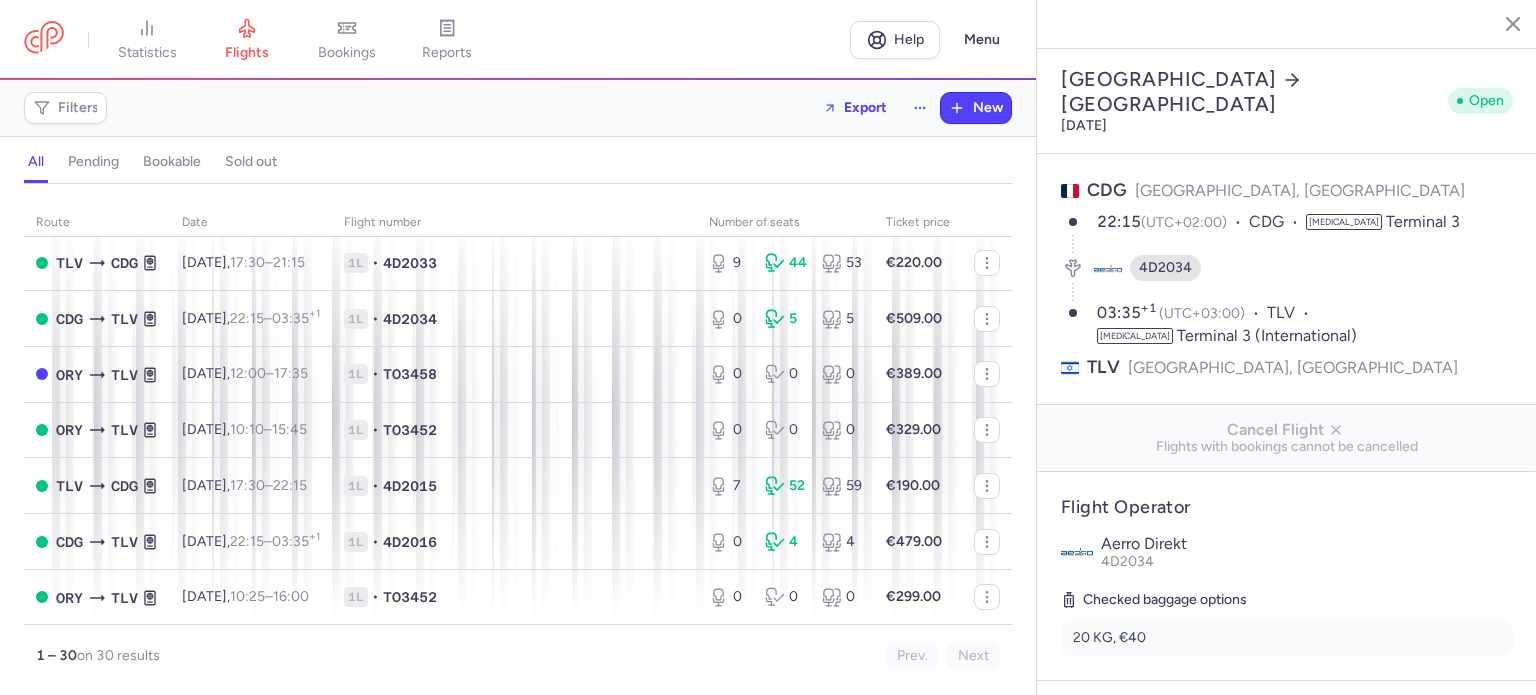 scroll, scrollTop: 300, scrollLeft: 0, axis: vertical 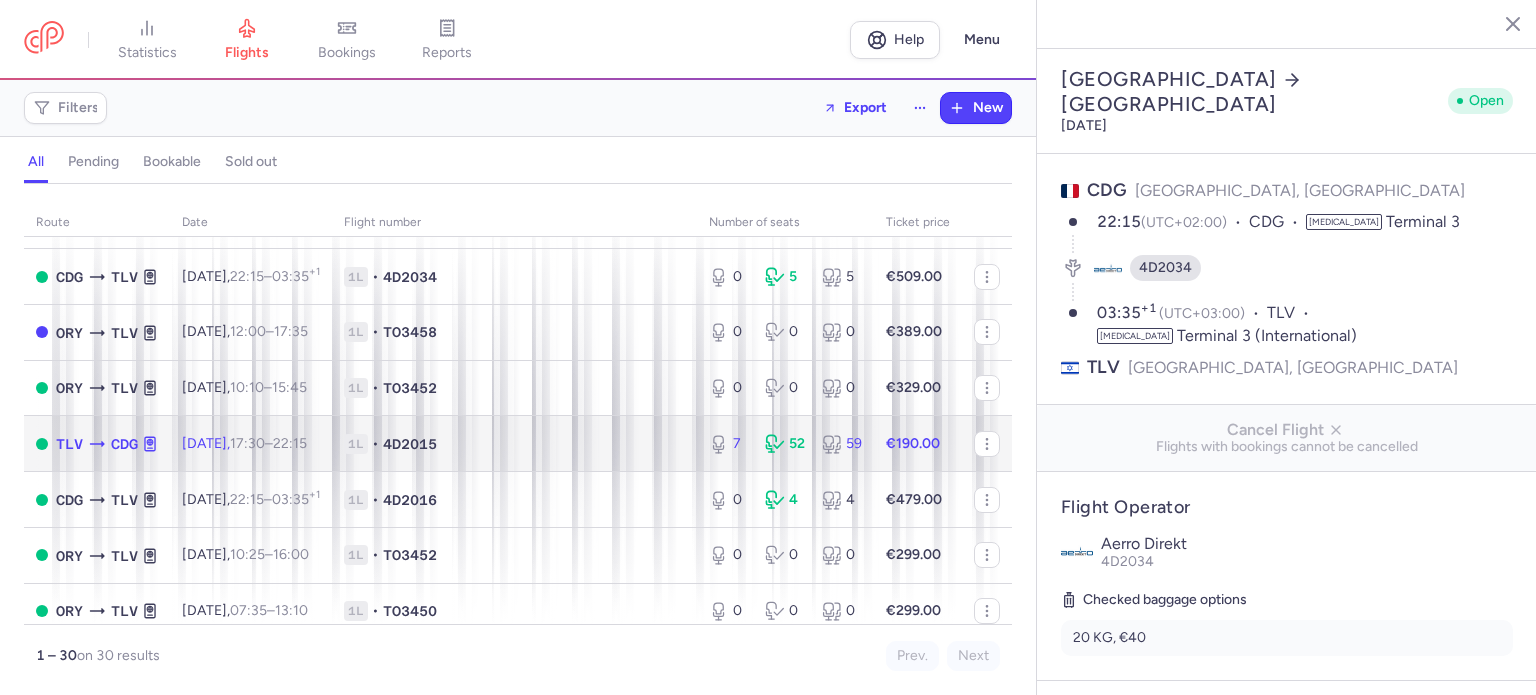 click on "1L • 4D2015" at bounding box center (514, 444) 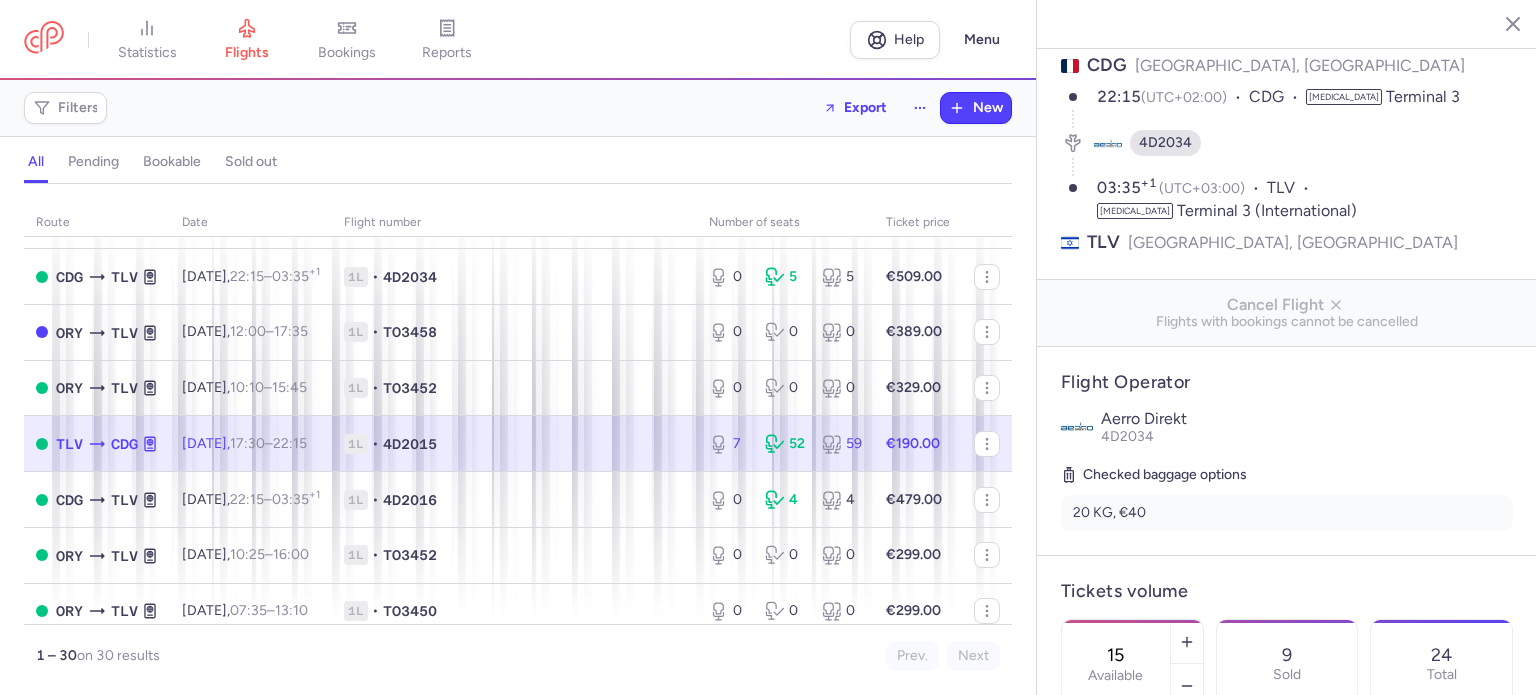 scroll, scrollTop: 300, scrollLeft: 0, axis: vertical 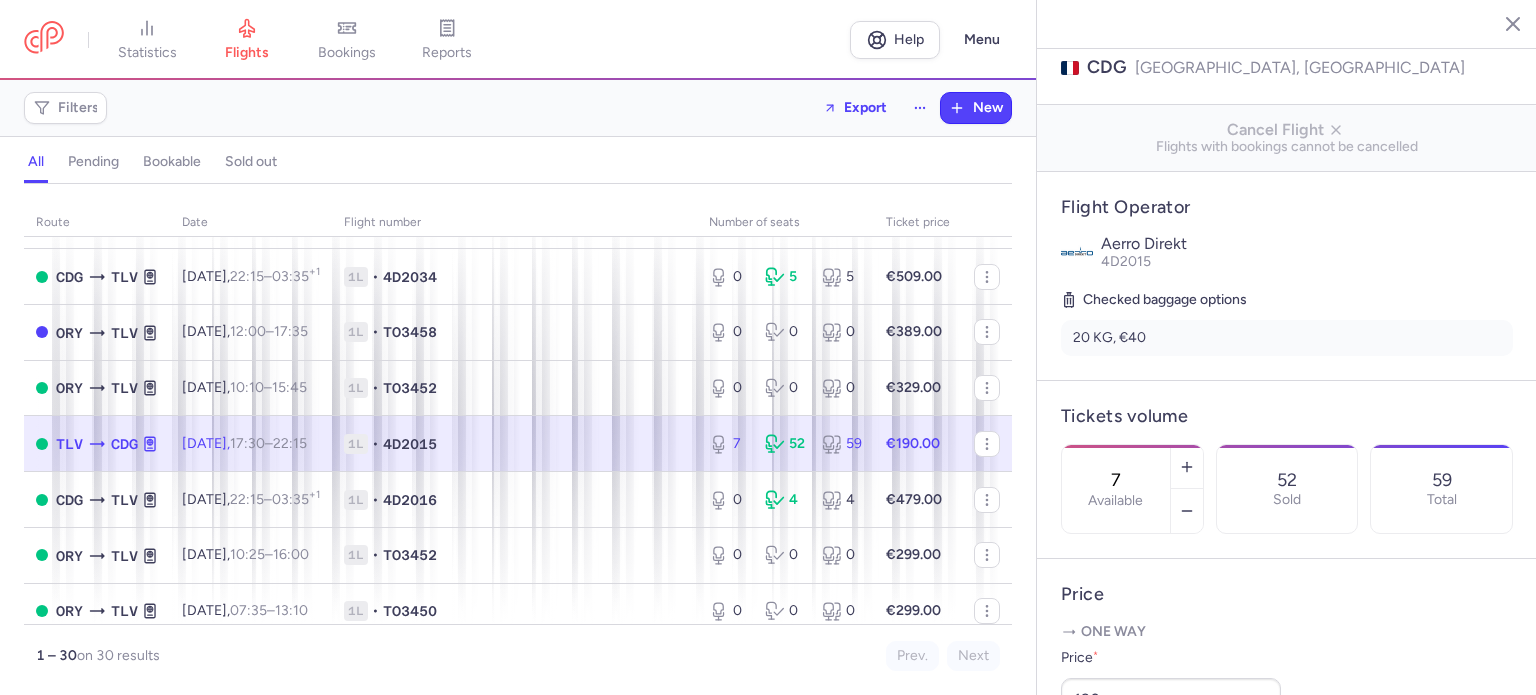 click on "1L • 4D2015" at bounding box center (514, 444) 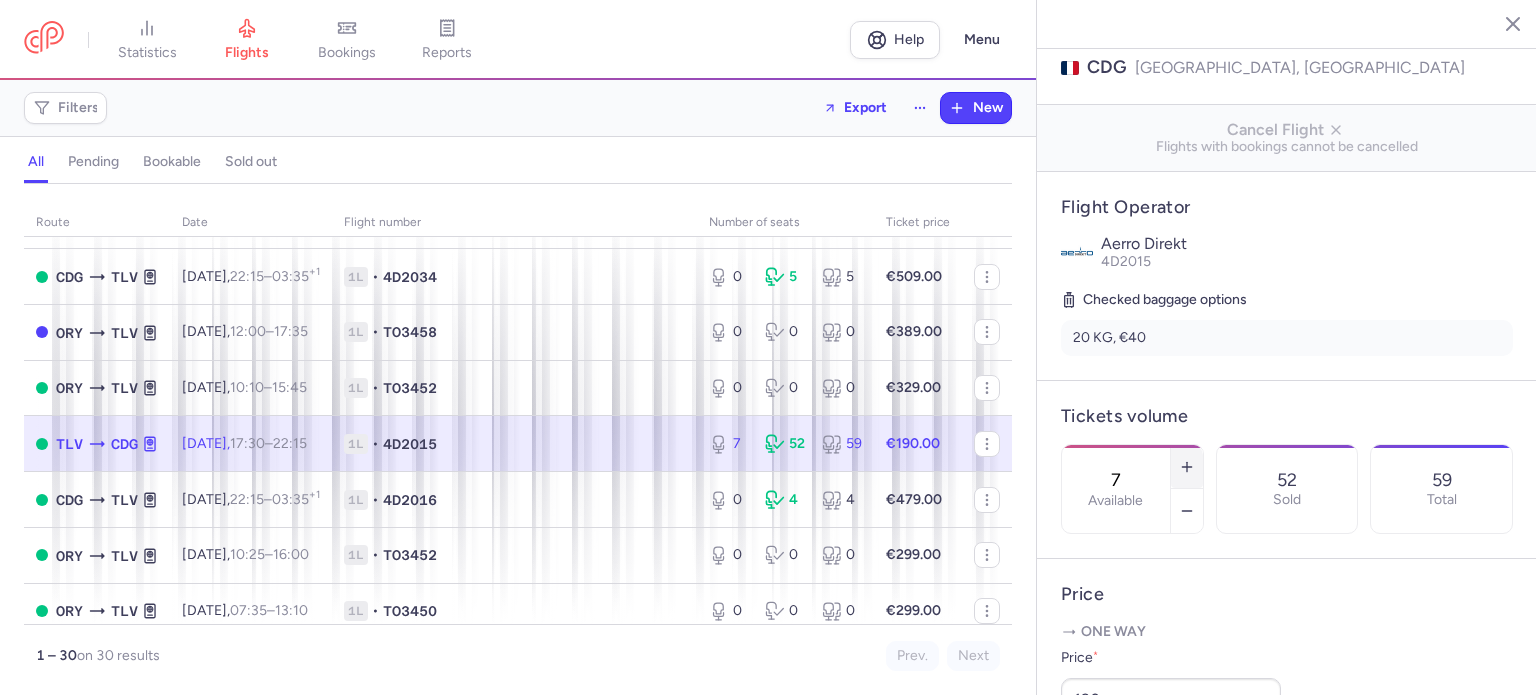 click 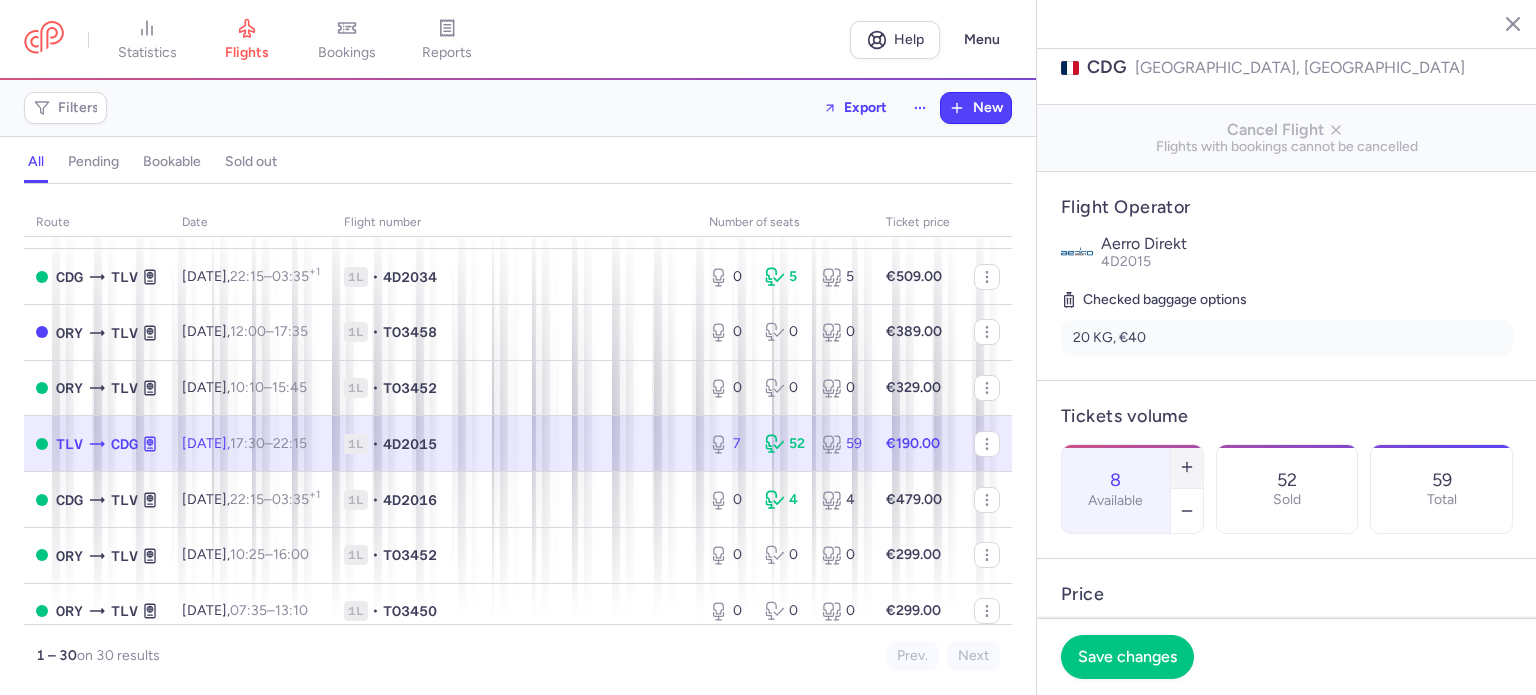 click 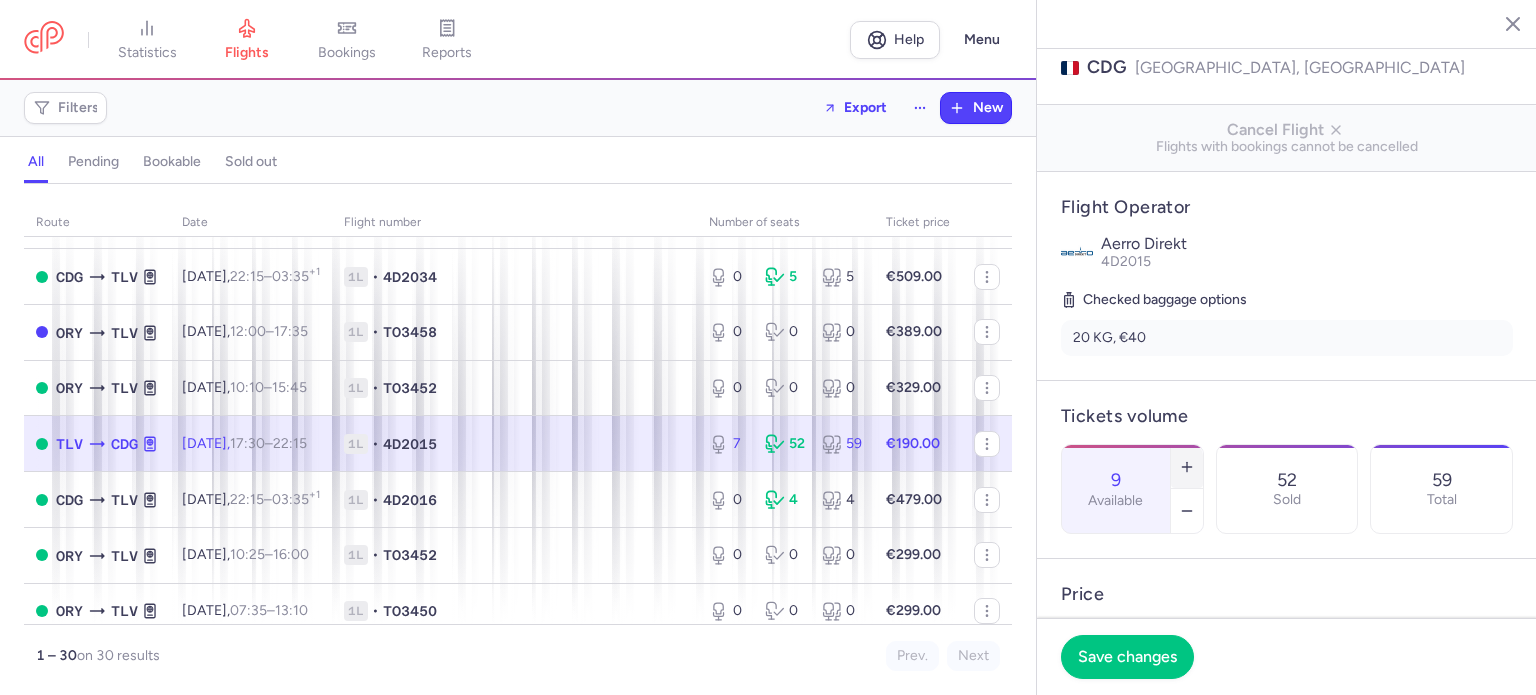 click 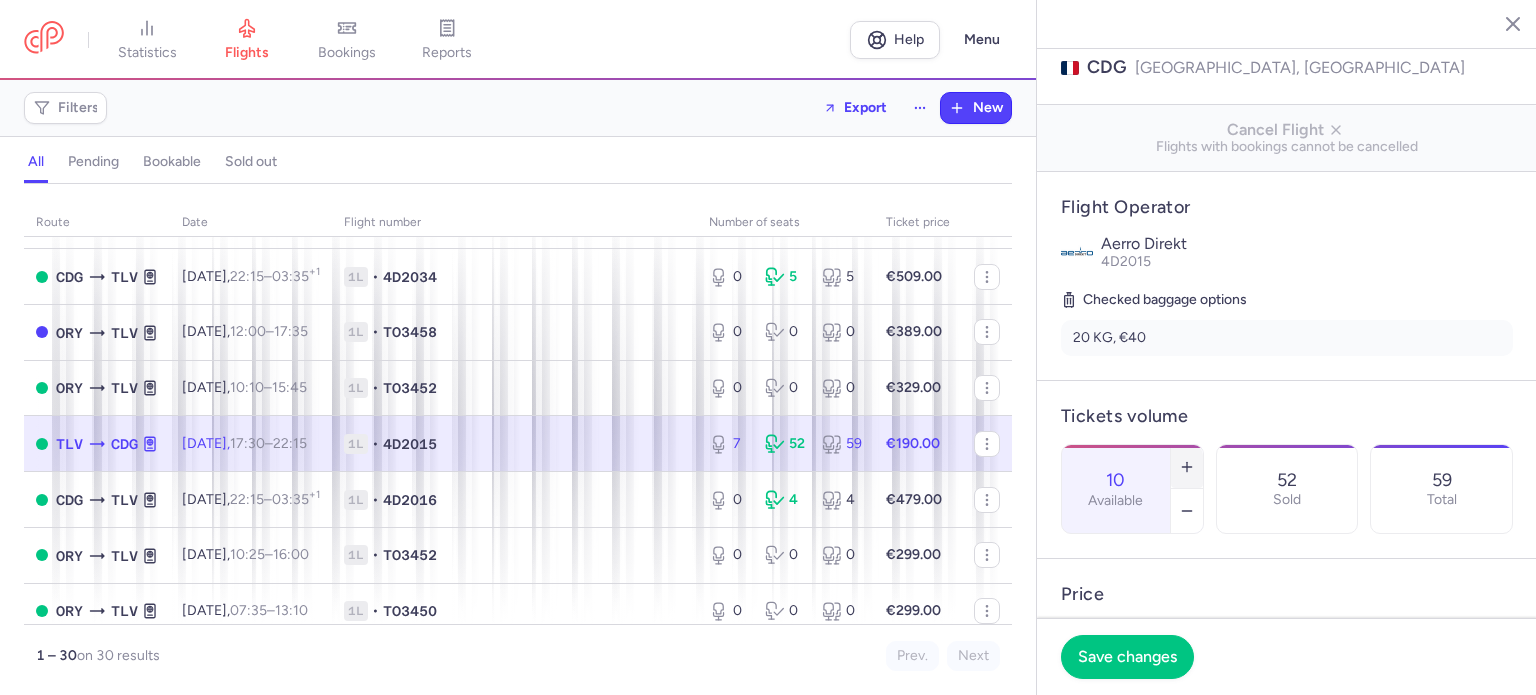 click 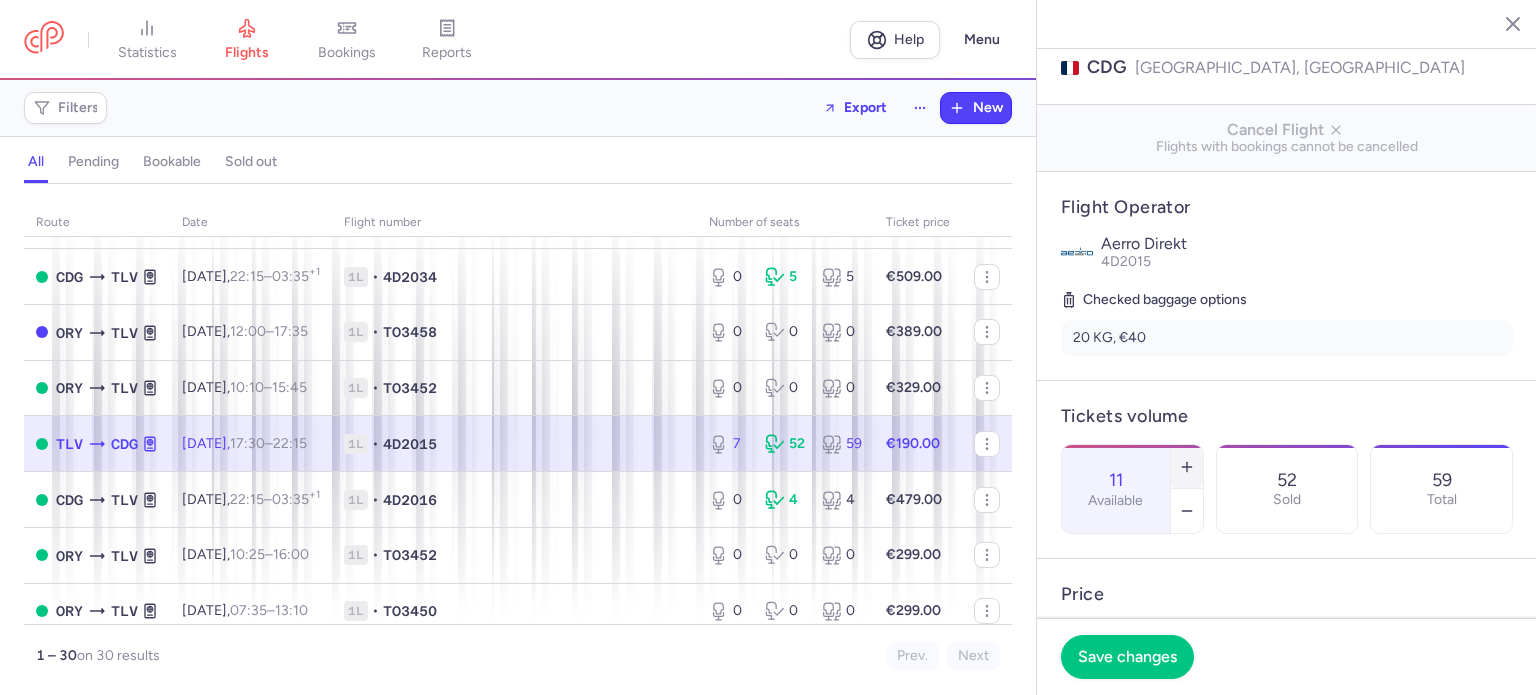 click 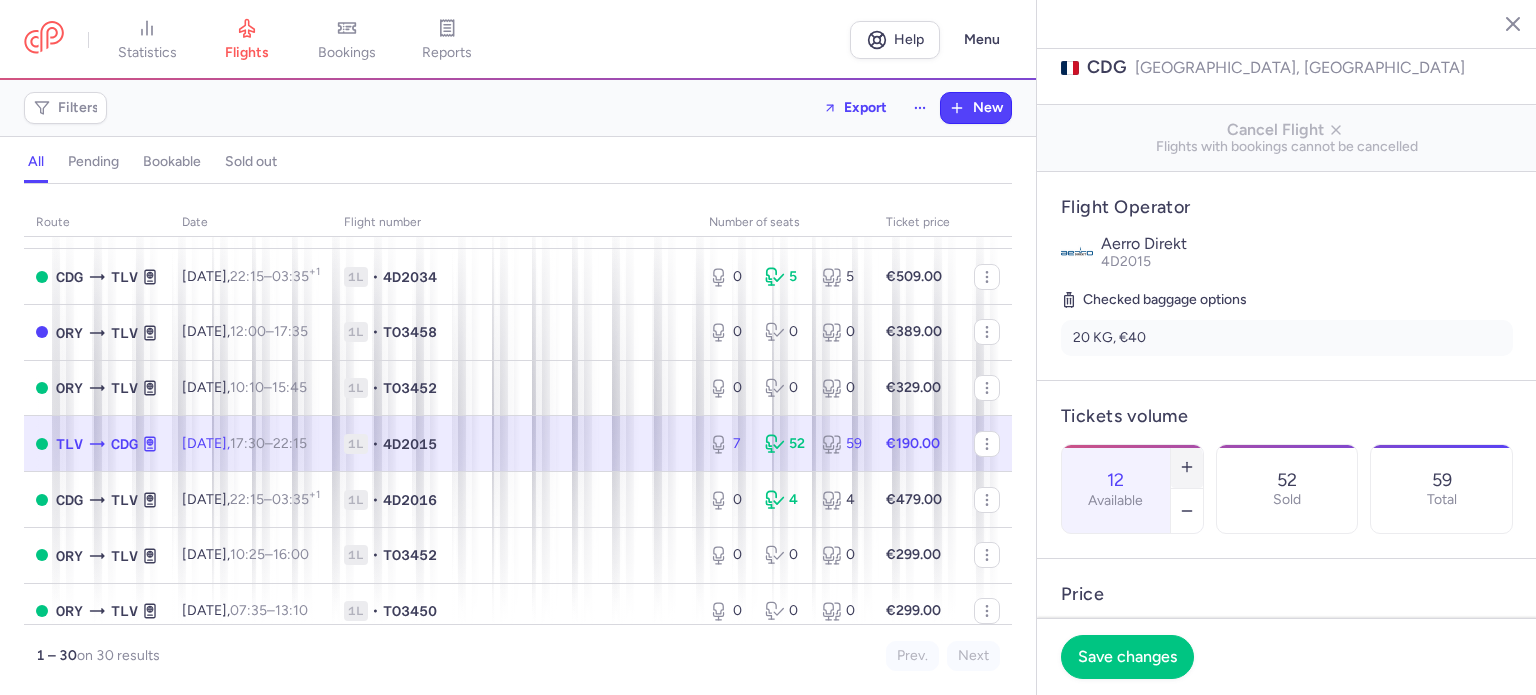 click 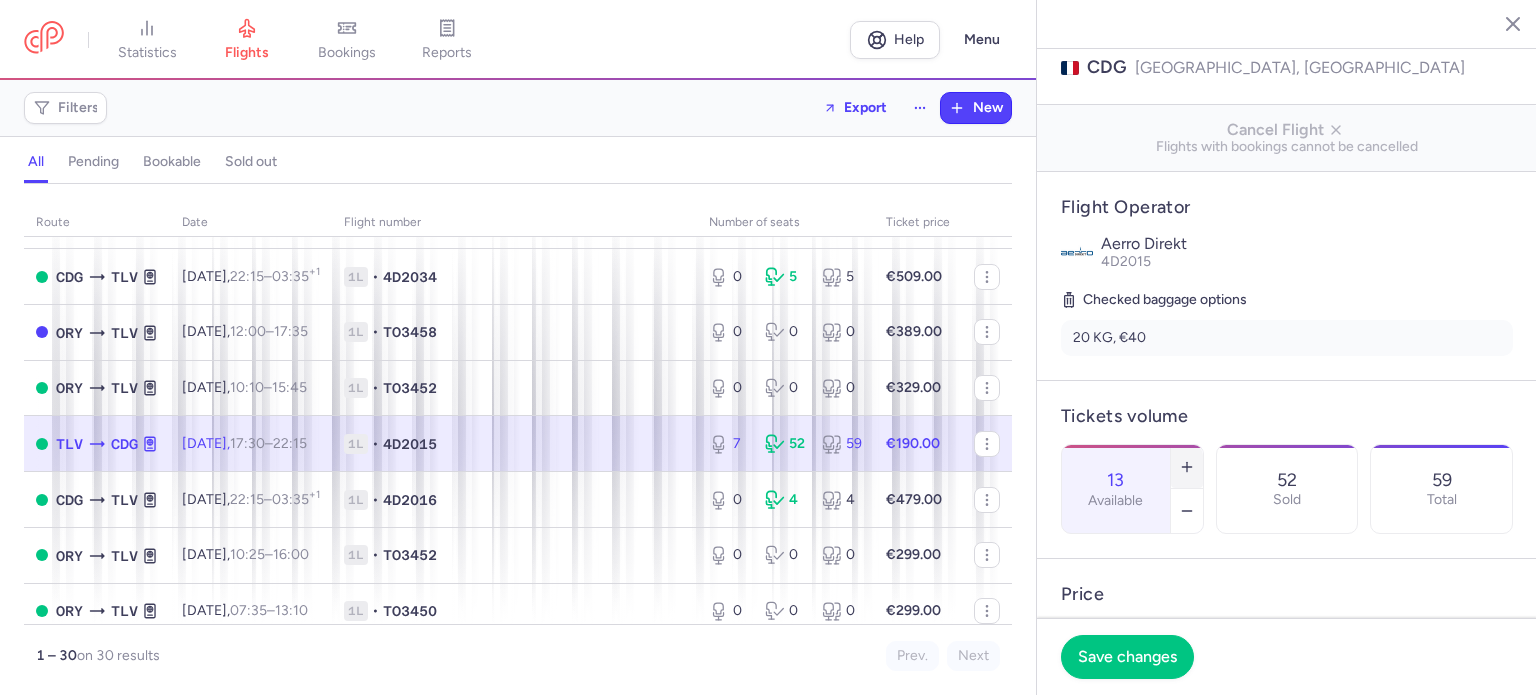 click 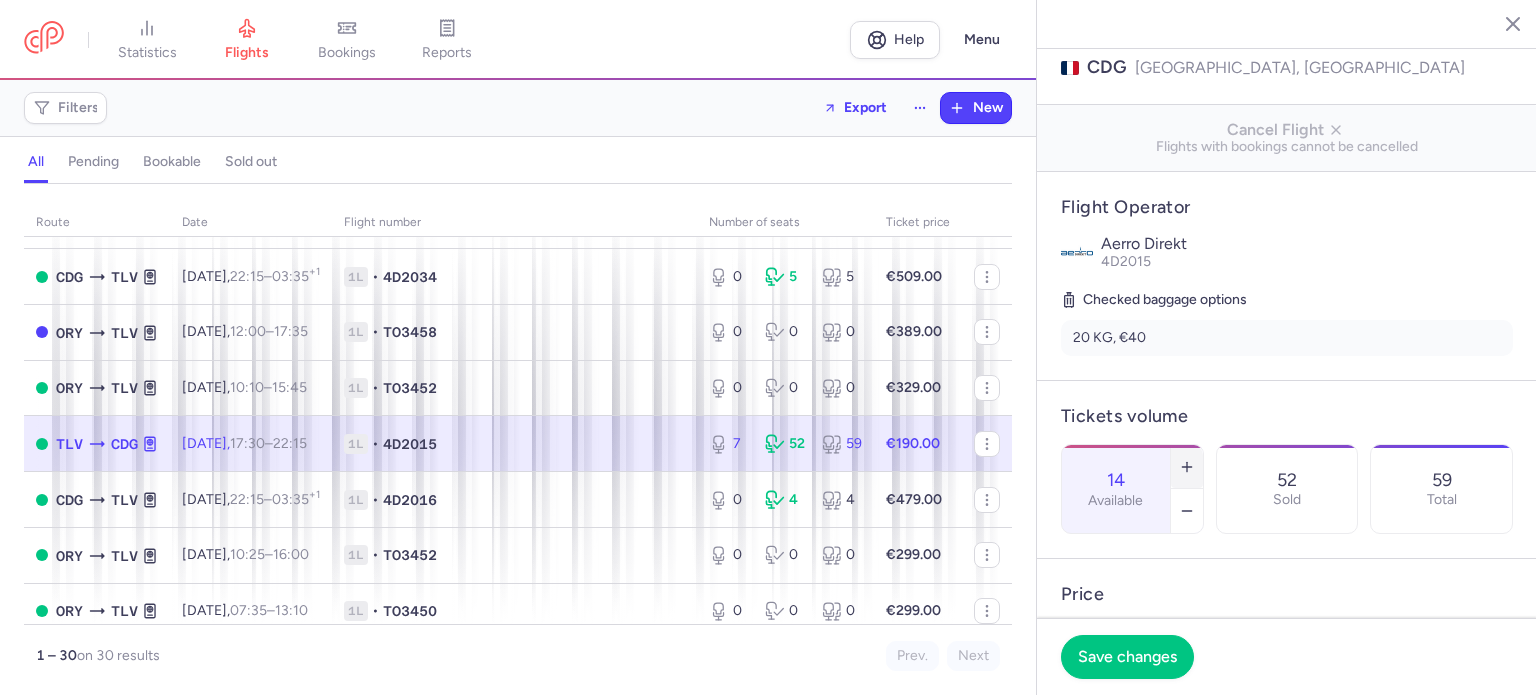 click 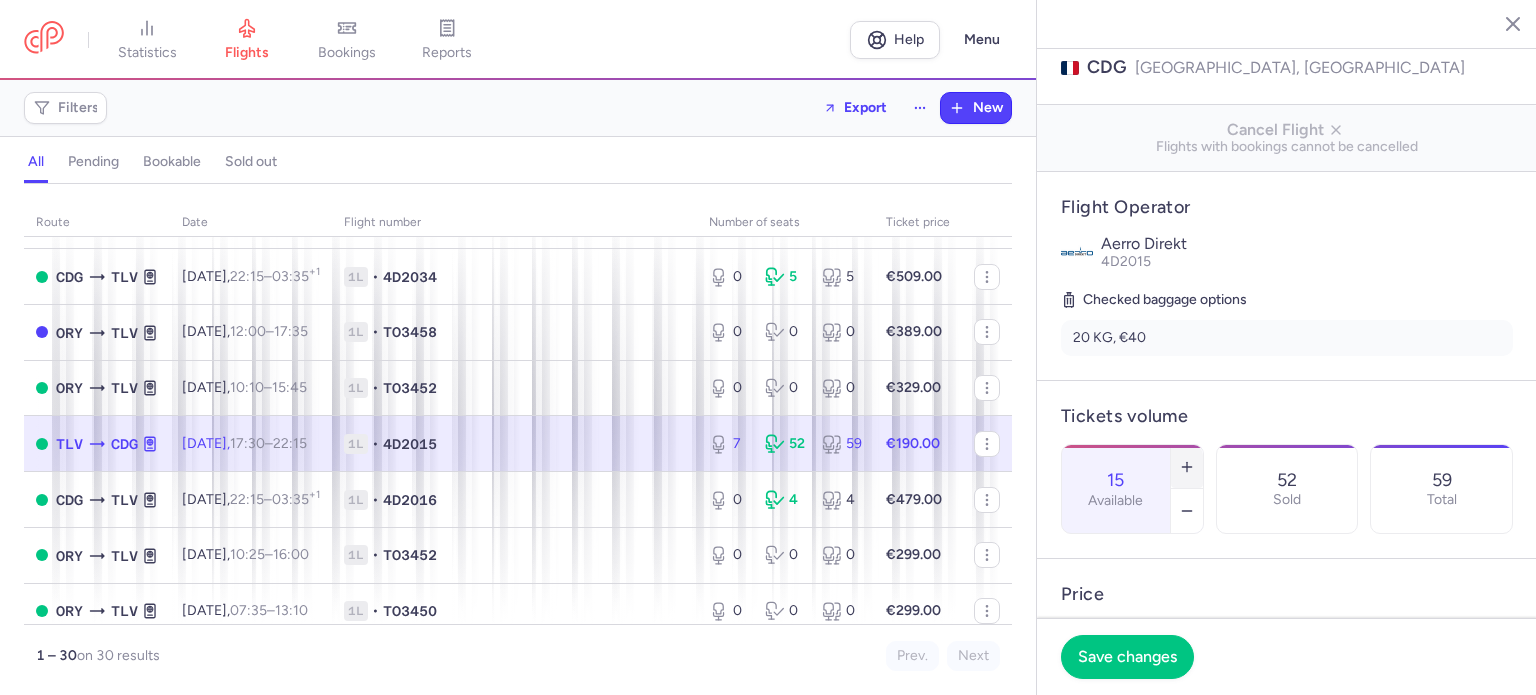 click 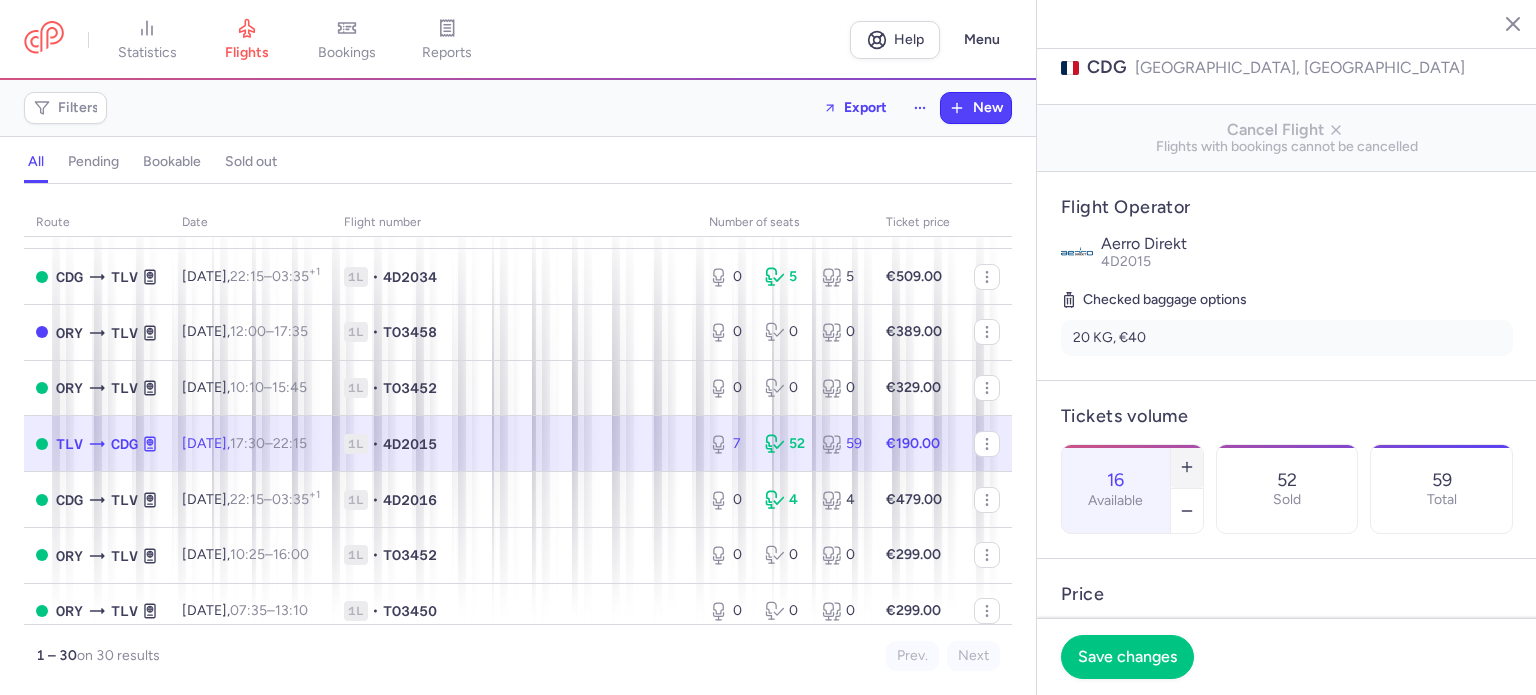 click 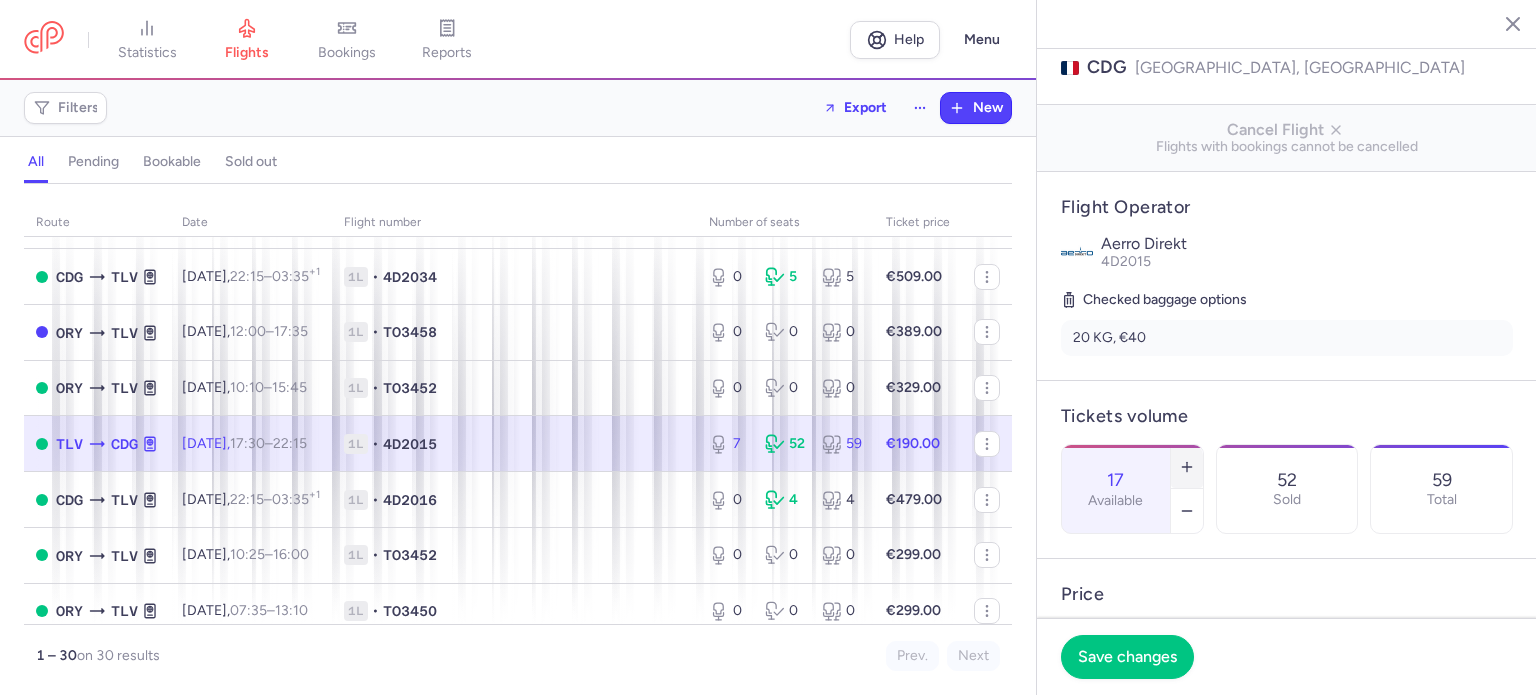 click 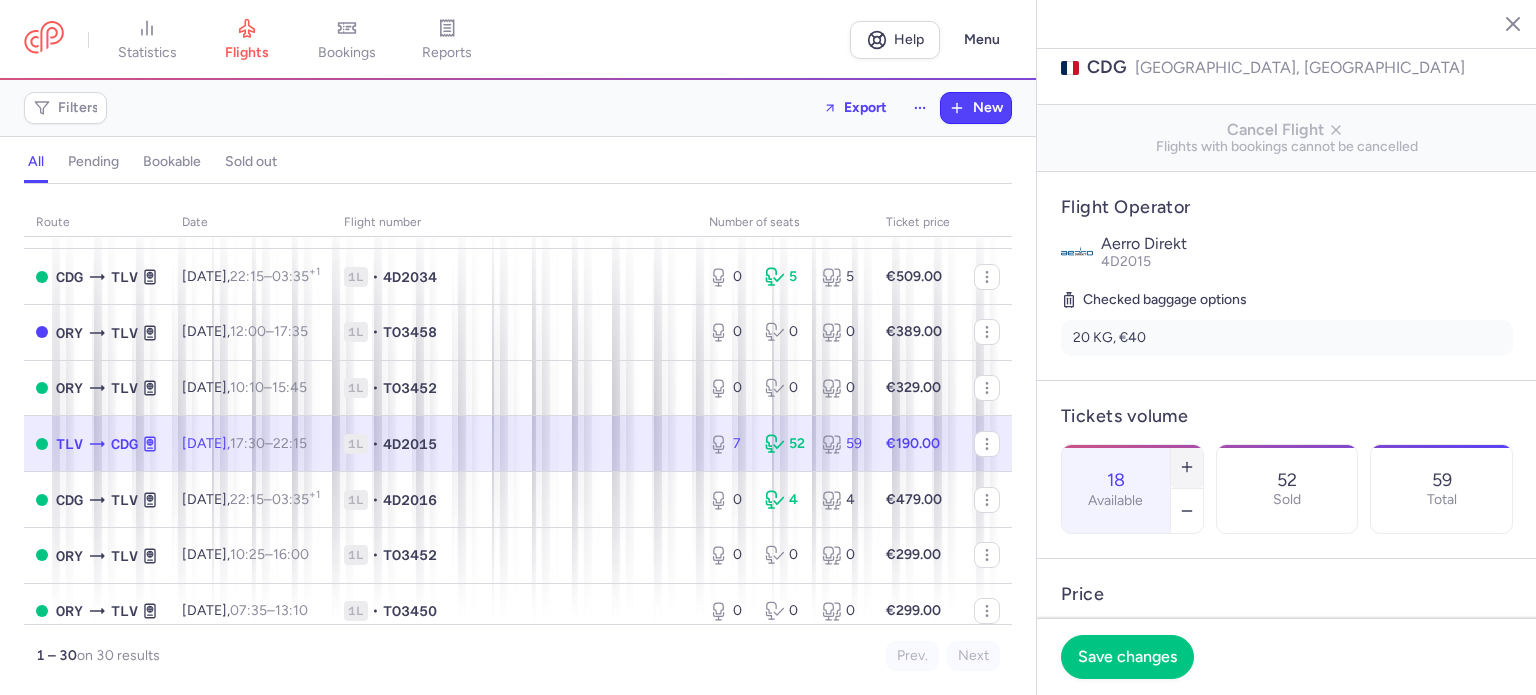 click 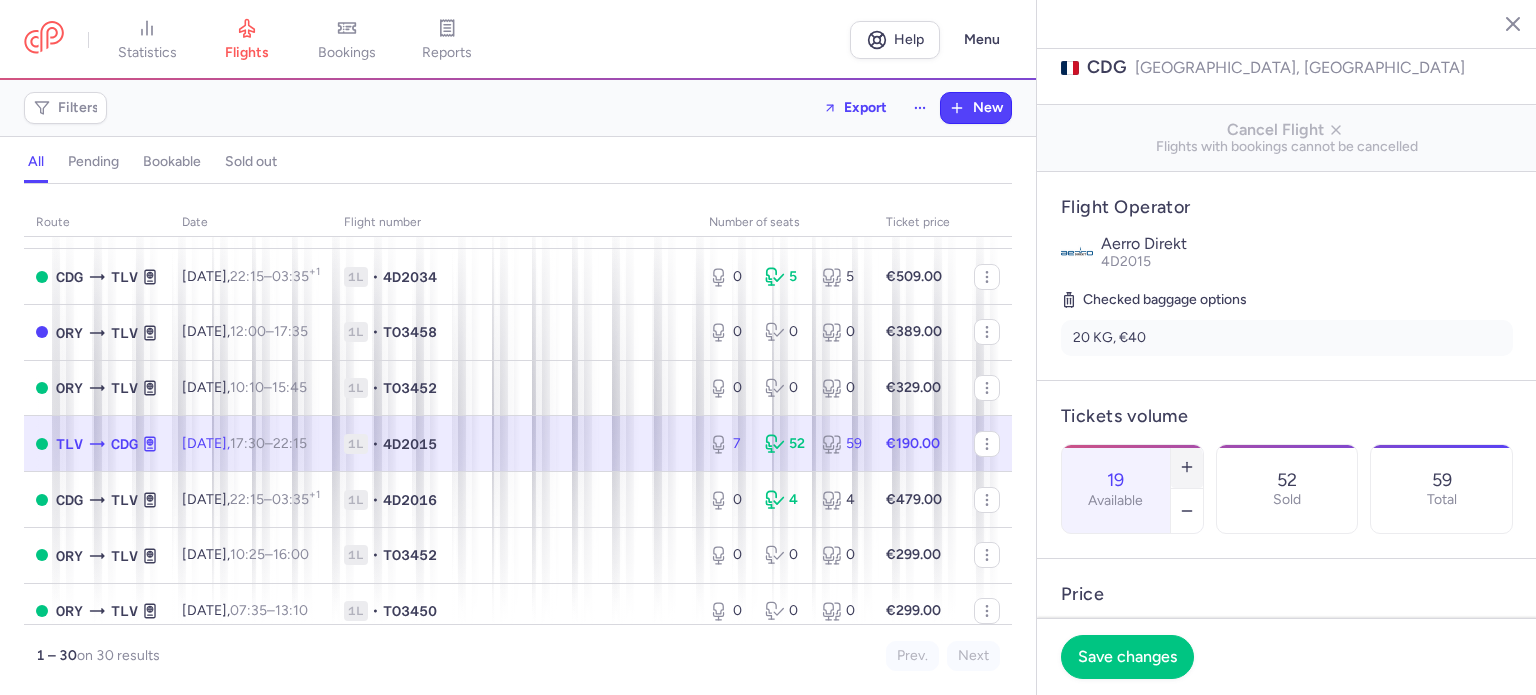click 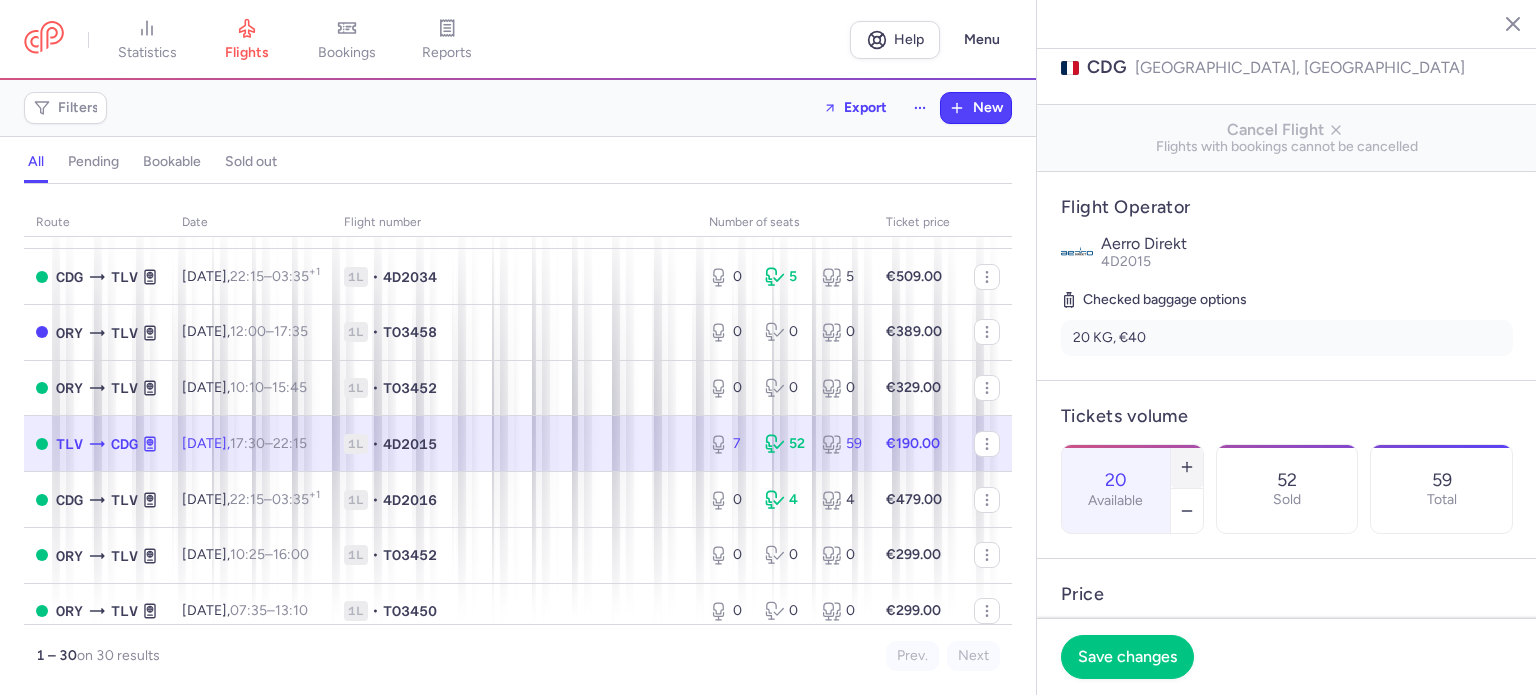 click 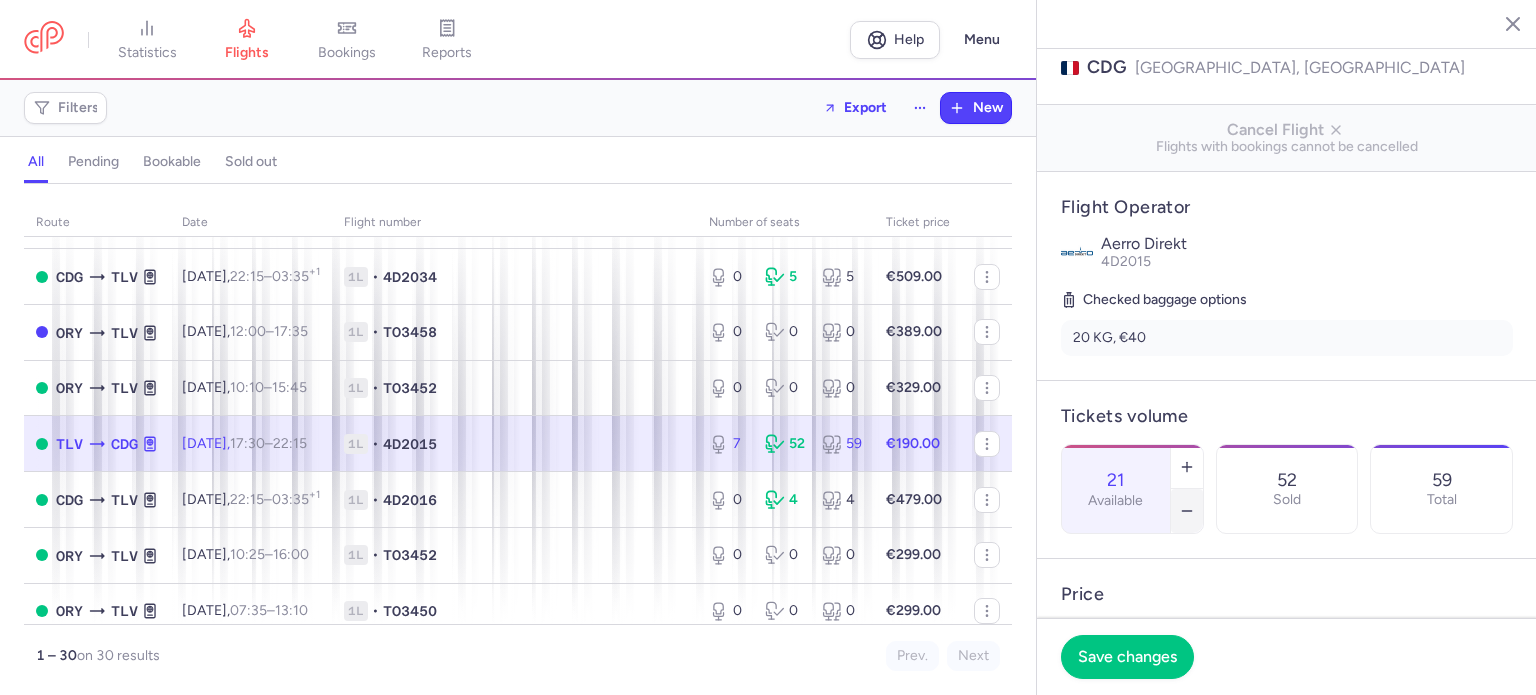 click at bounding box center [1187, 511] 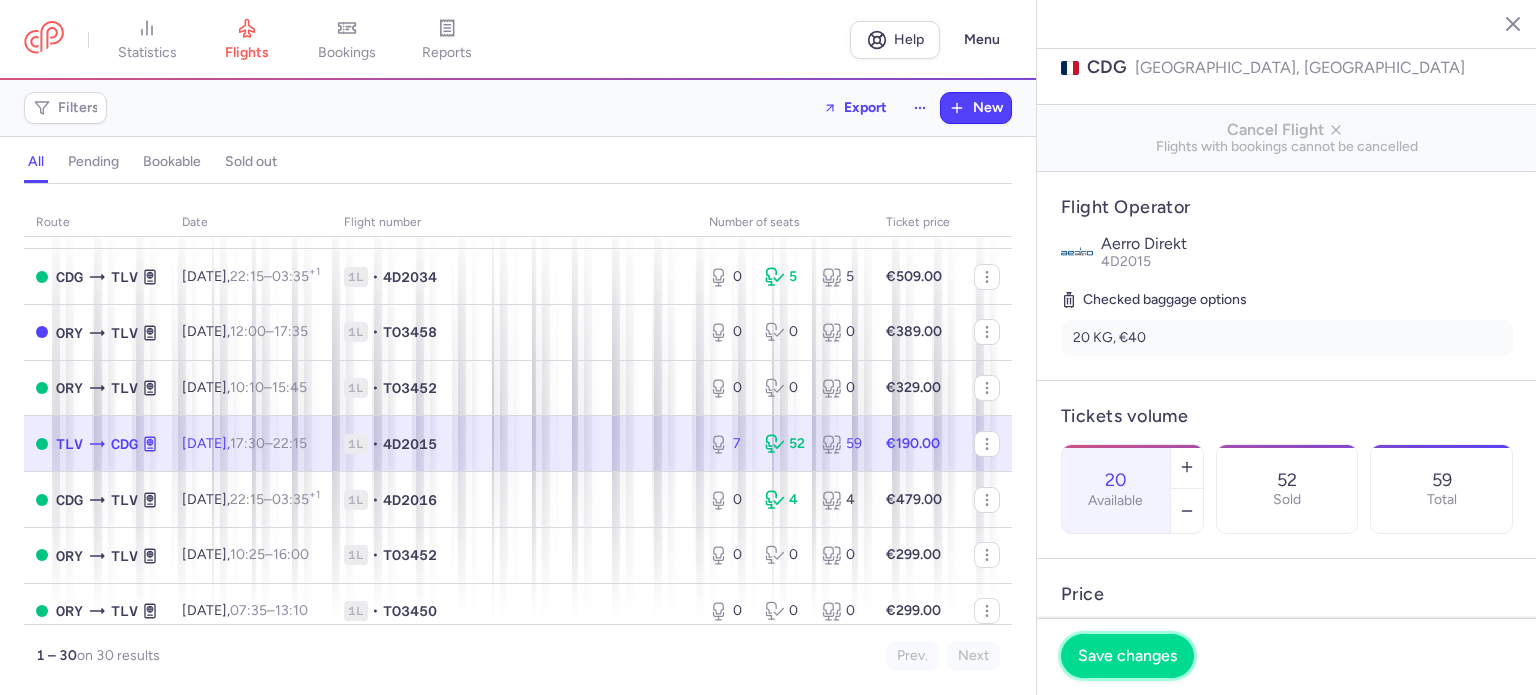 click on "Save changes" at bounding box center (1127, 656) 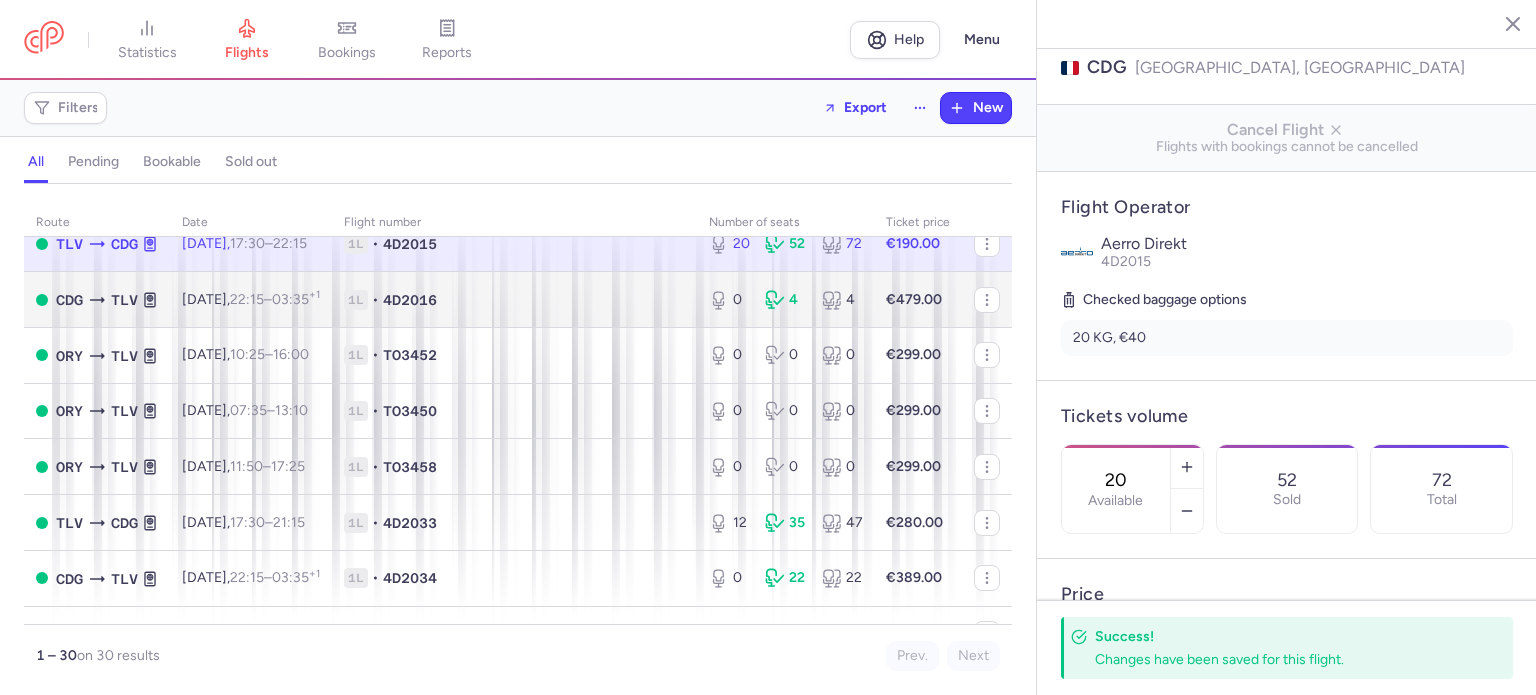 scroll, scrollTop: 600, scrollLeft: 0, axis: vertical 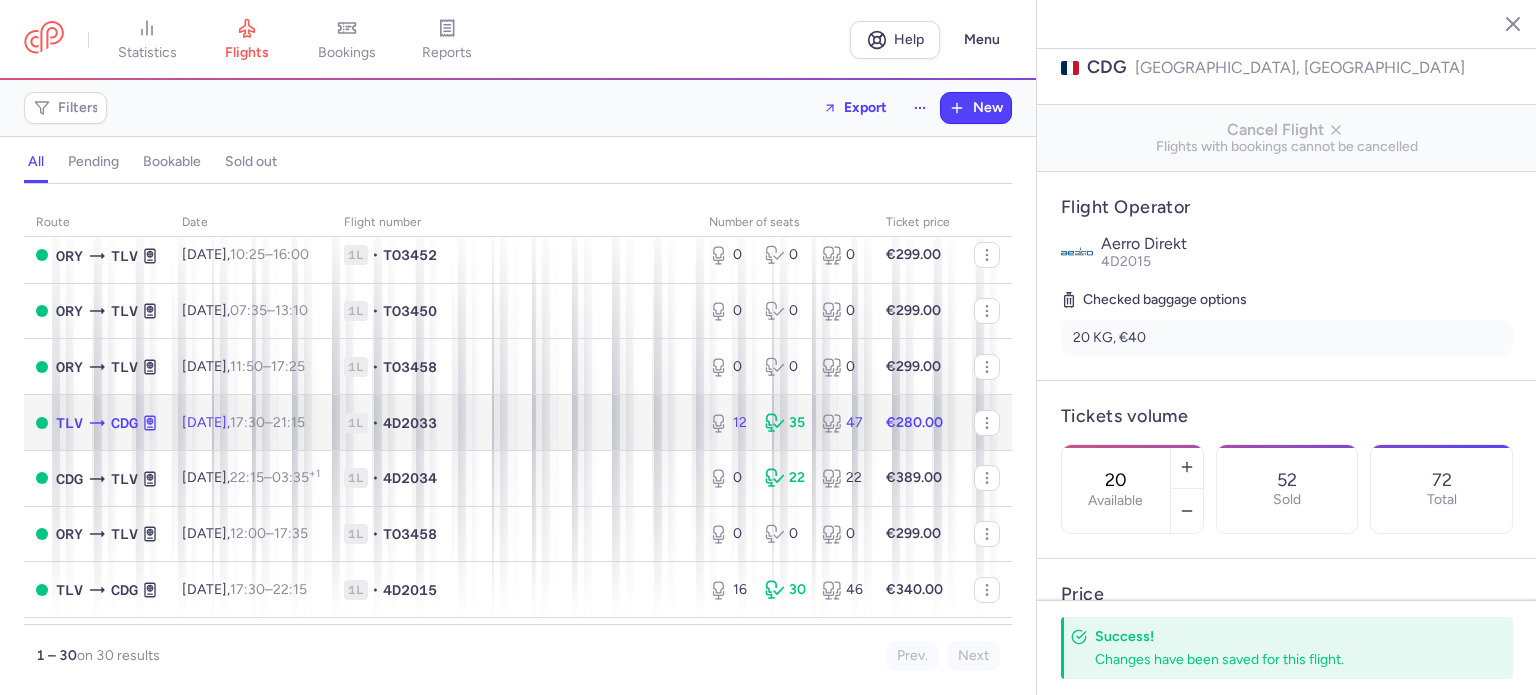 click on "1L • 4D2033" at bounding box center [514, 423] 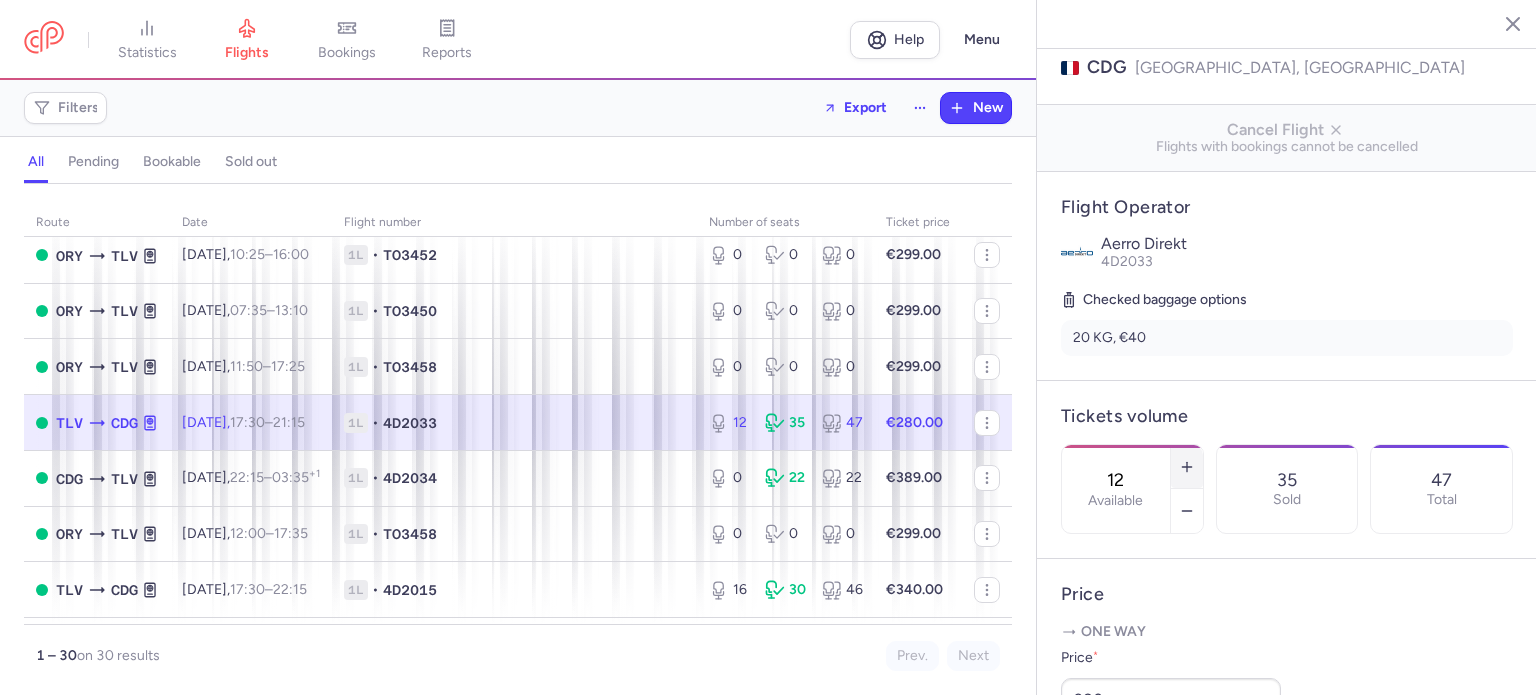 click 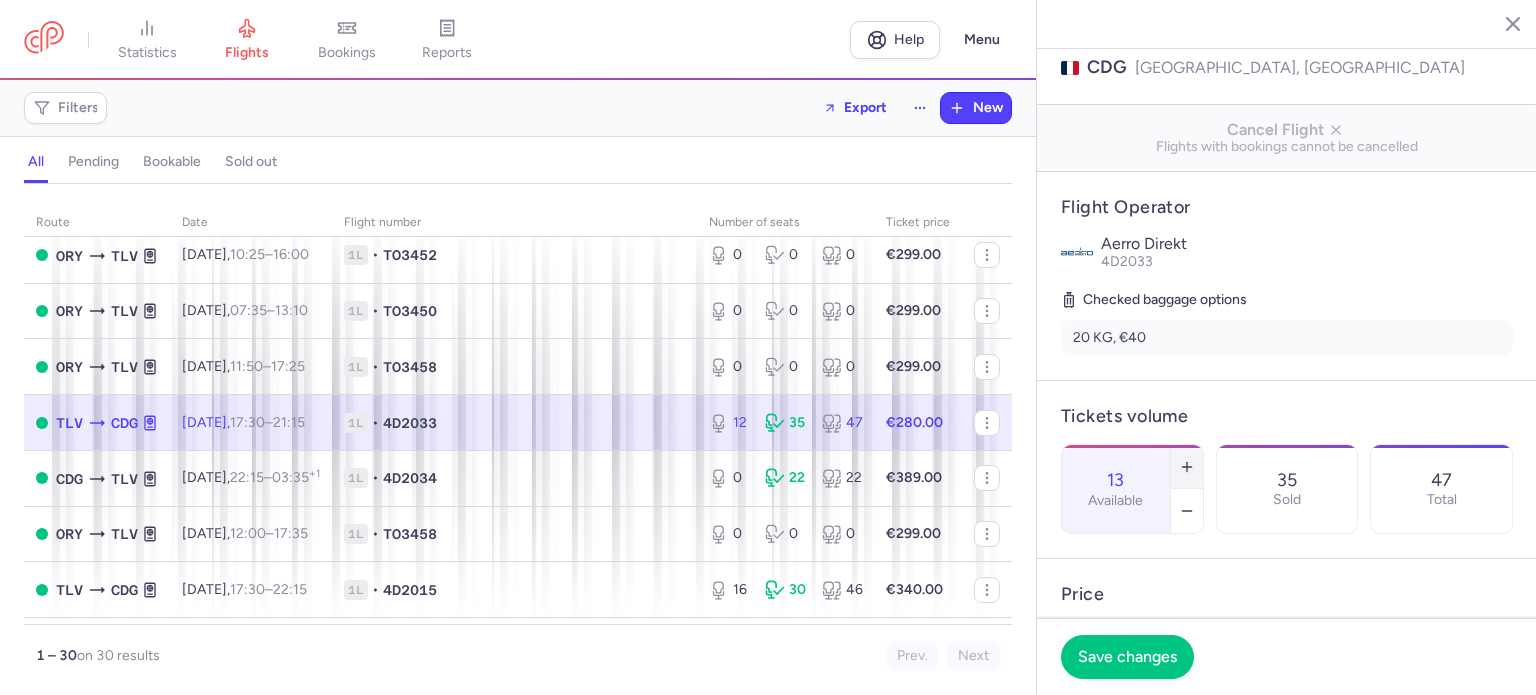 click 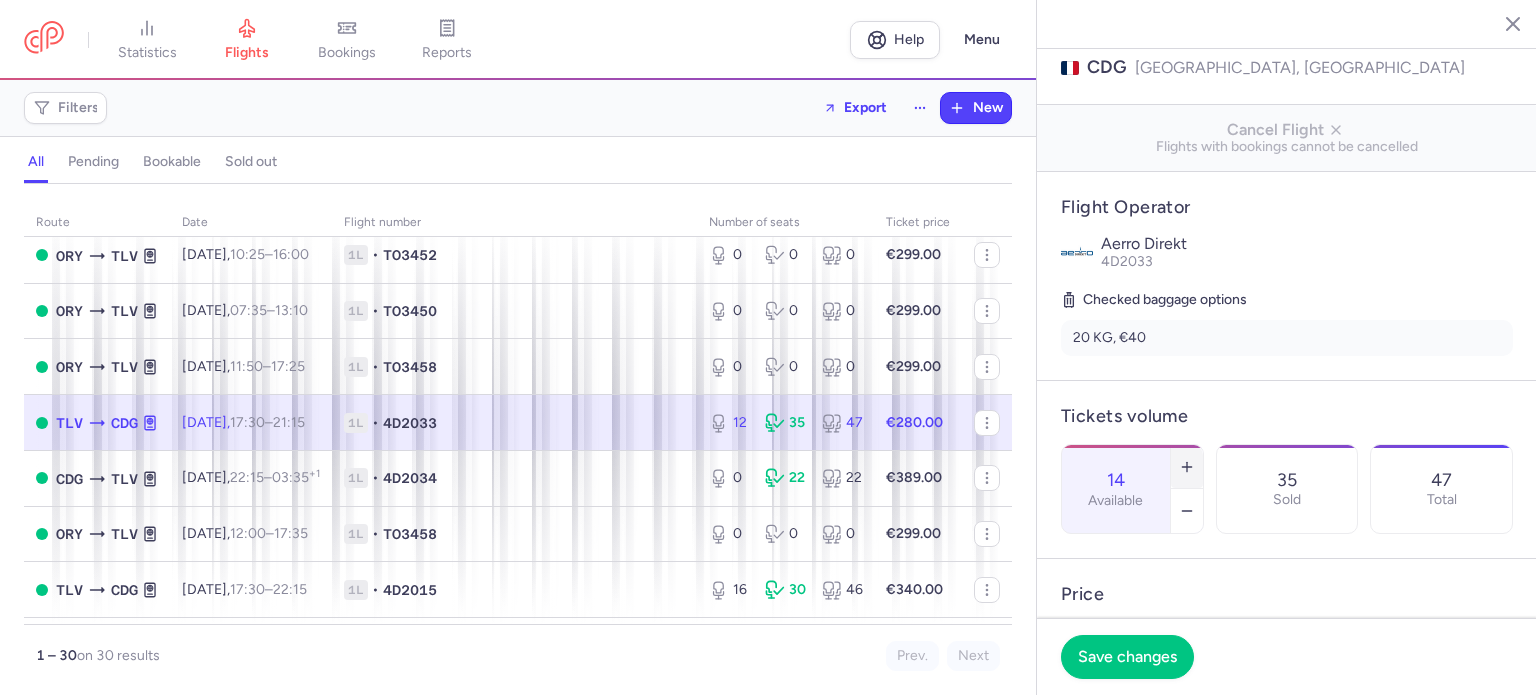 click 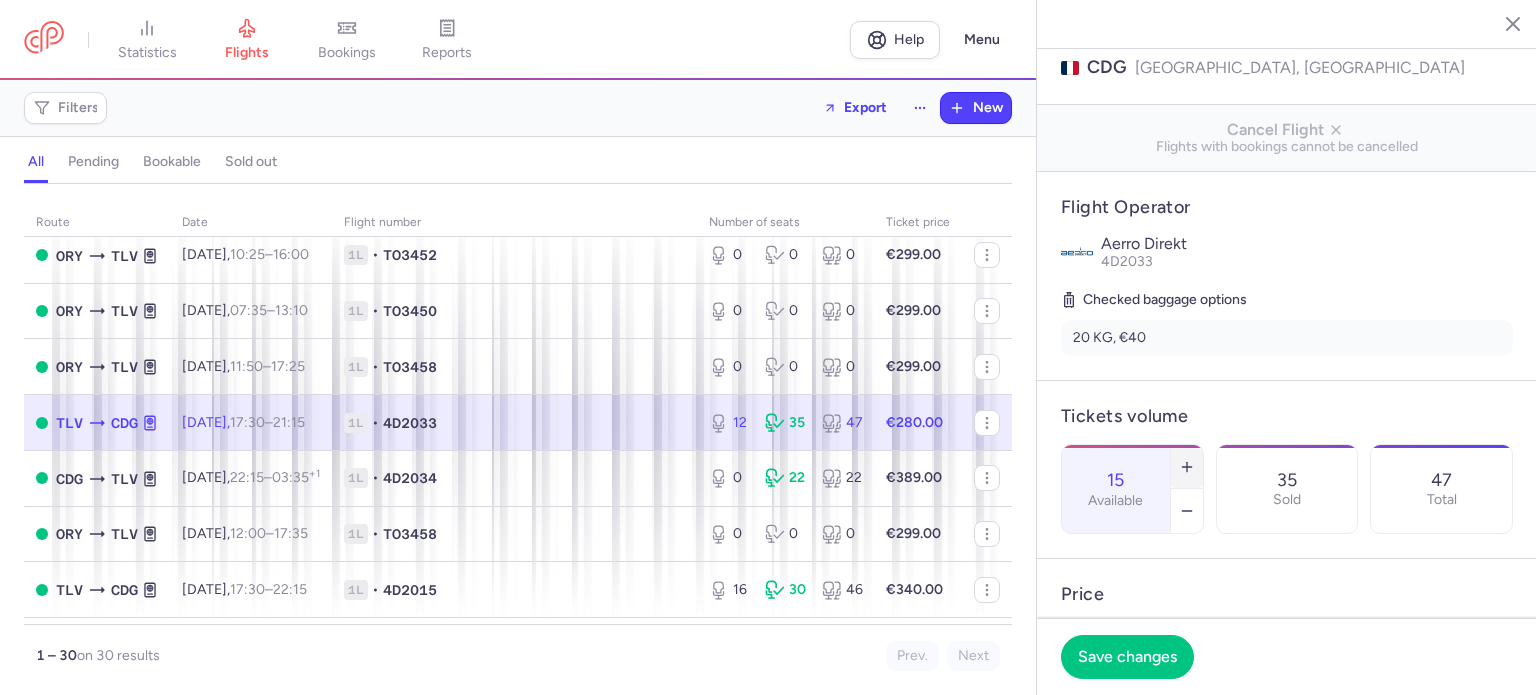click 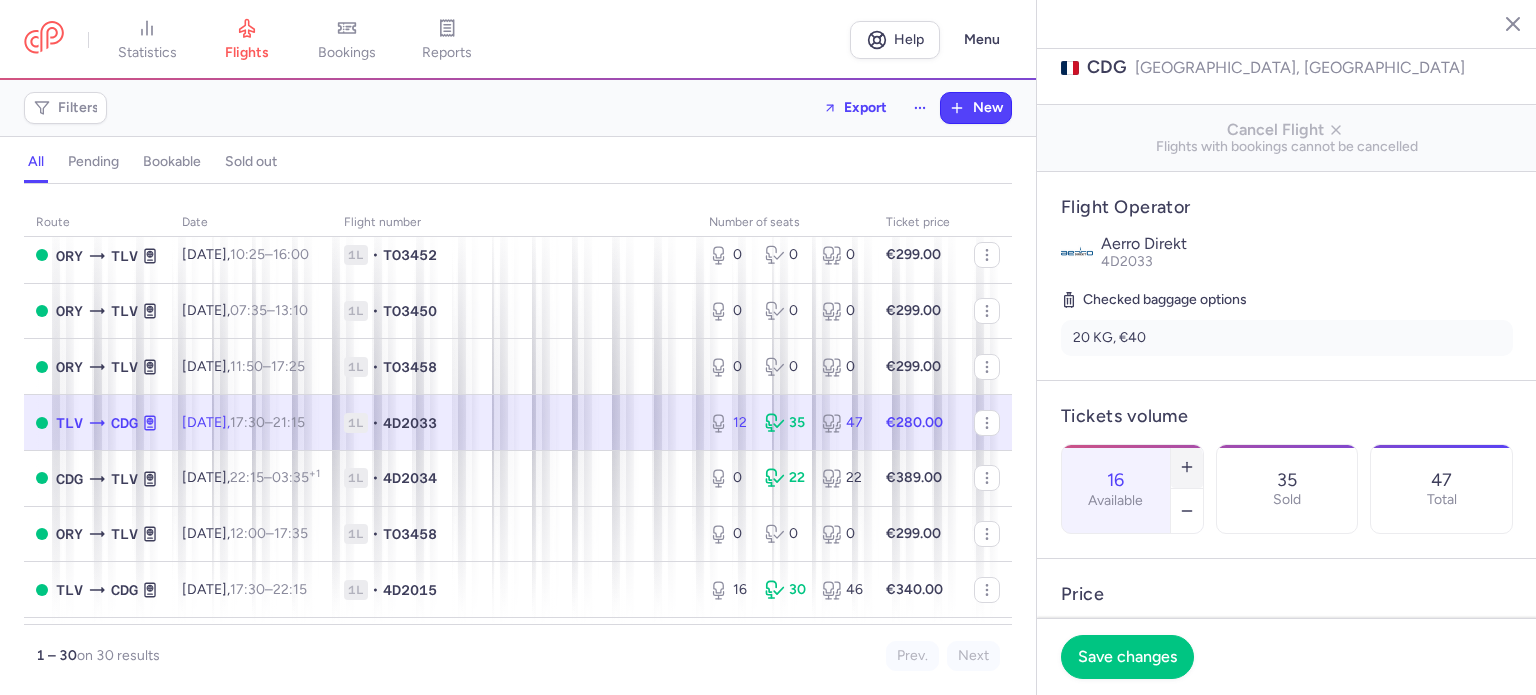 click 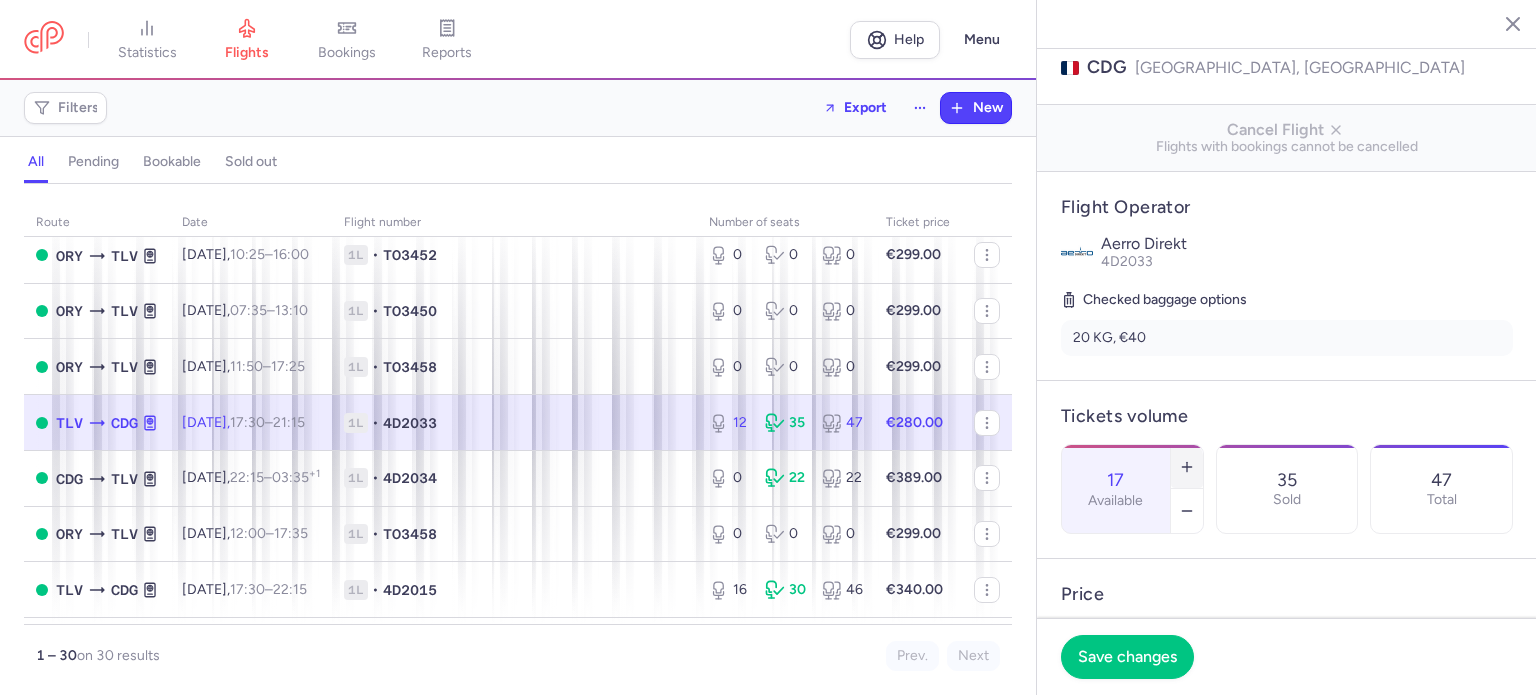 click 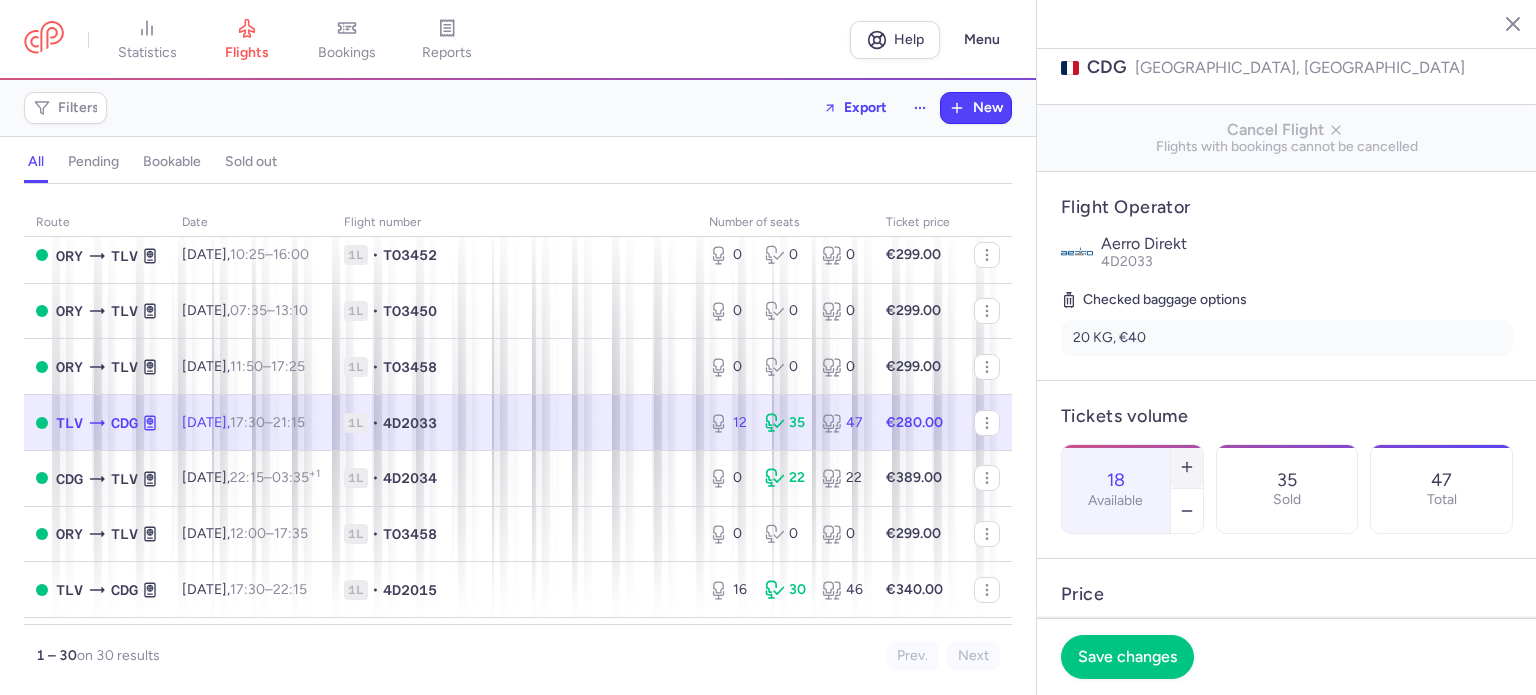 click 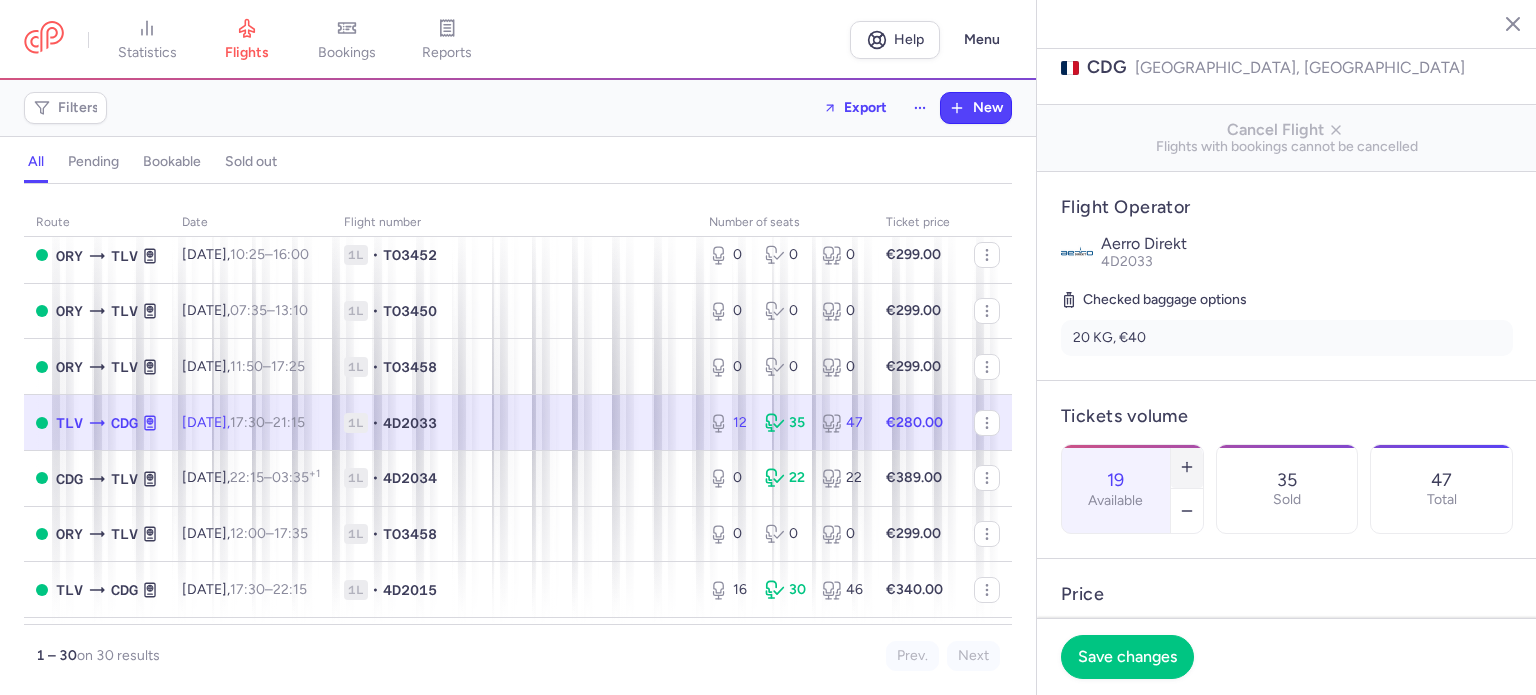 click 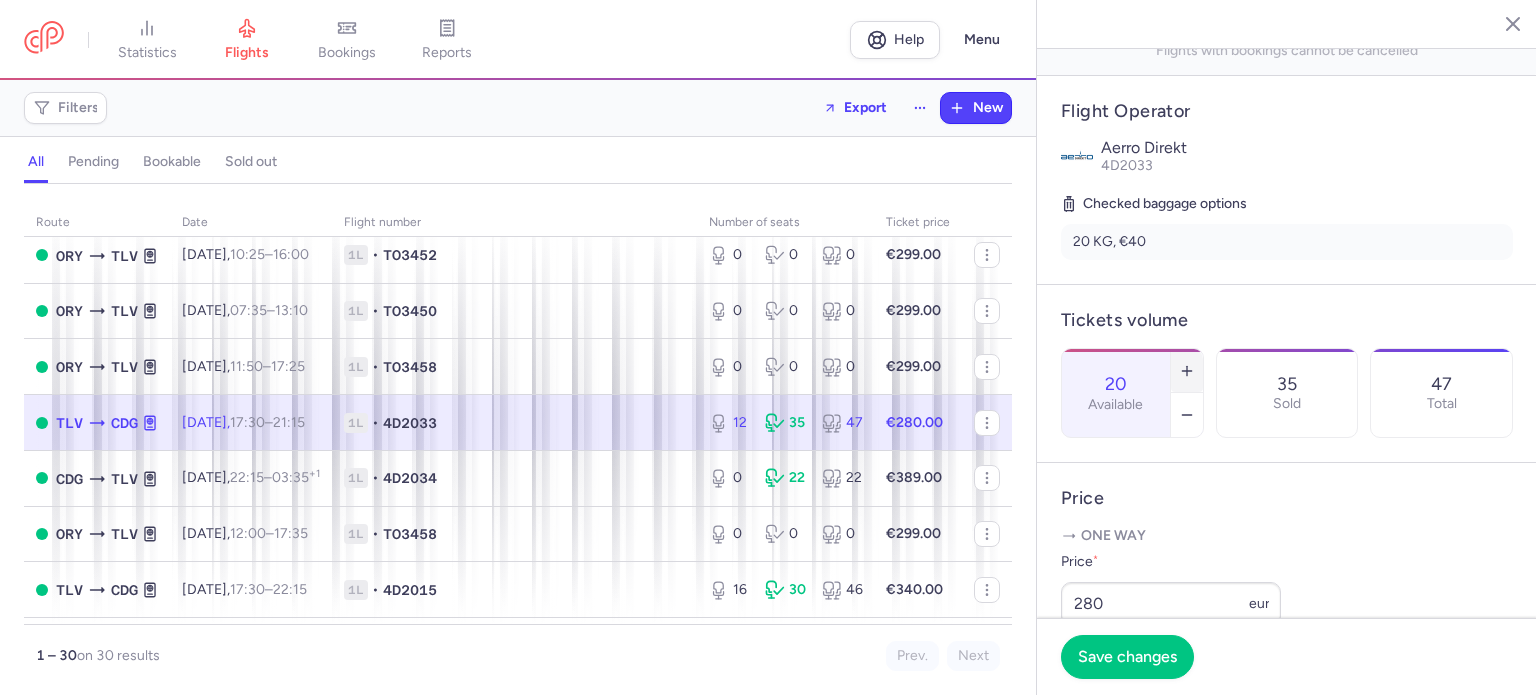 scroll, scrollTop: 600, scrollLeft: 0, axis: vertical 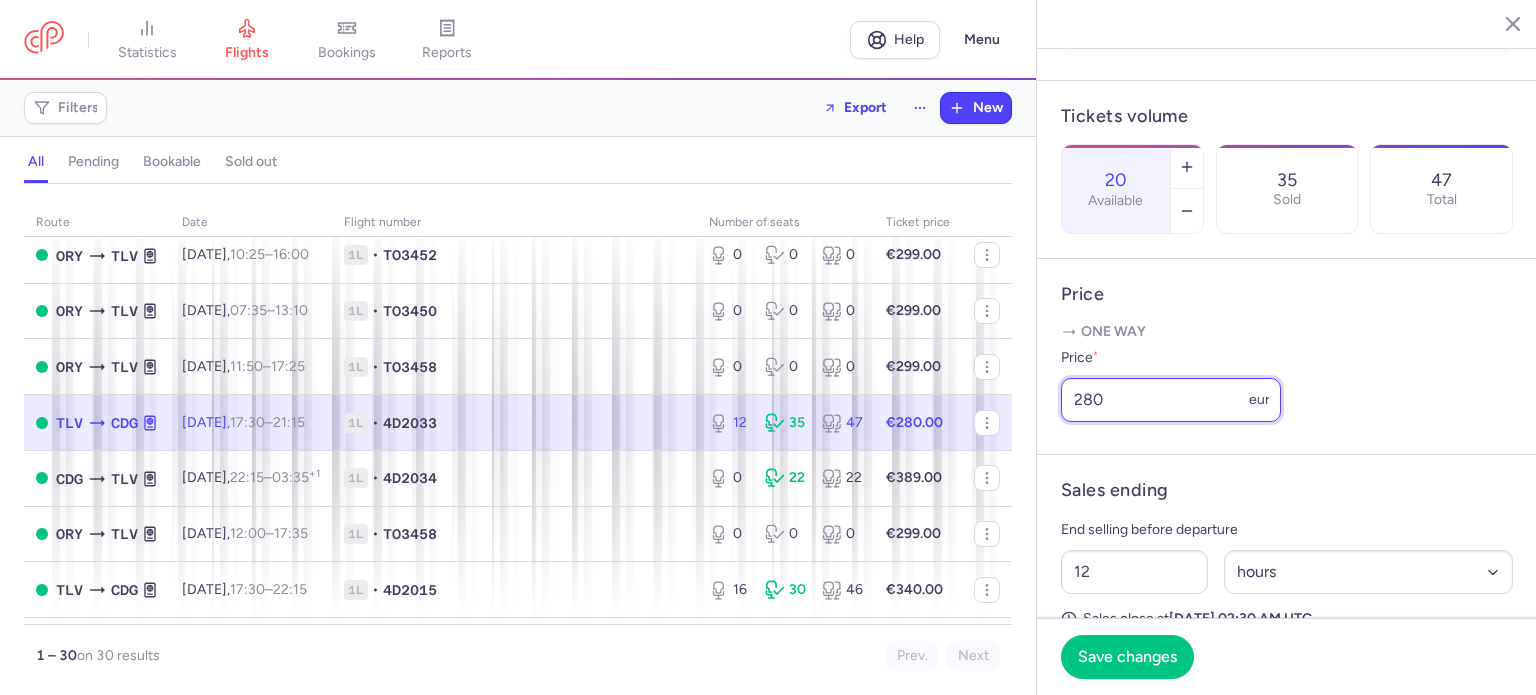 drag, startPoint x: 1140, startPoint y: 431, endPoint x: 923, endPoint y: 431, distance: 217 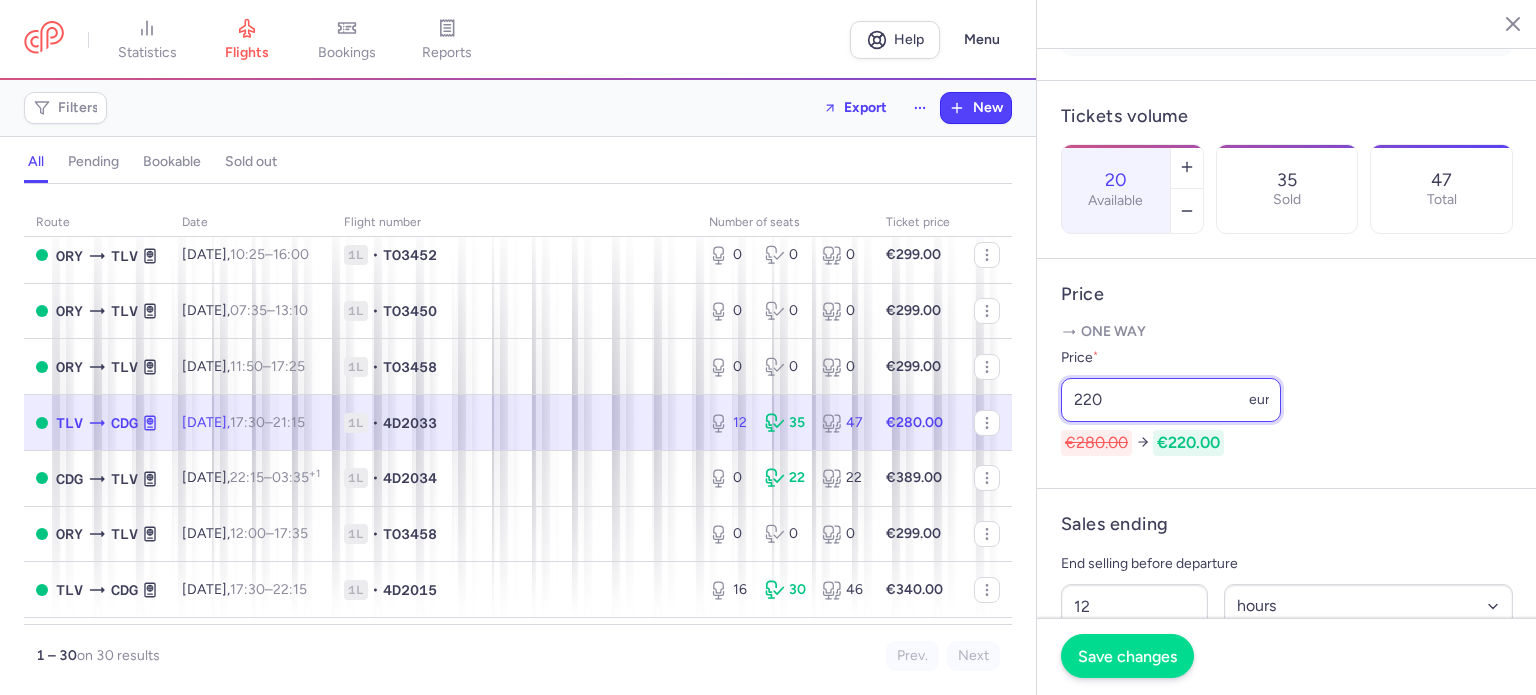 type on "220" 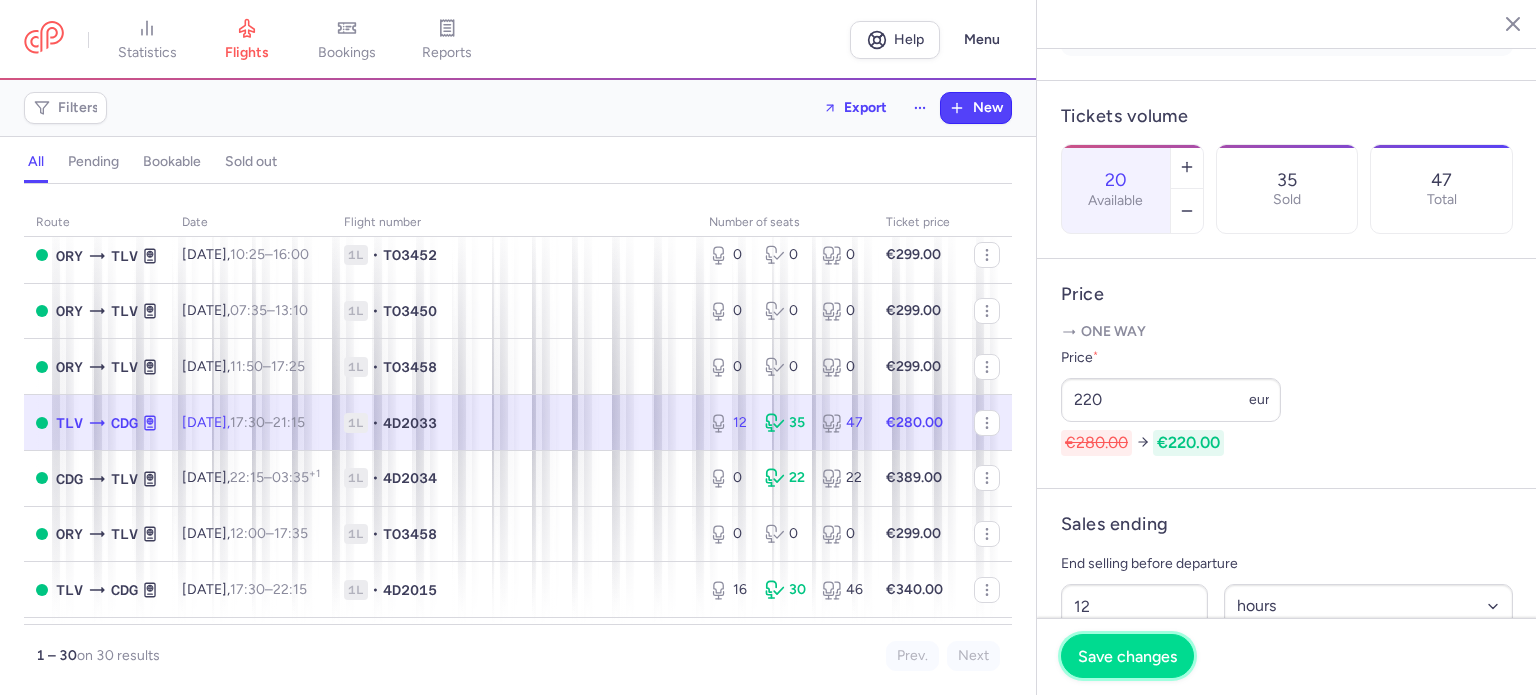 click on "Save changes" at bounding box center (1127, 656) 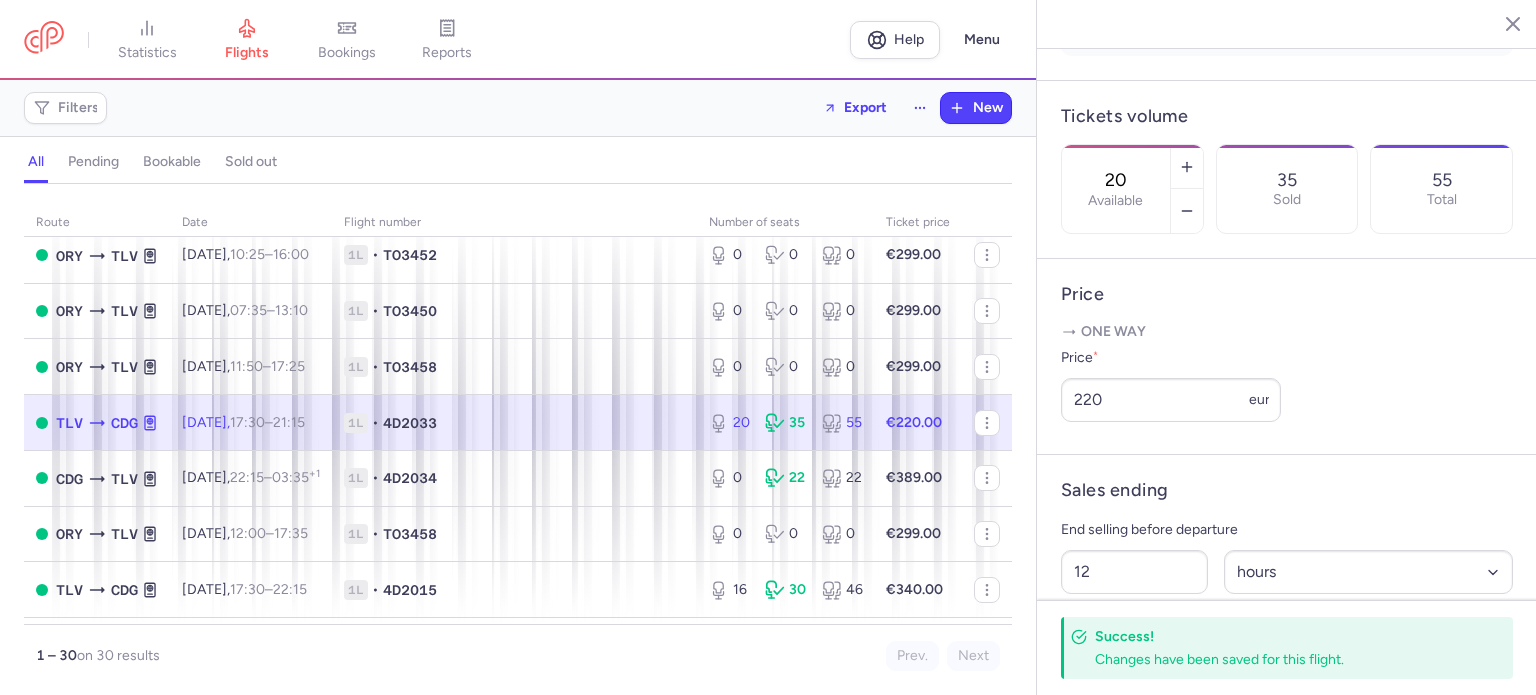 scroll, scrollTop: 700, scrollLeft: 0, axis: vertical 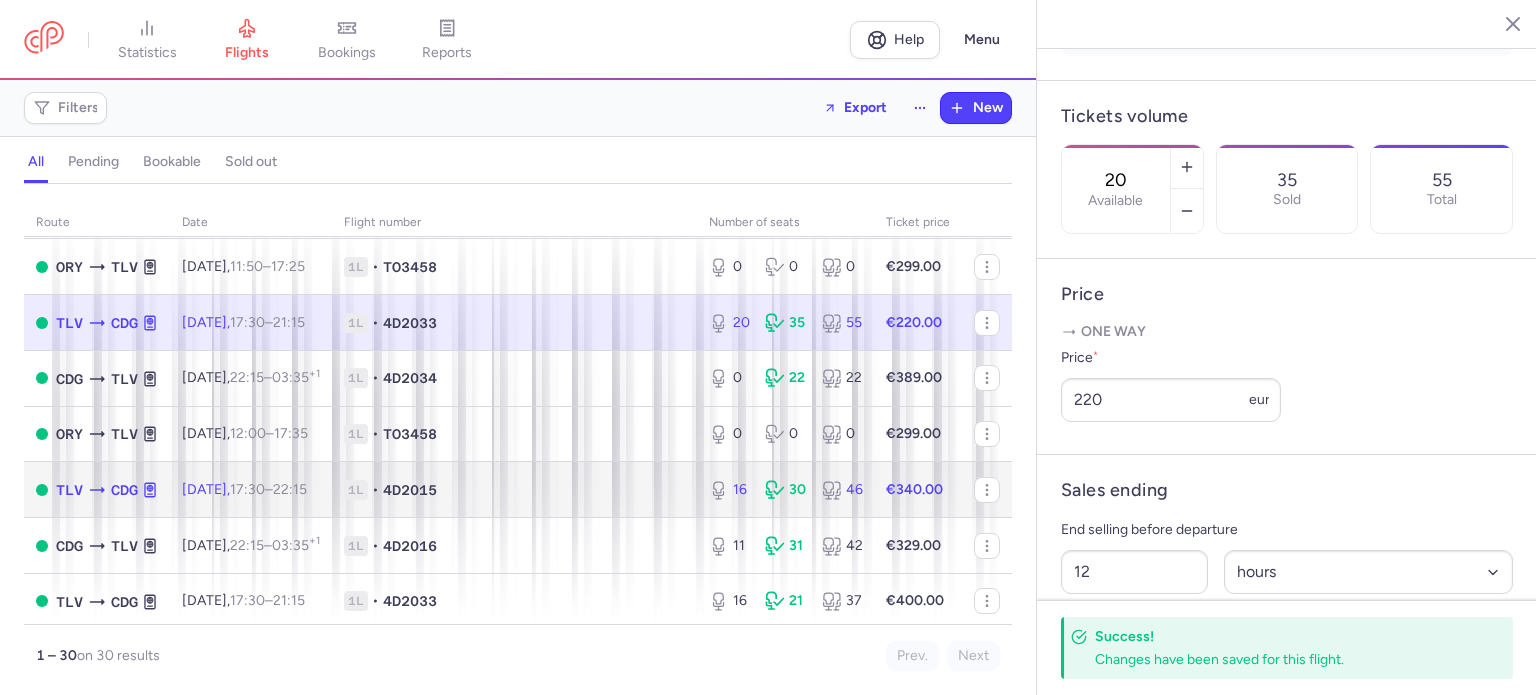 click on "1L • 4D2015" at bounding box center [514, 490] 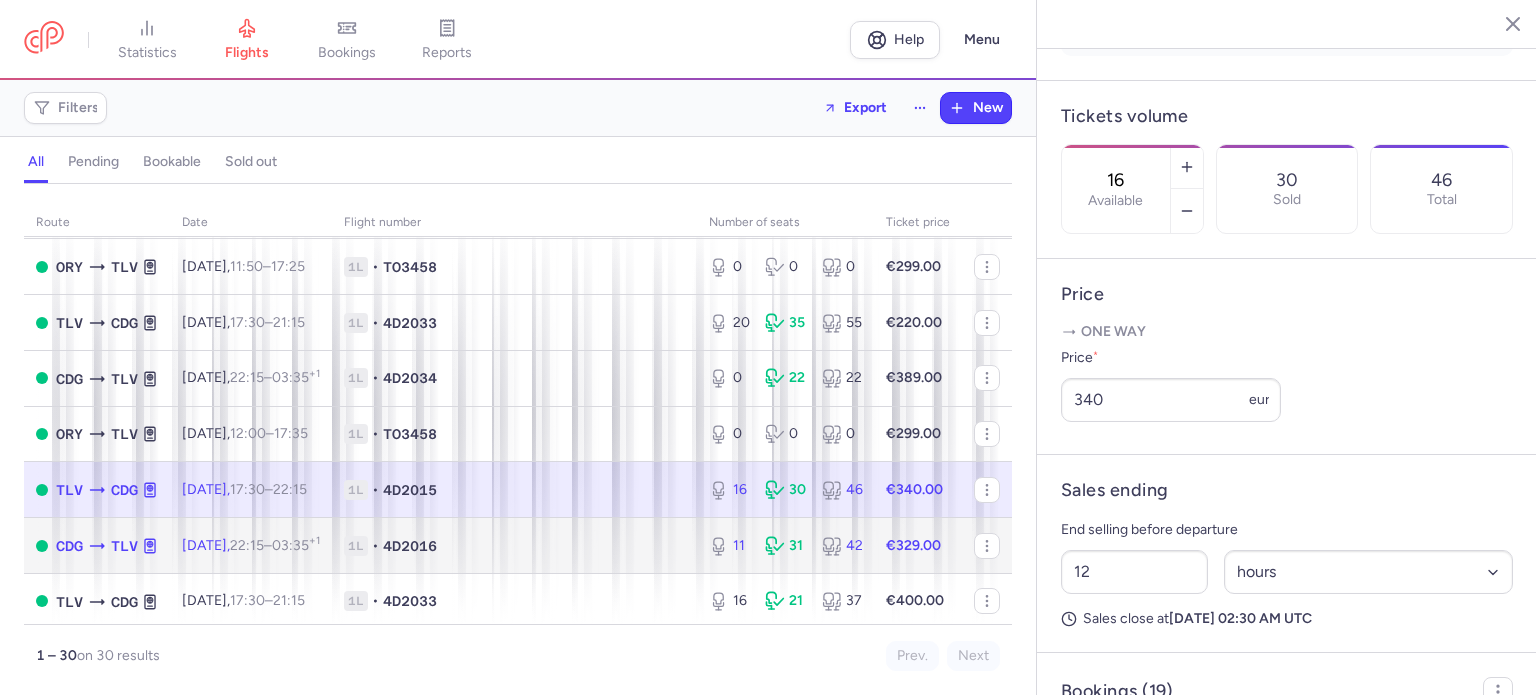 click on "1L • 4D2016" at bounding box center [514, 546] 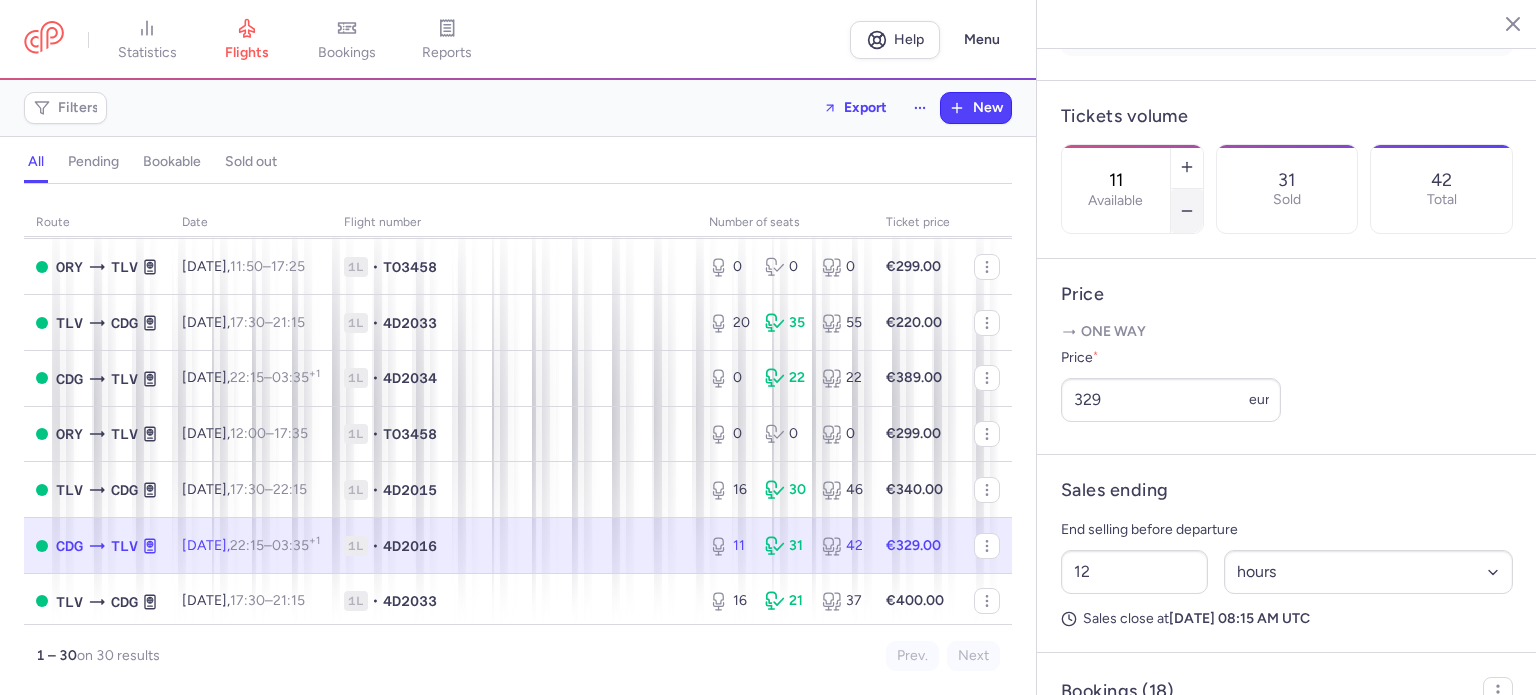 click 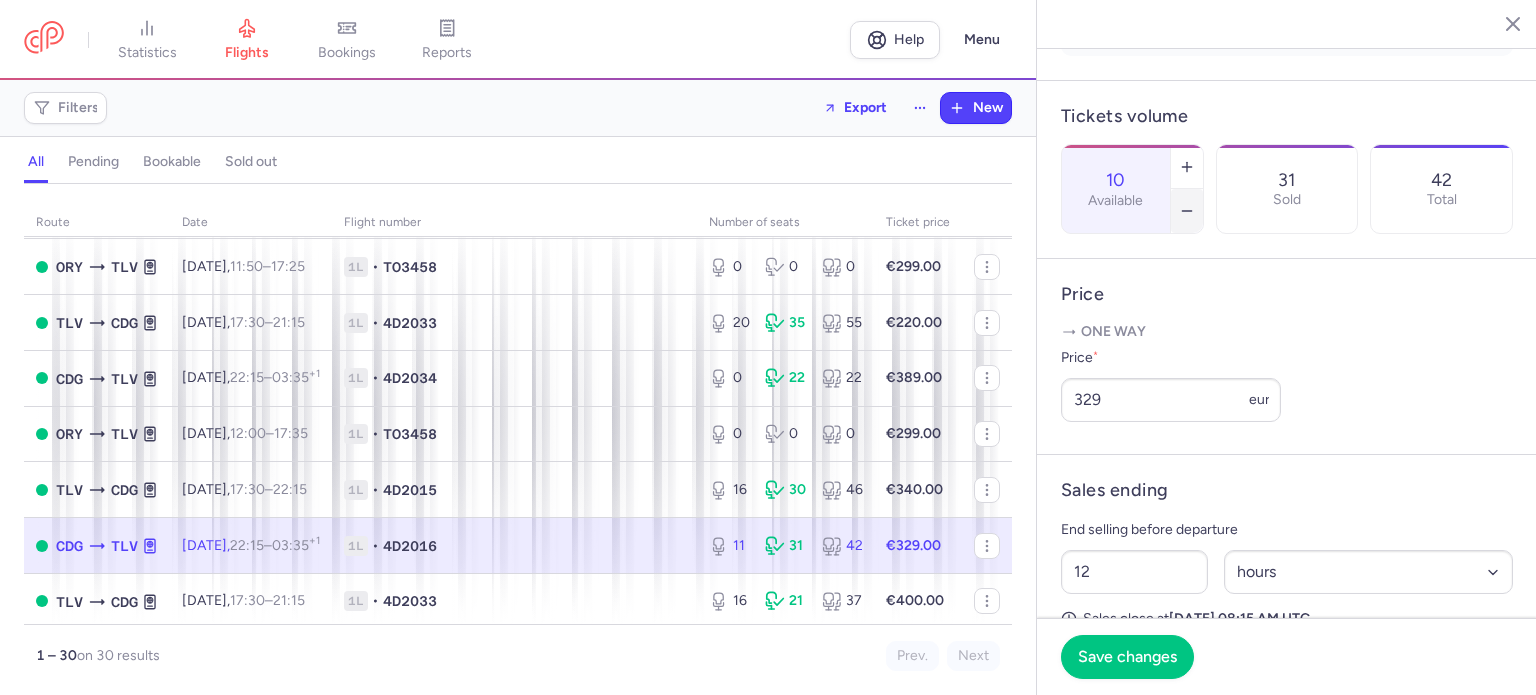click 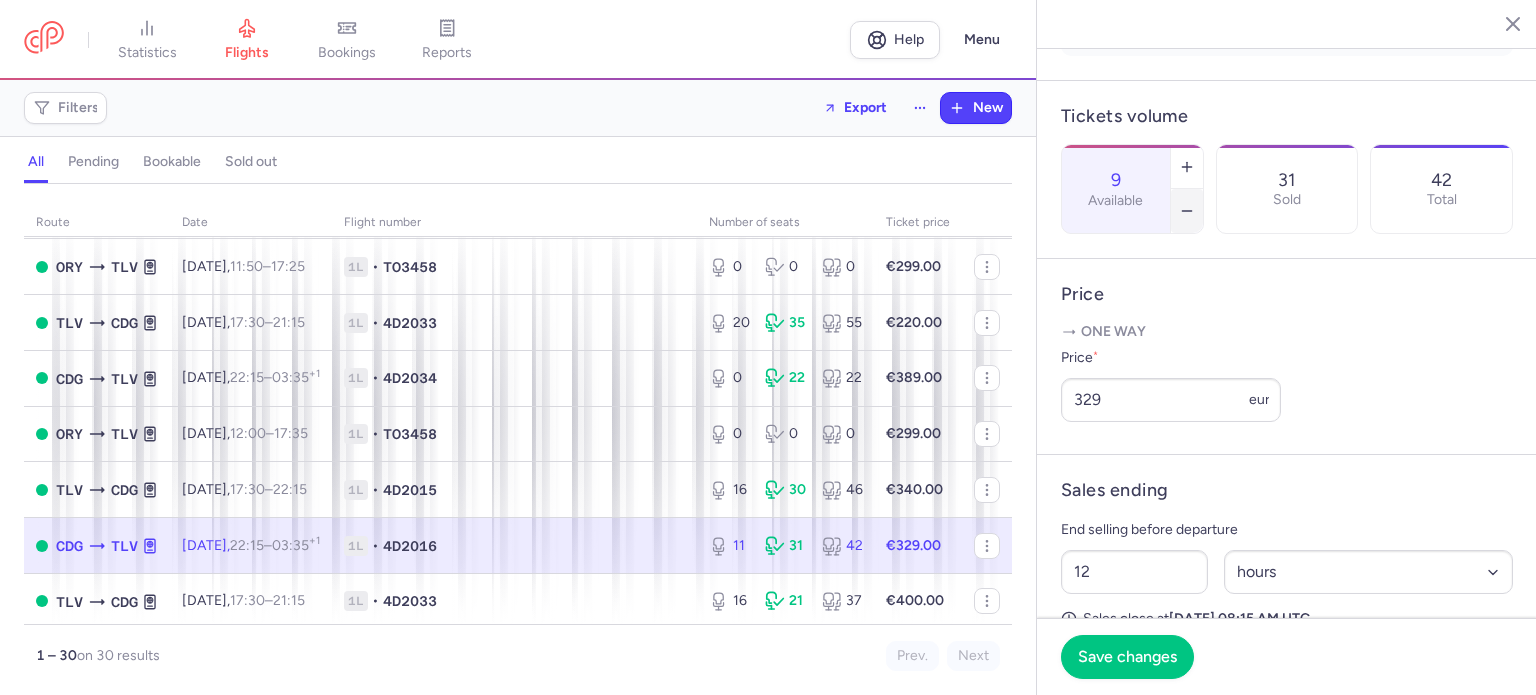click 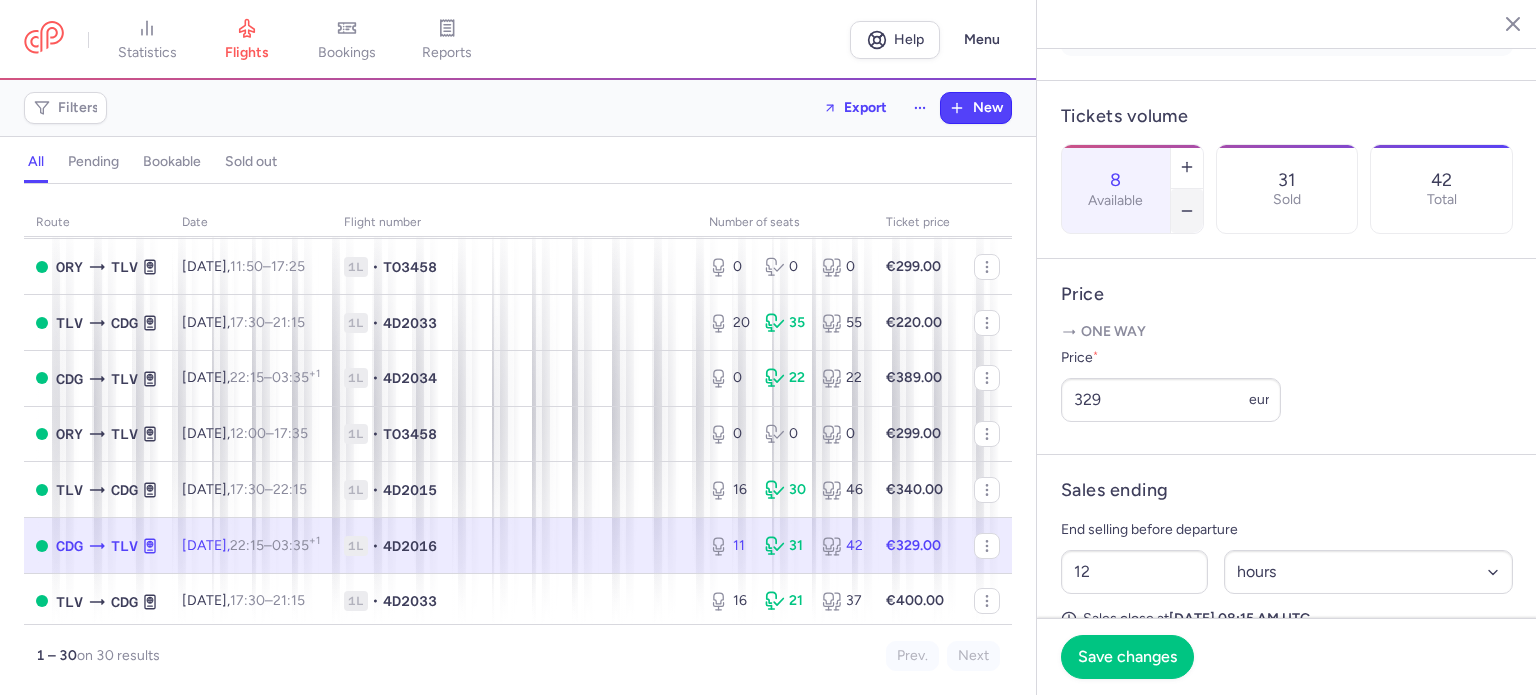 click 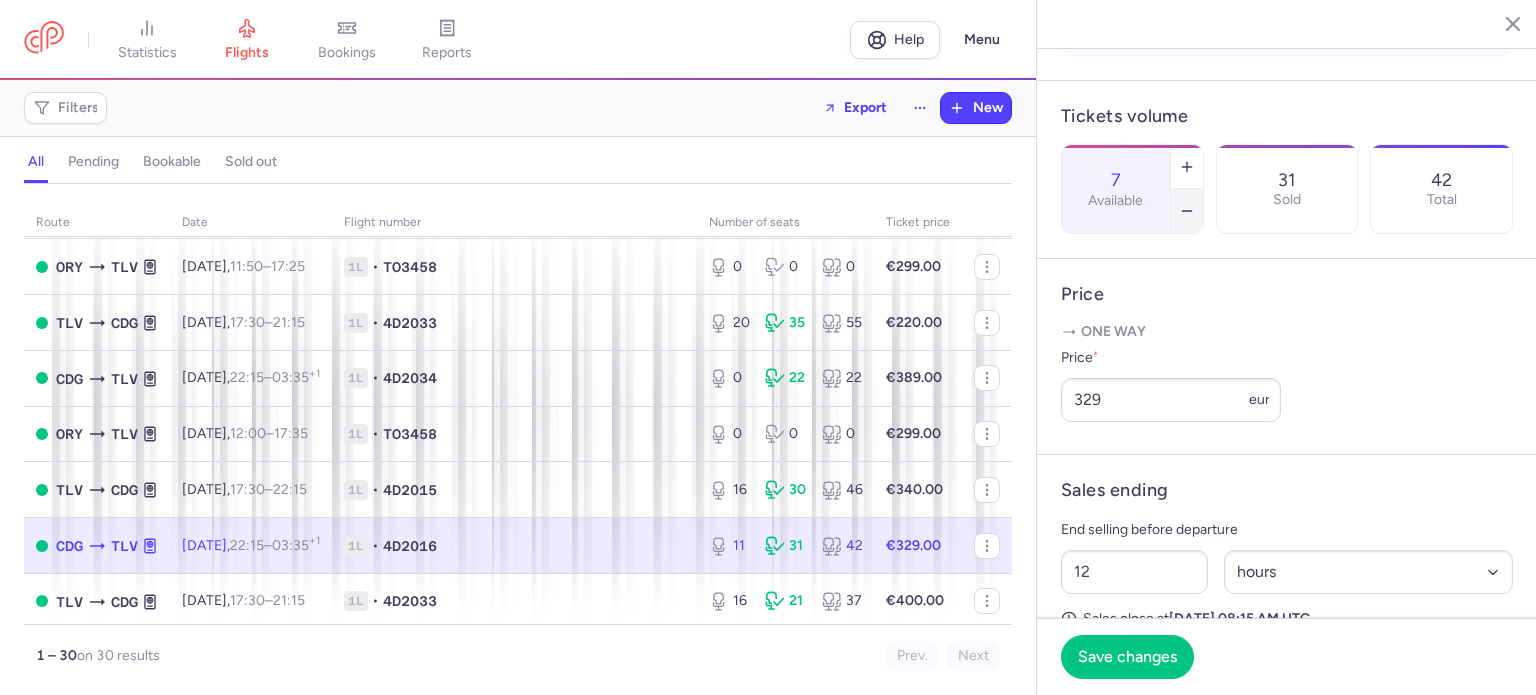 click 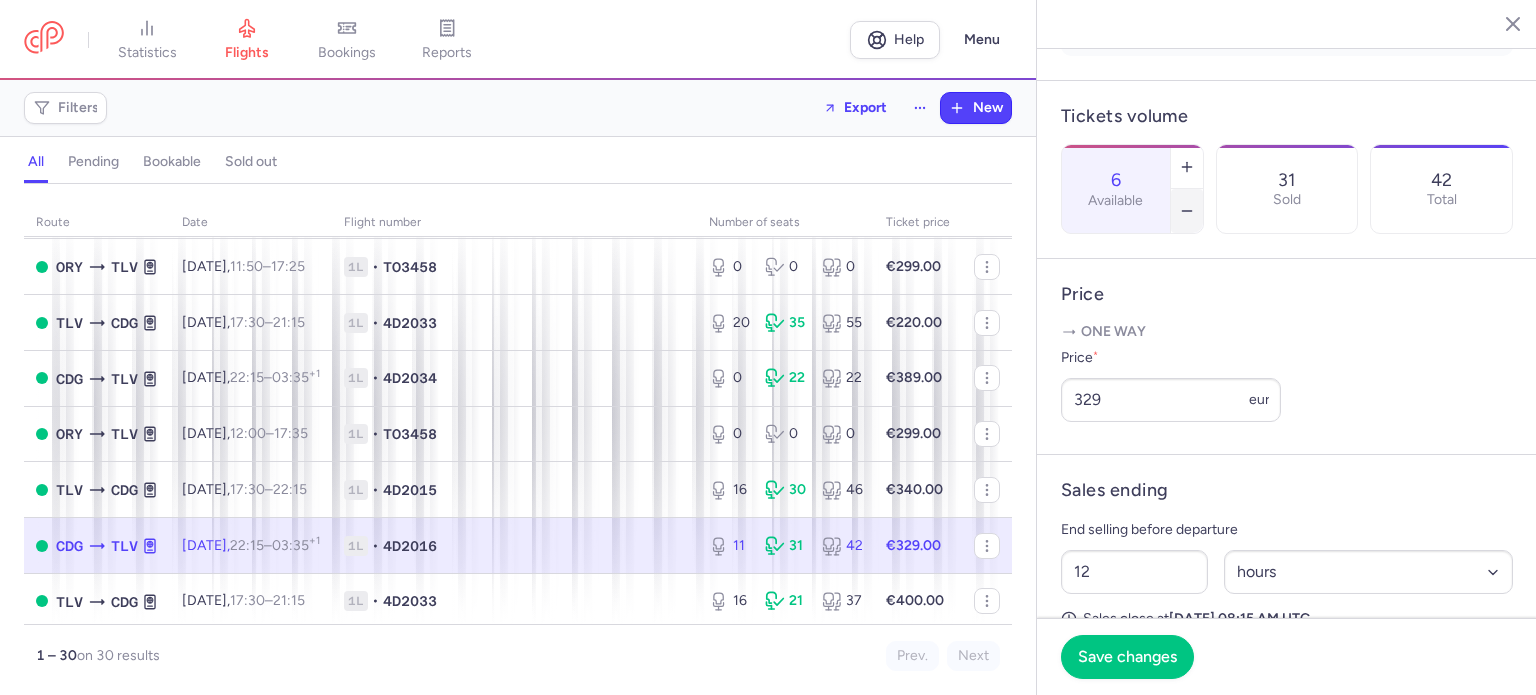 click 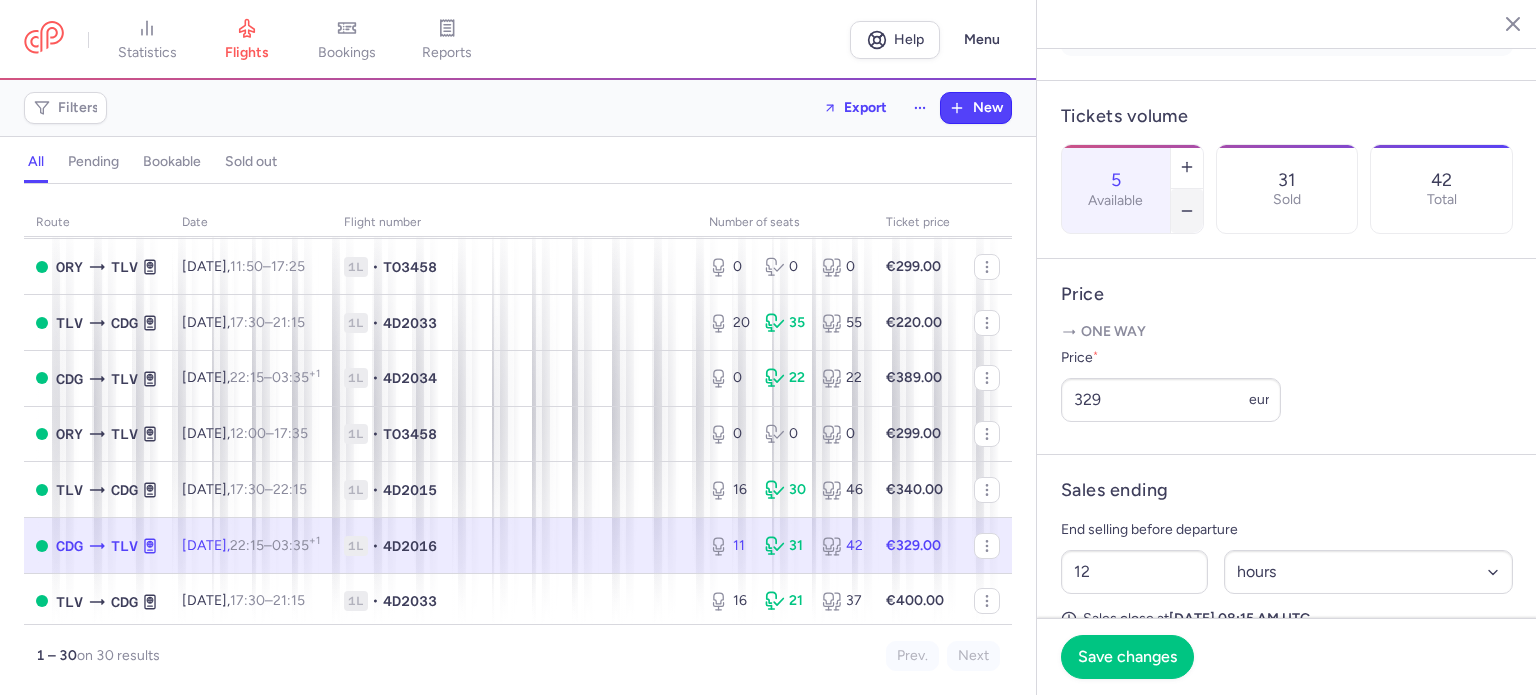 click 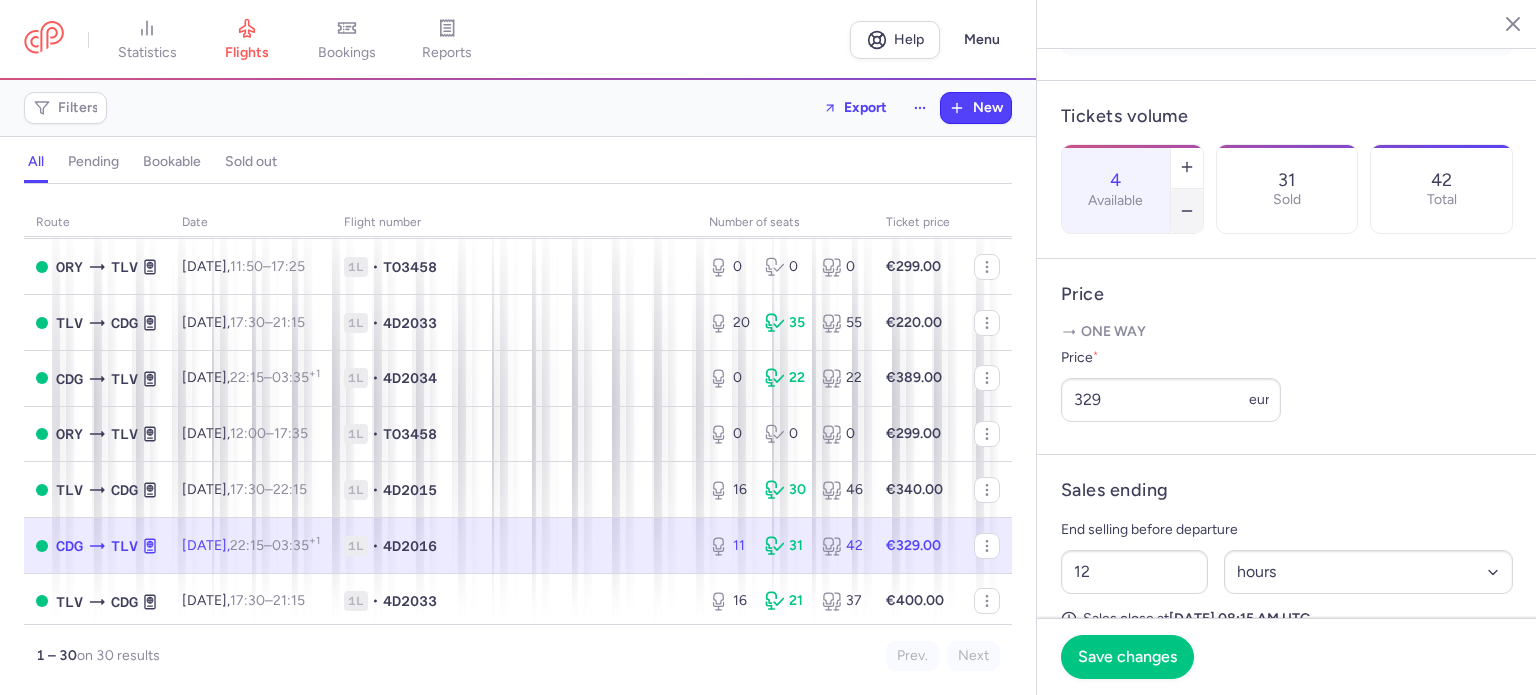 click 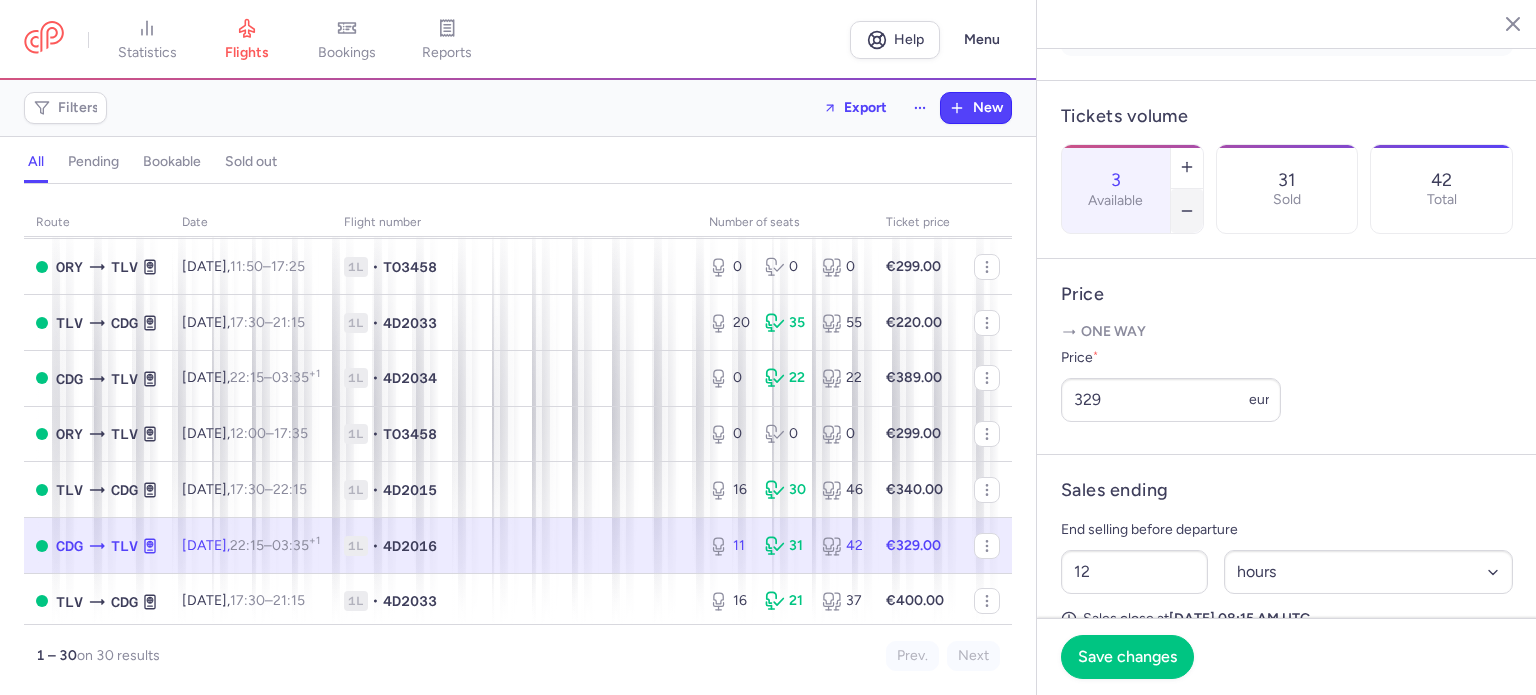 click 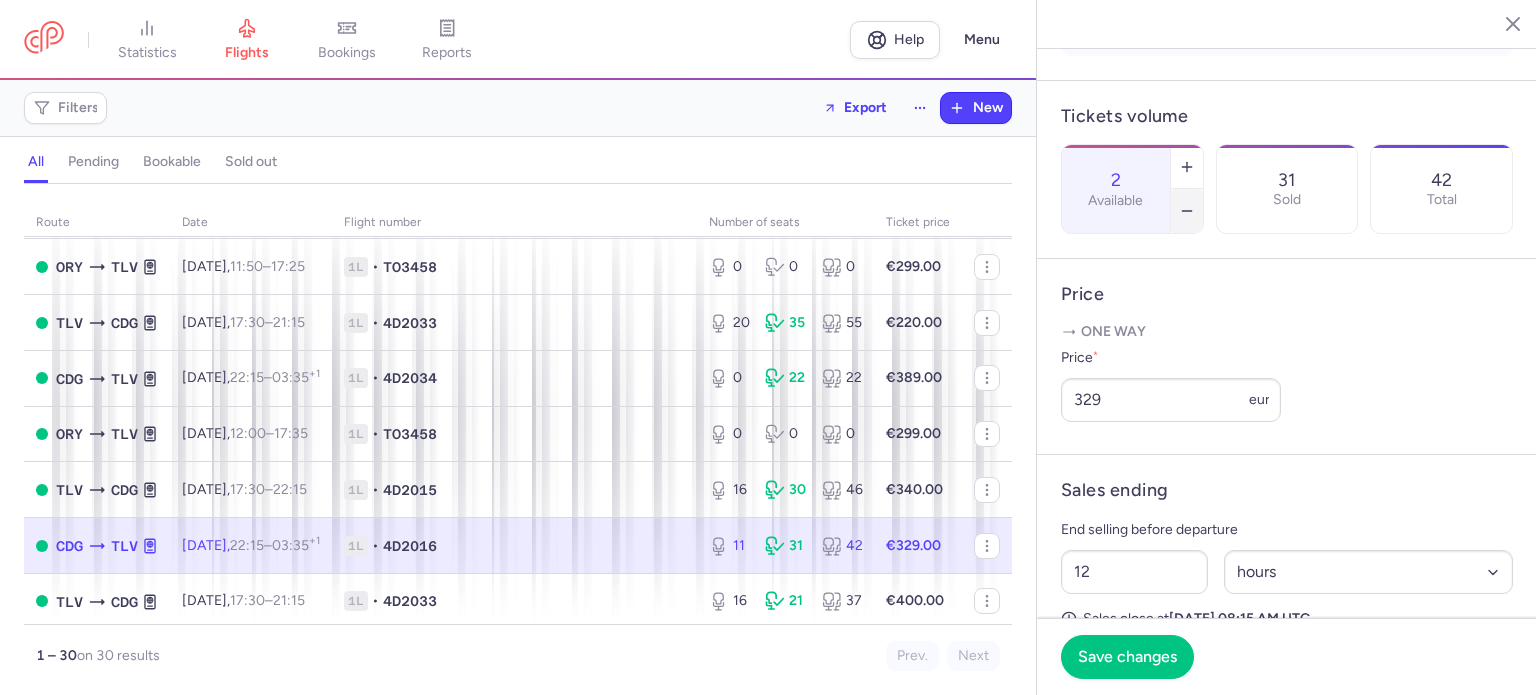 click 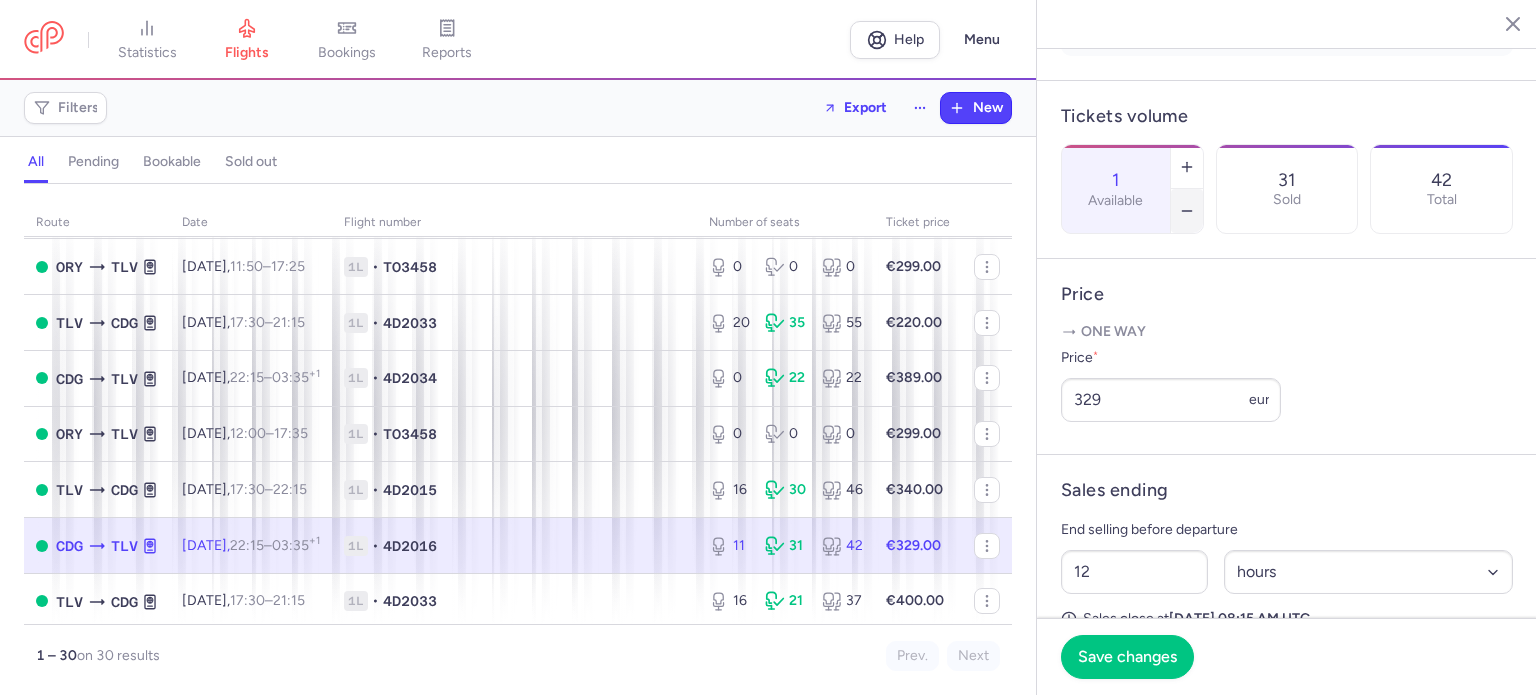 click 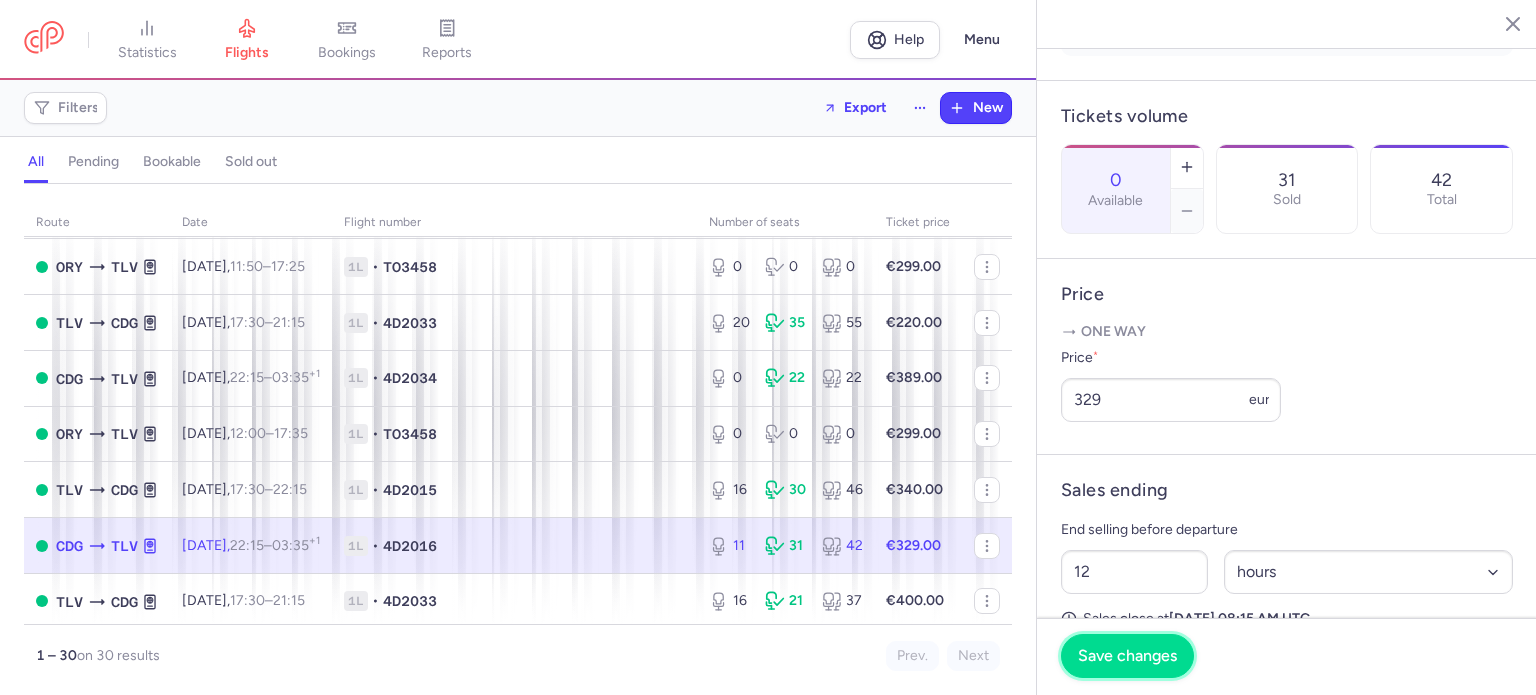 click on "Save changes" at bounding box center [1127, 656] 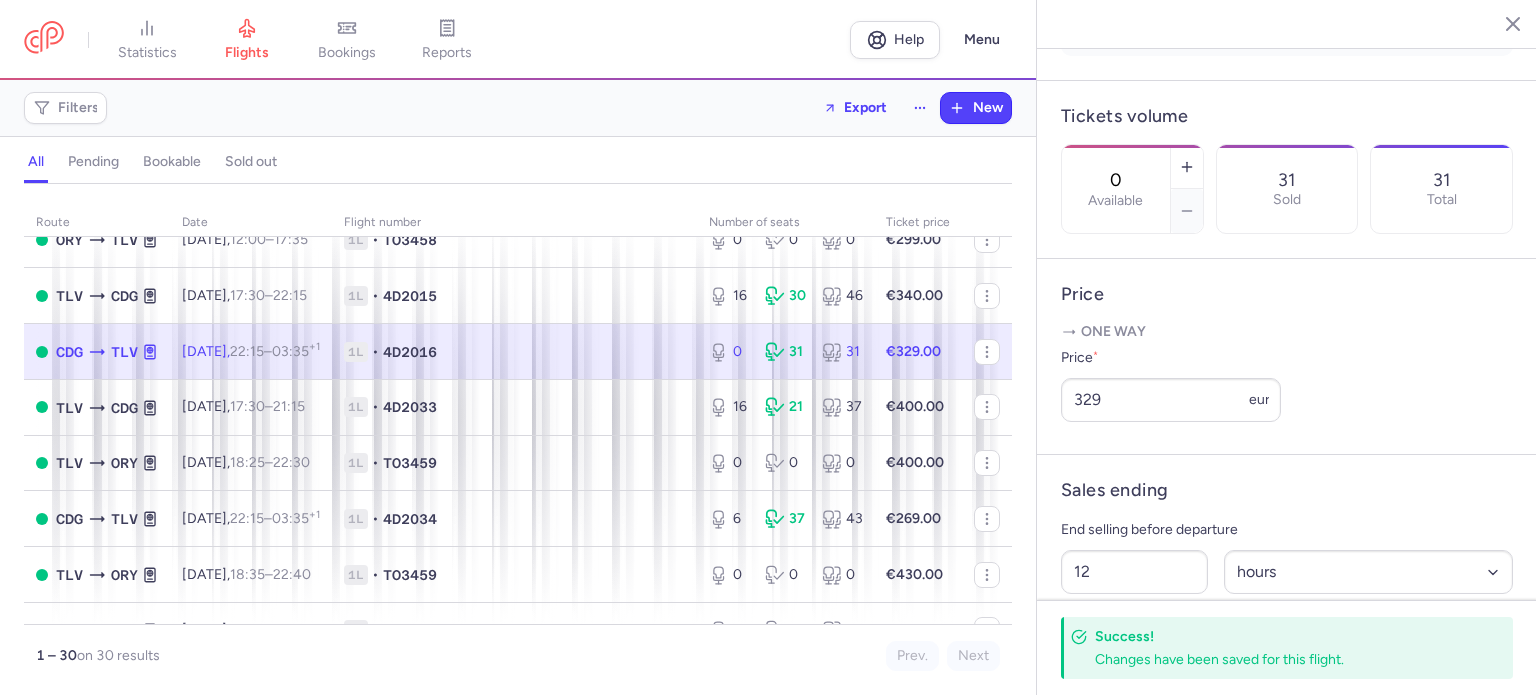 scroll, scrollTop: 900, scrollLeft: 0, axis: vertical 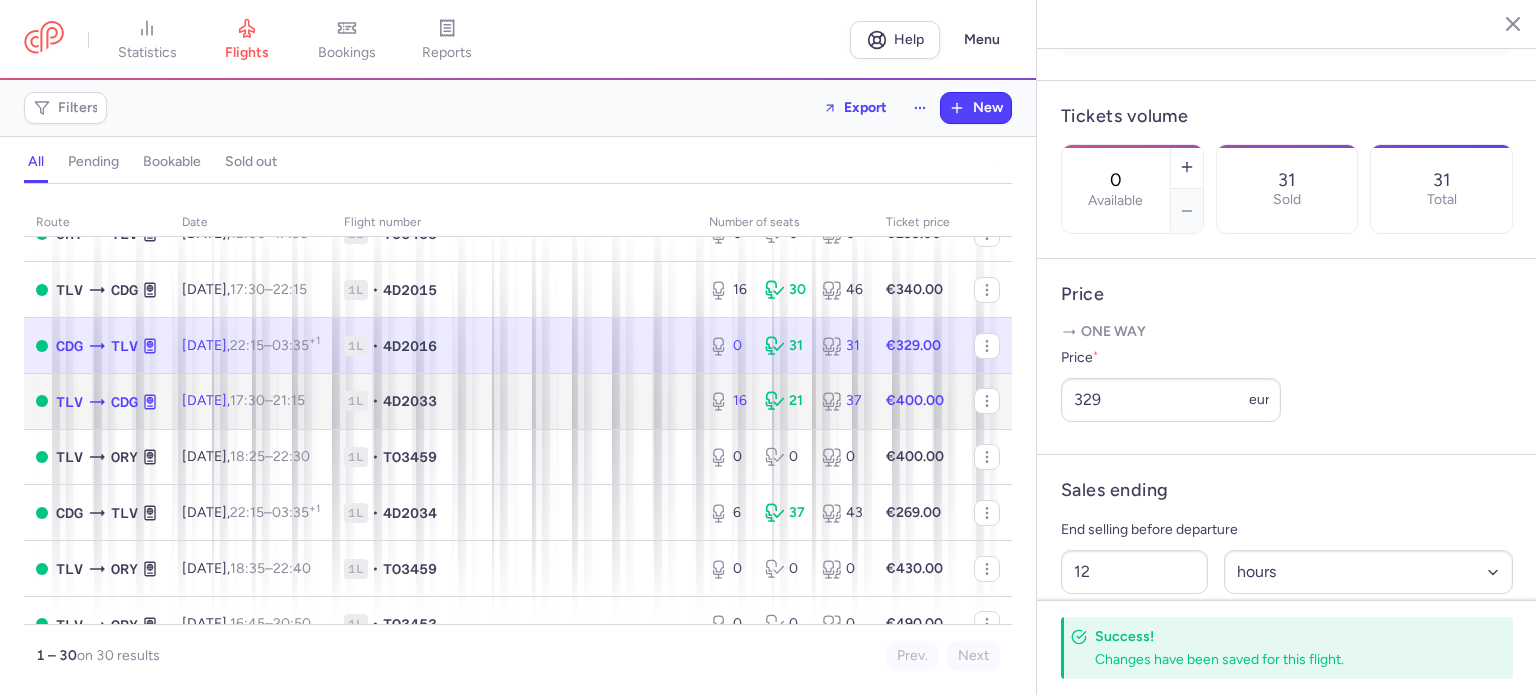 click on "1L • 4D2033" at bounding box center [514, 401] 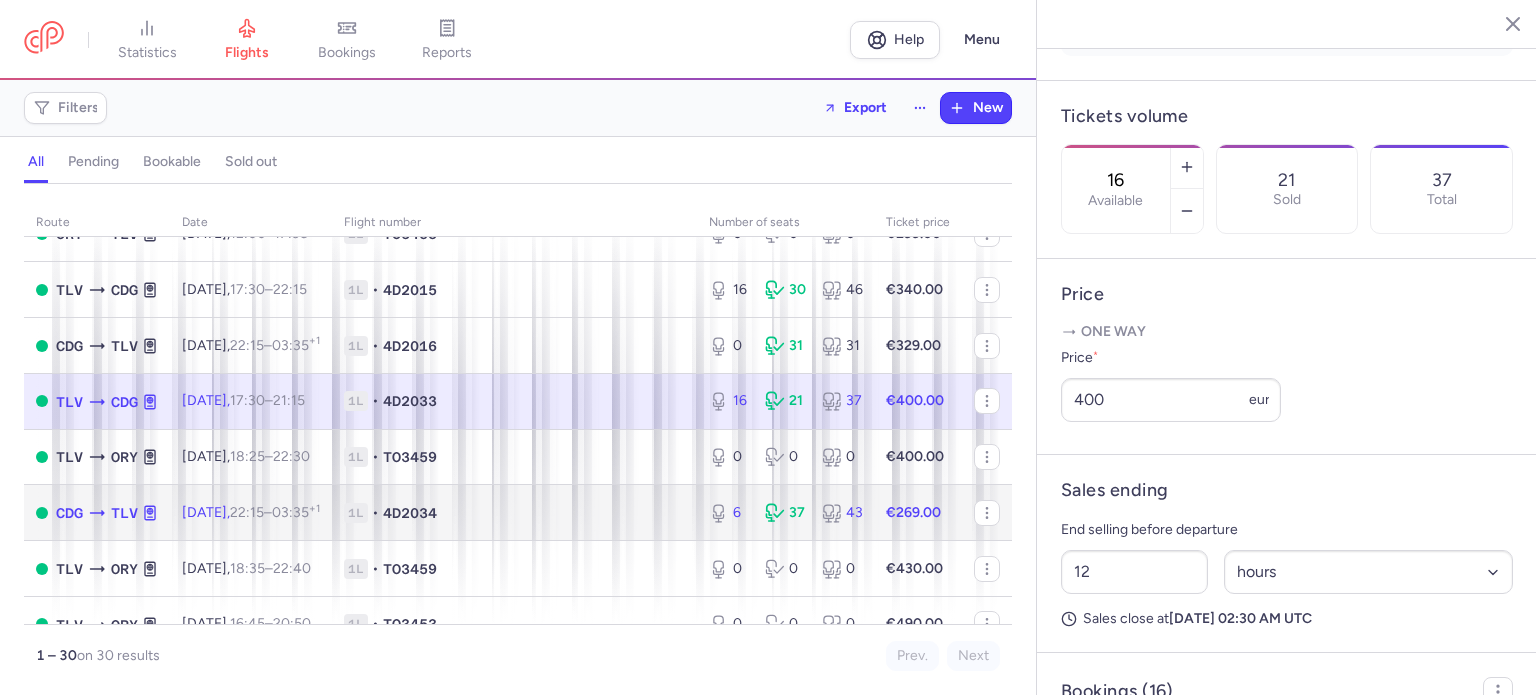 click on "1L • 4D2034" at bounding box center [514, 513] 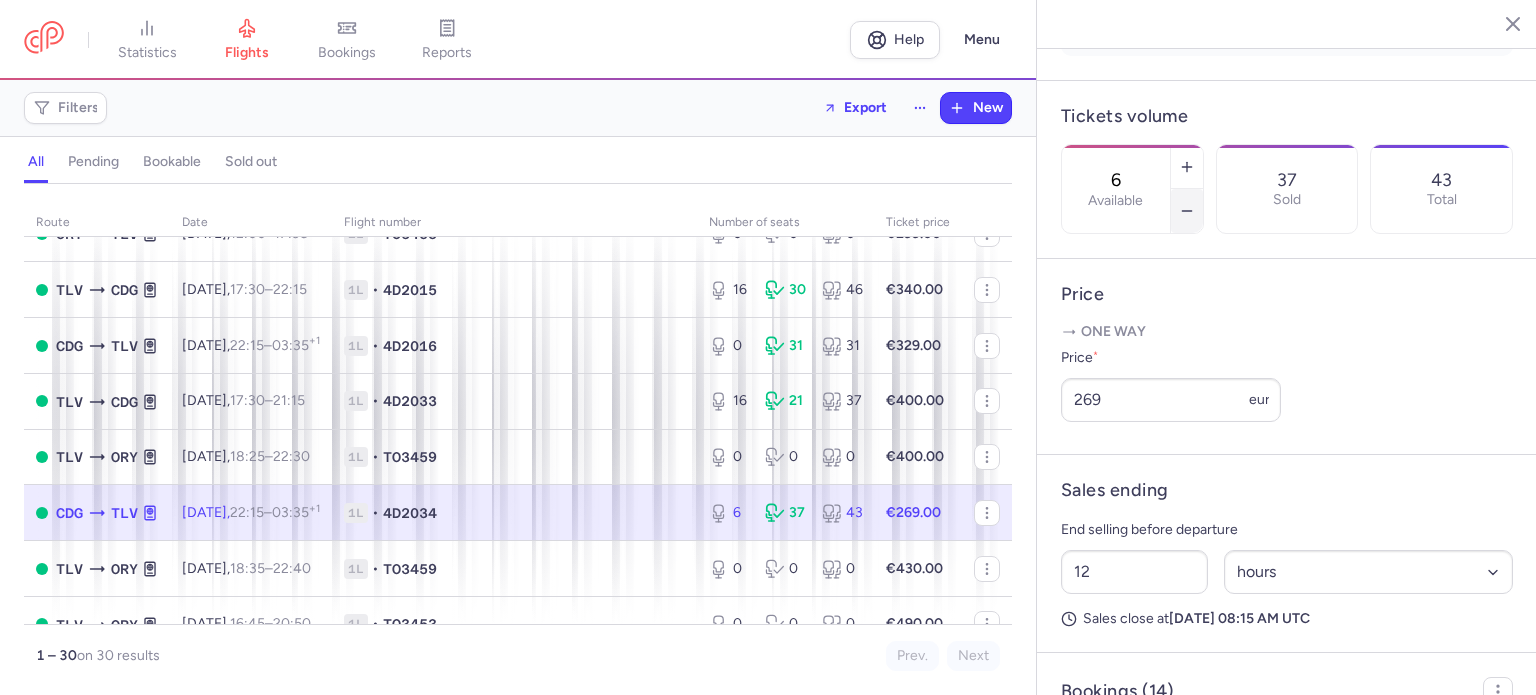 click 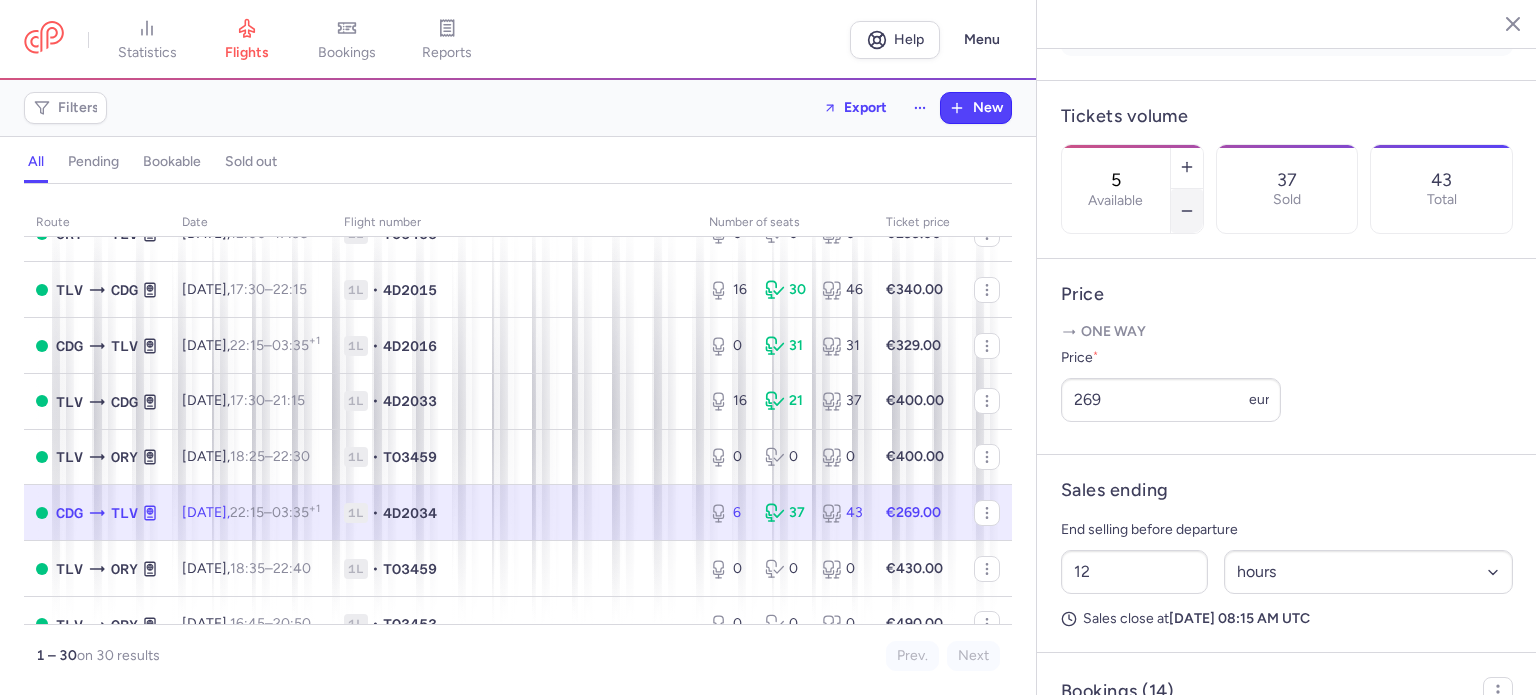 click 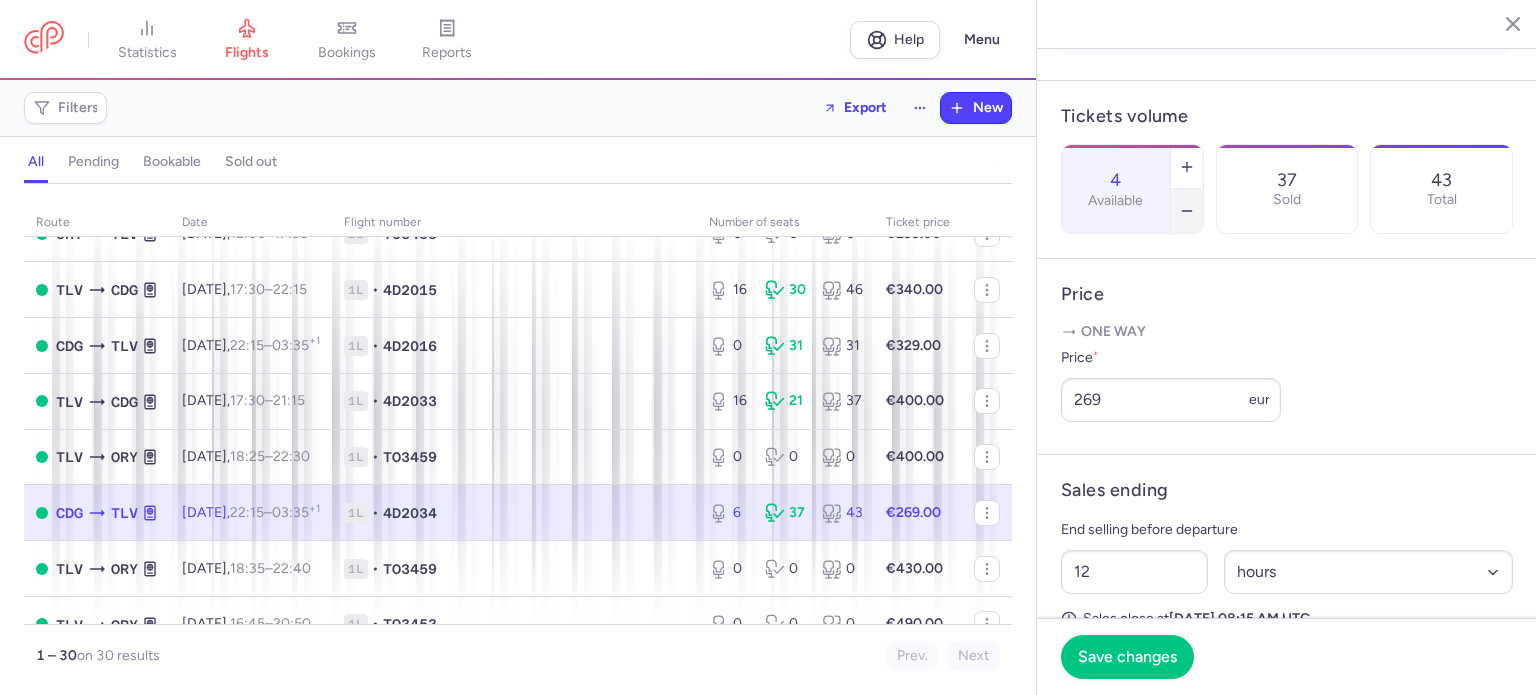 click 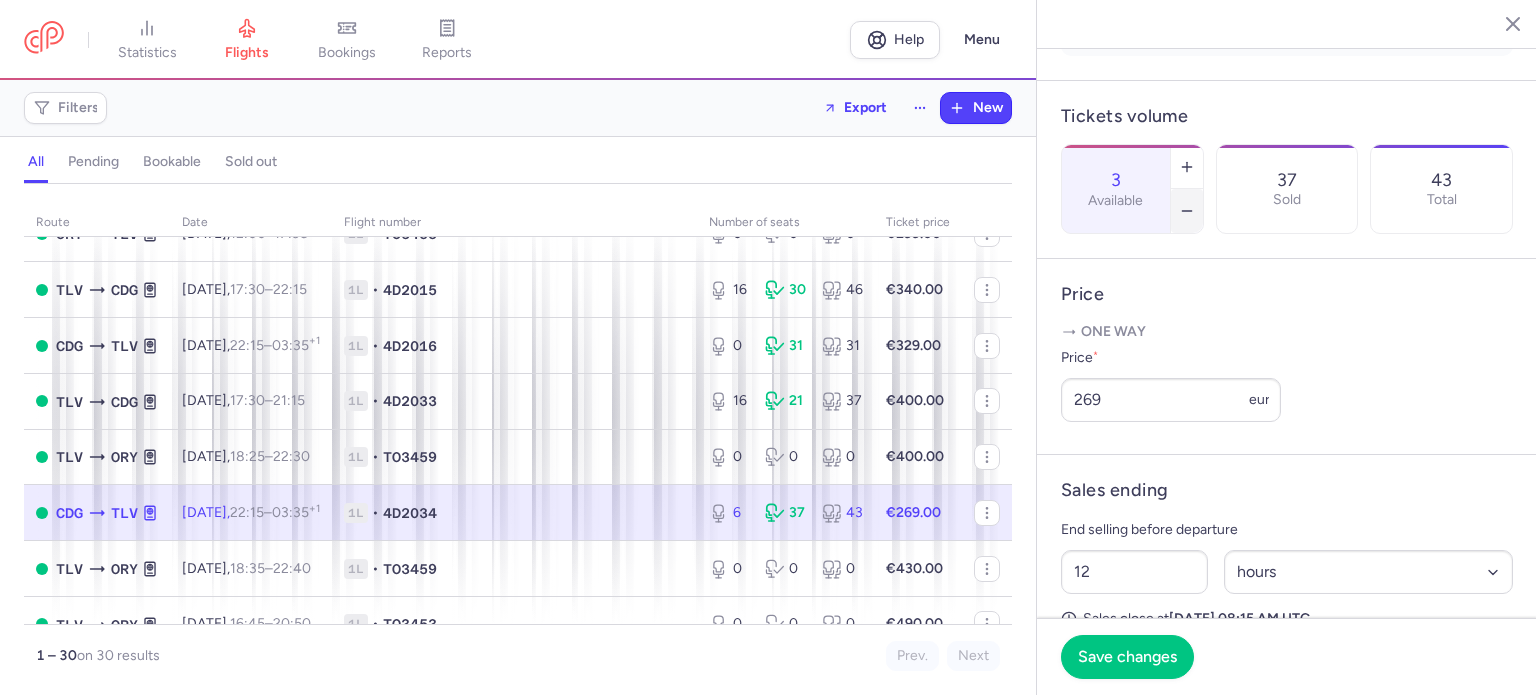 click 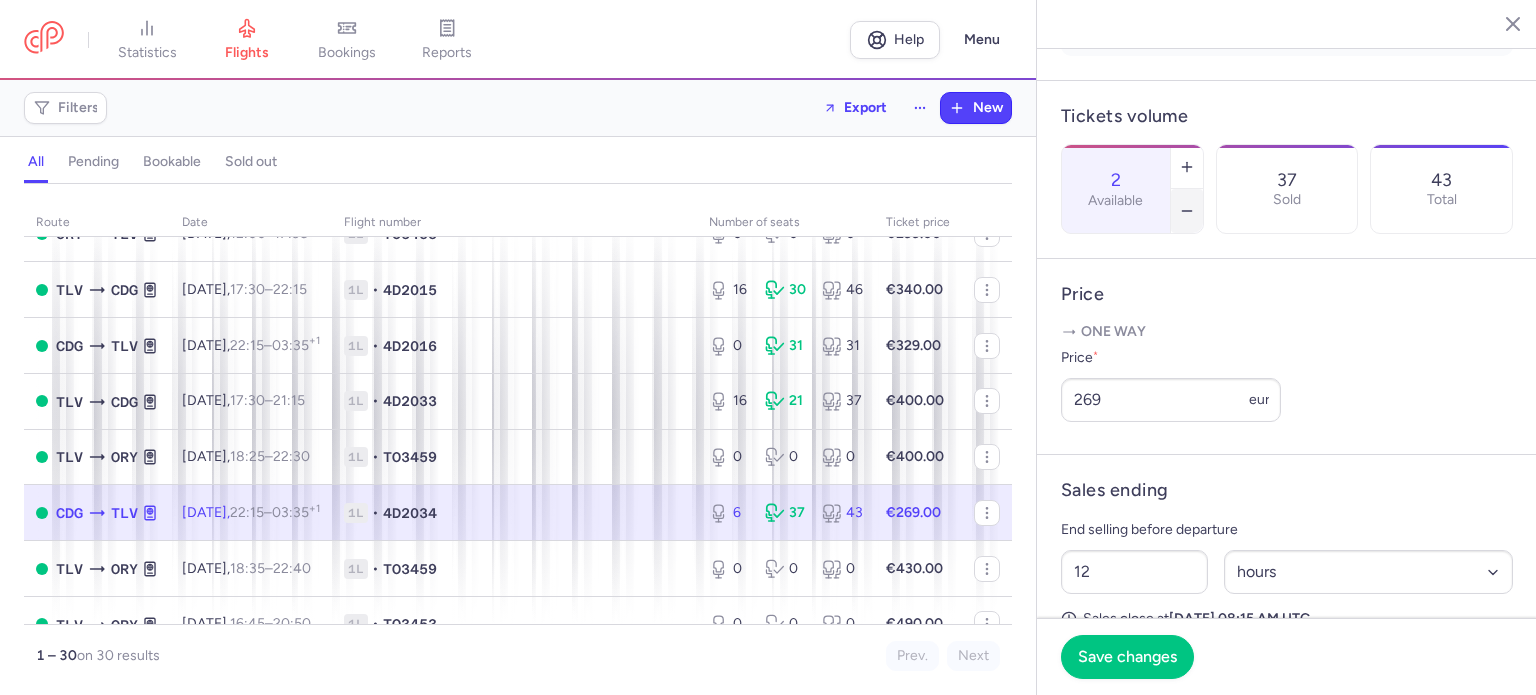 click 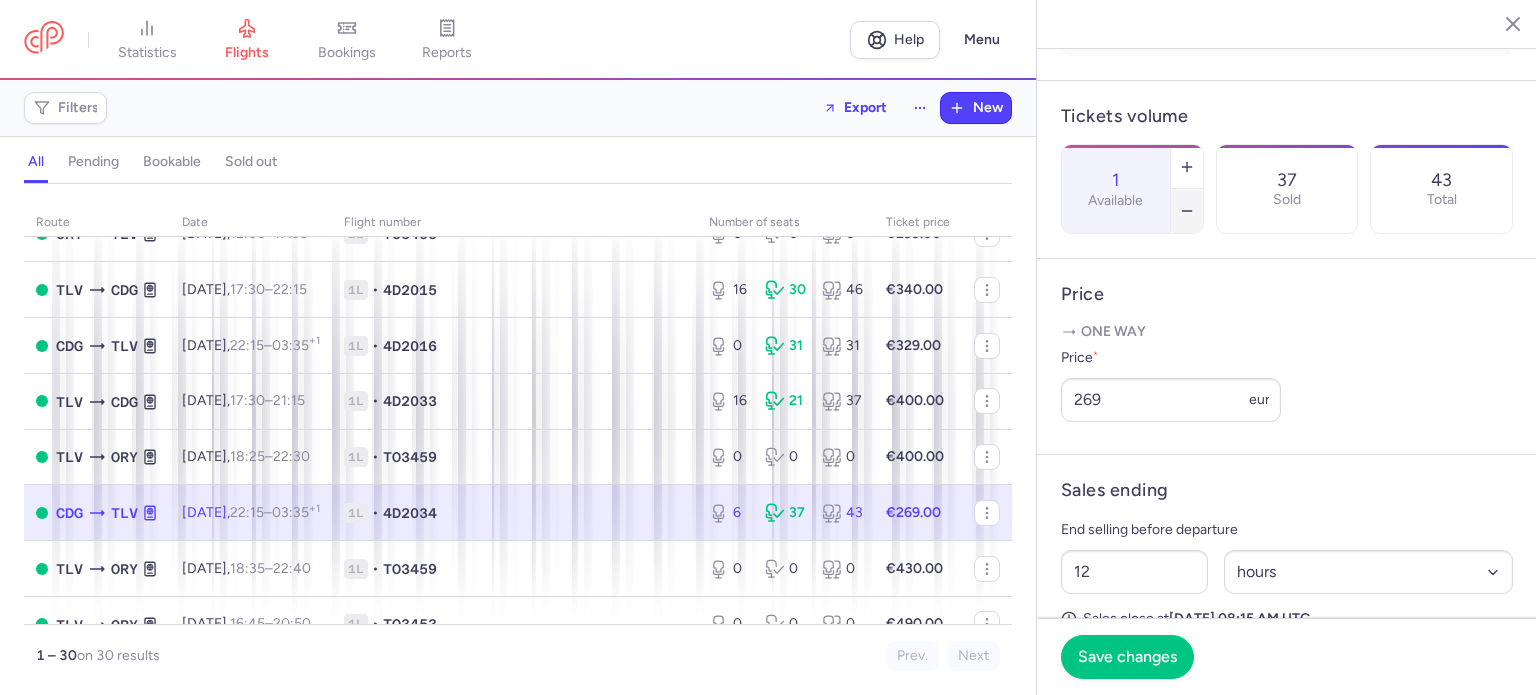 click 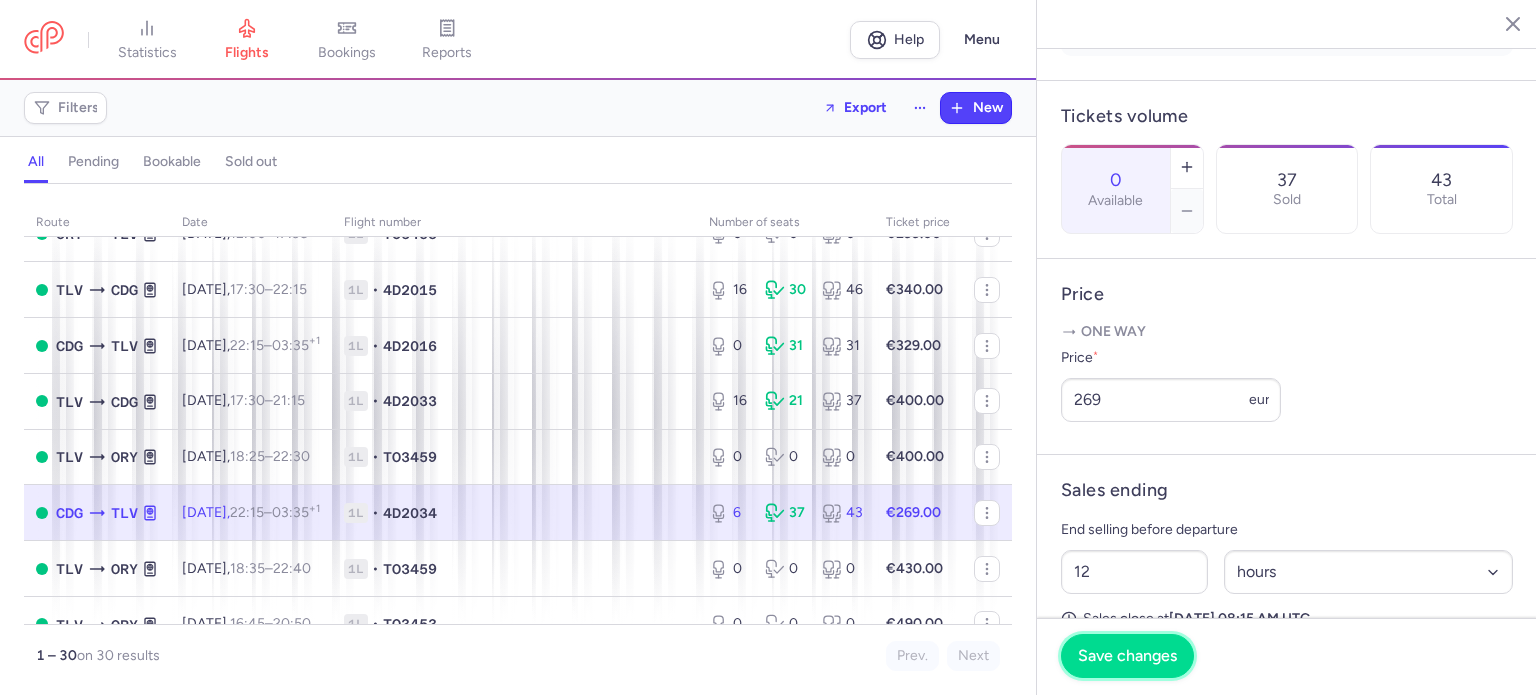 click on "Save changes" at bounding box center (1127, 656) 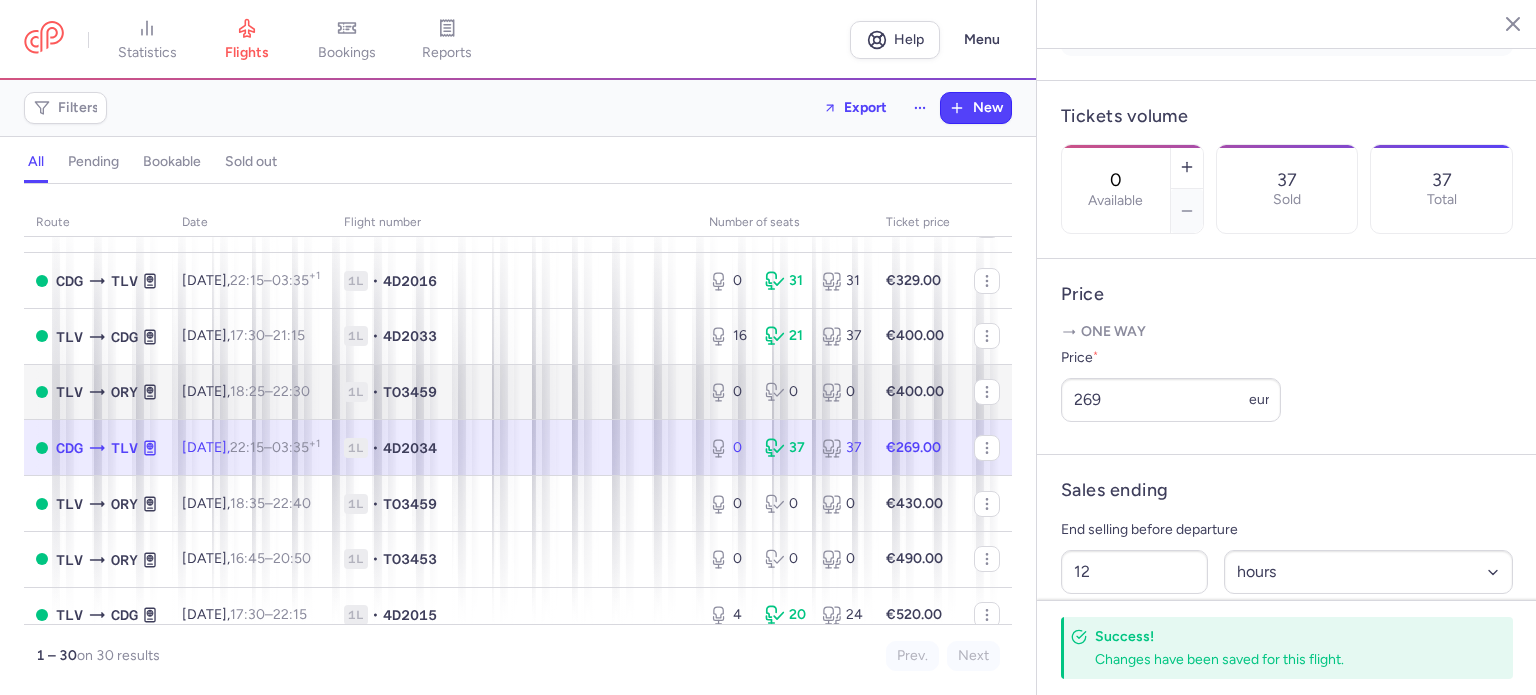scroll, scrollTop: 1000, scrollLeft: 0, axis: vertical 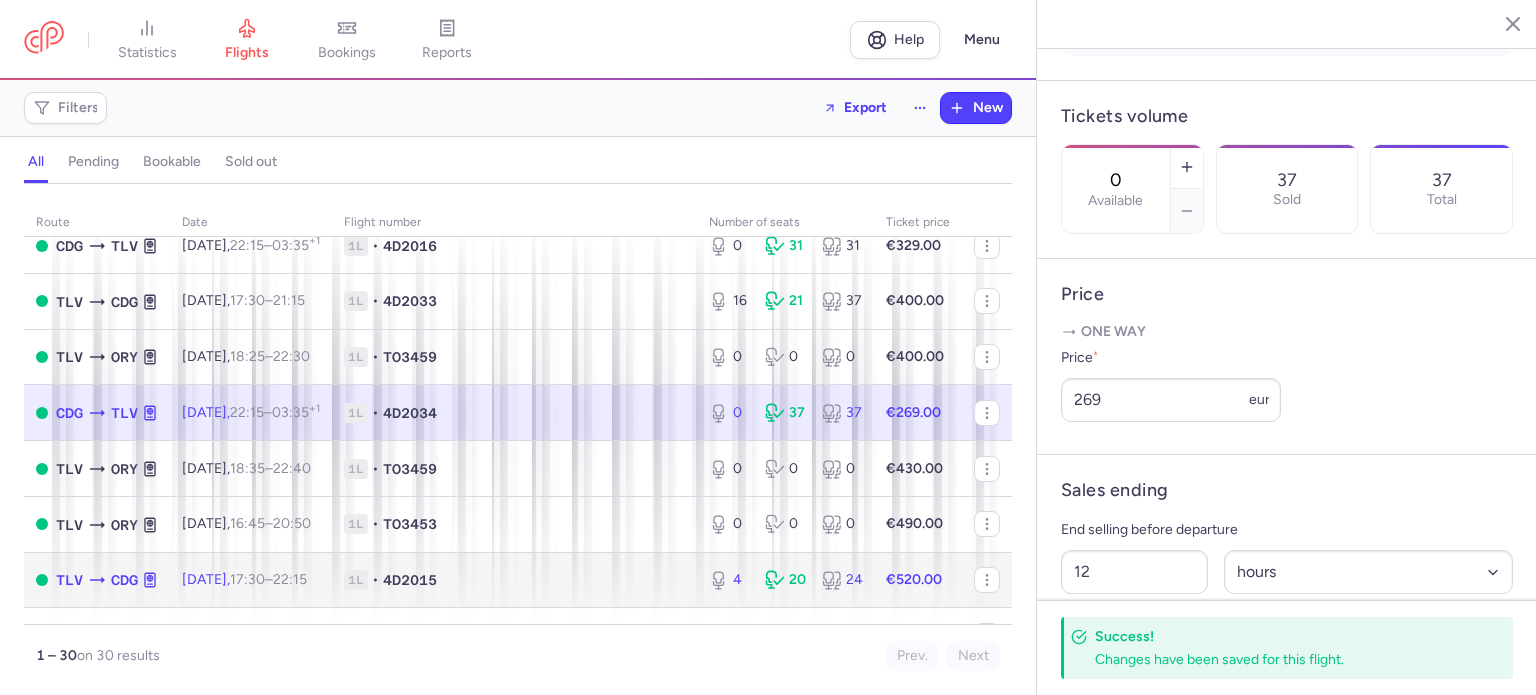 click on "1L • 4D2015" at bounding box center [514, 580] 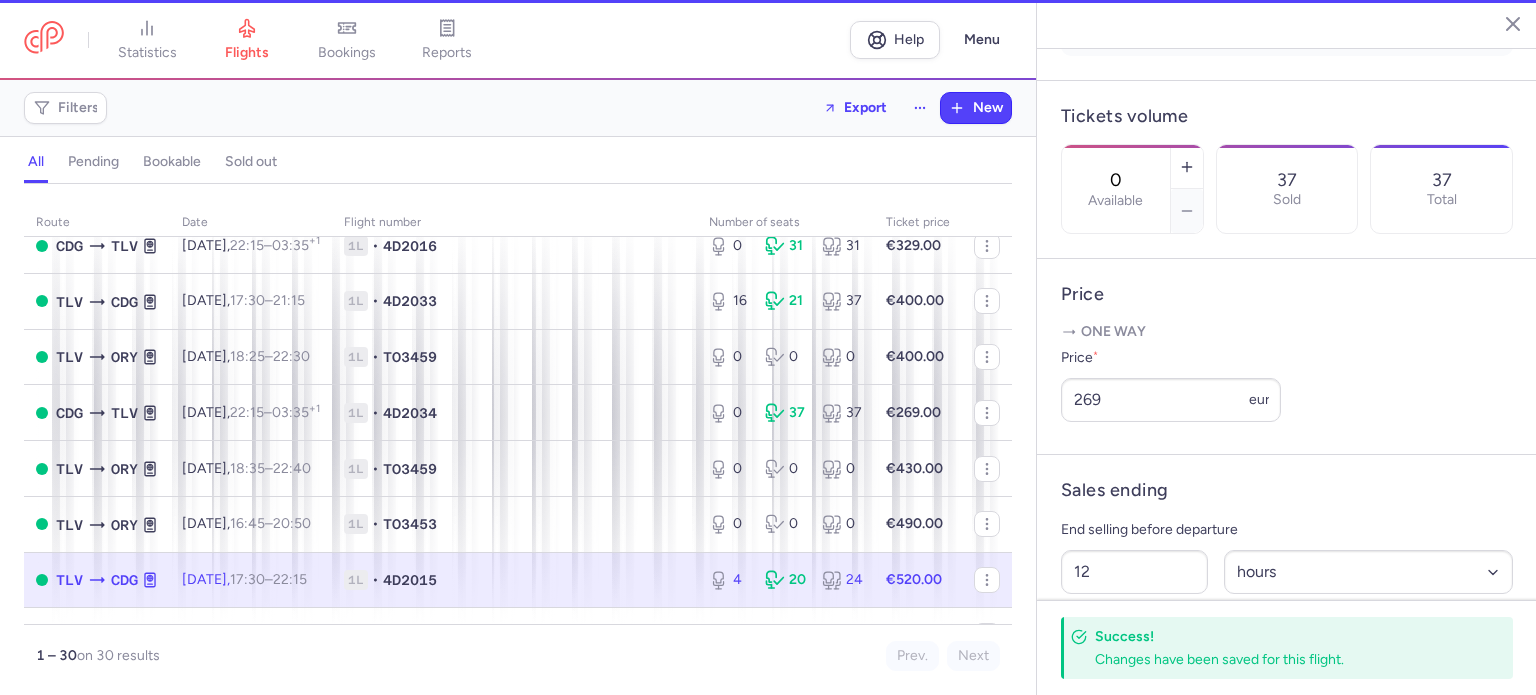 type on "4" 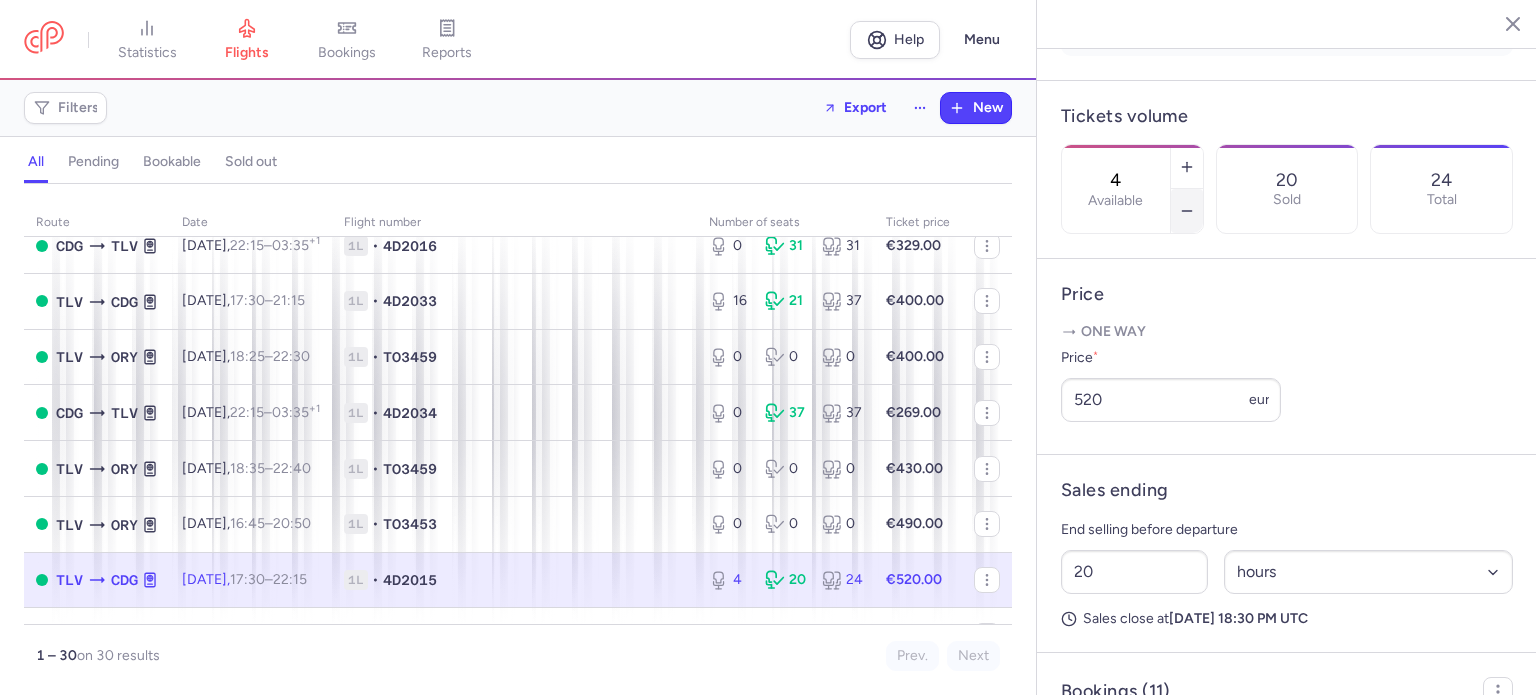 click 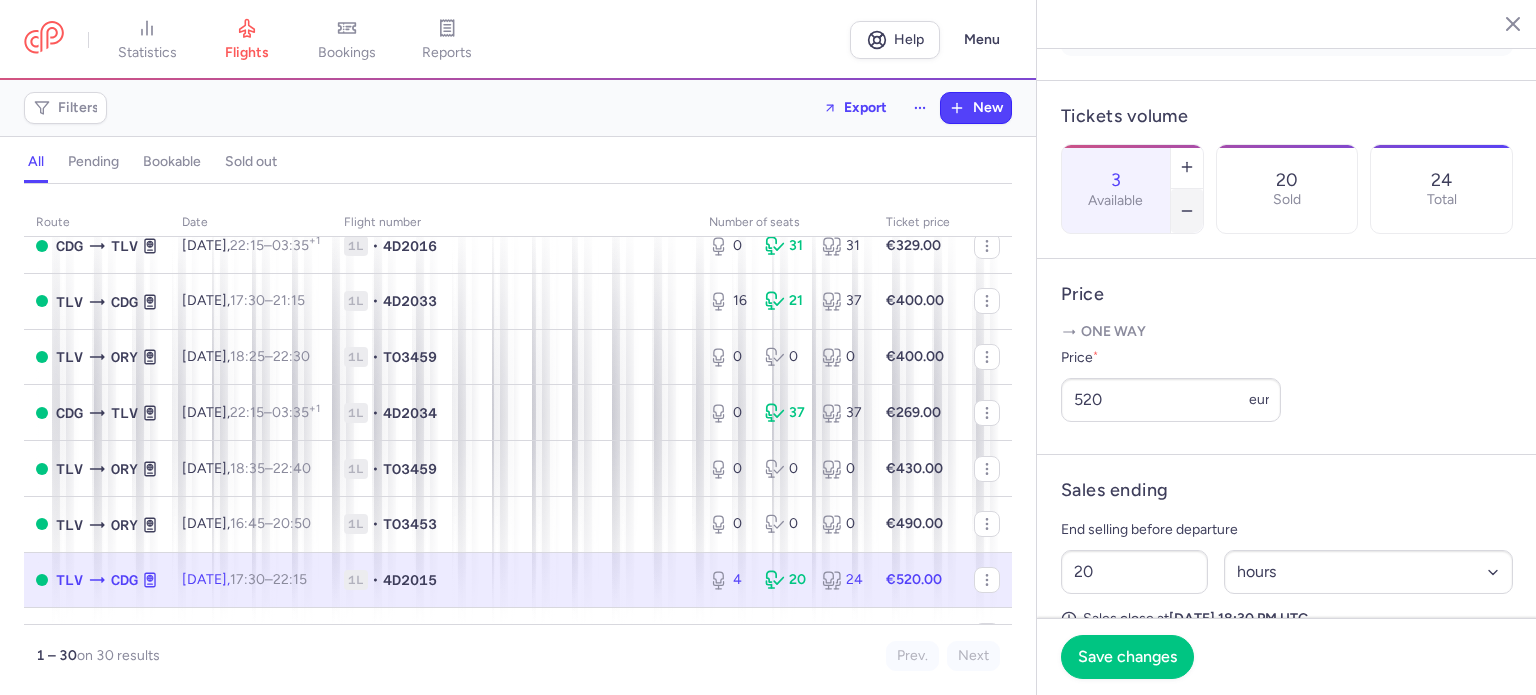 click 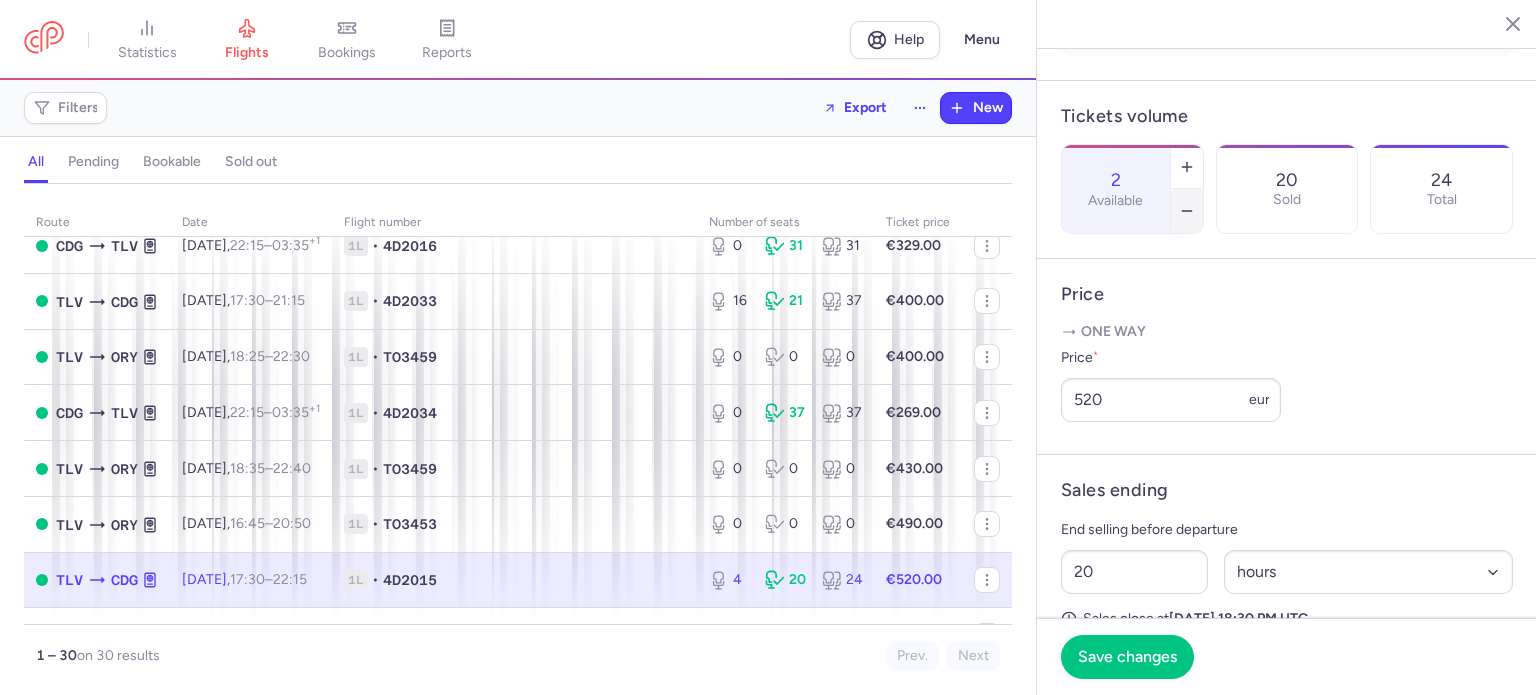 click 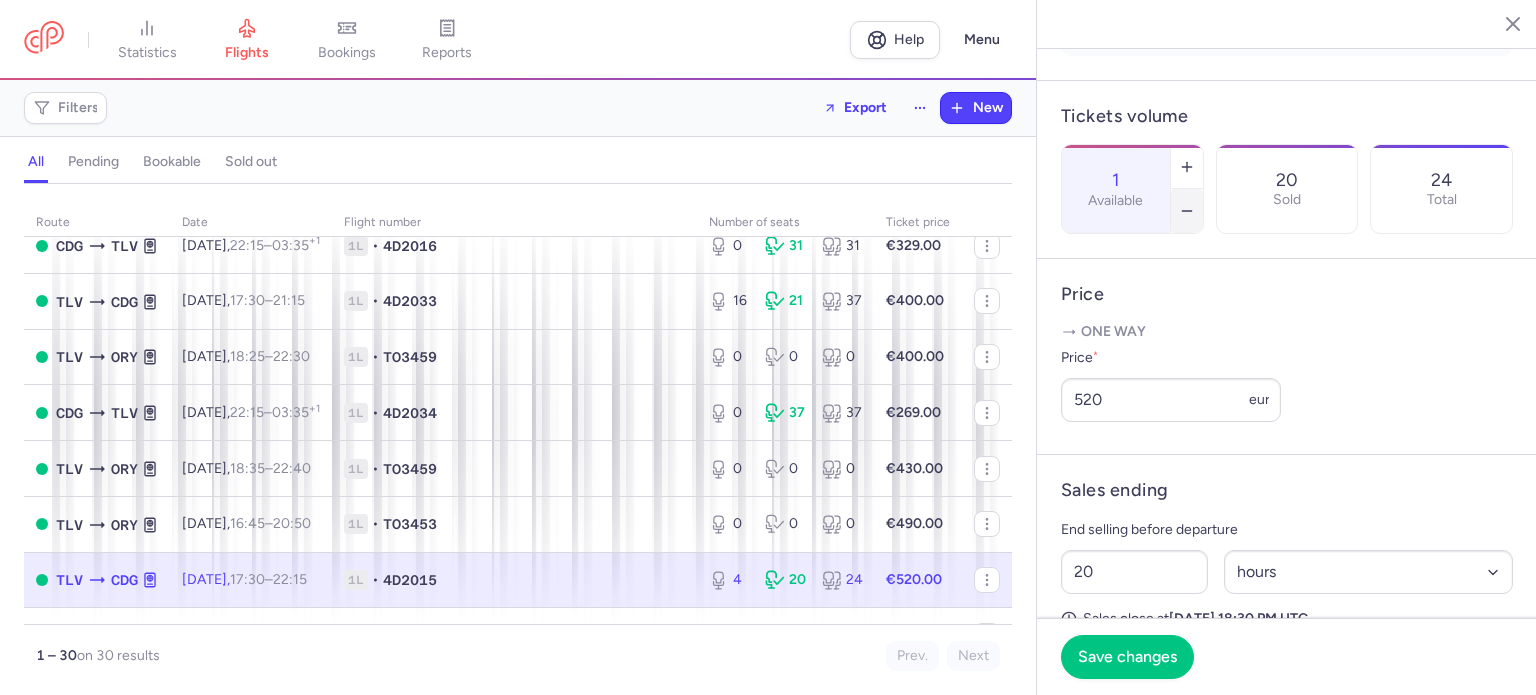 click 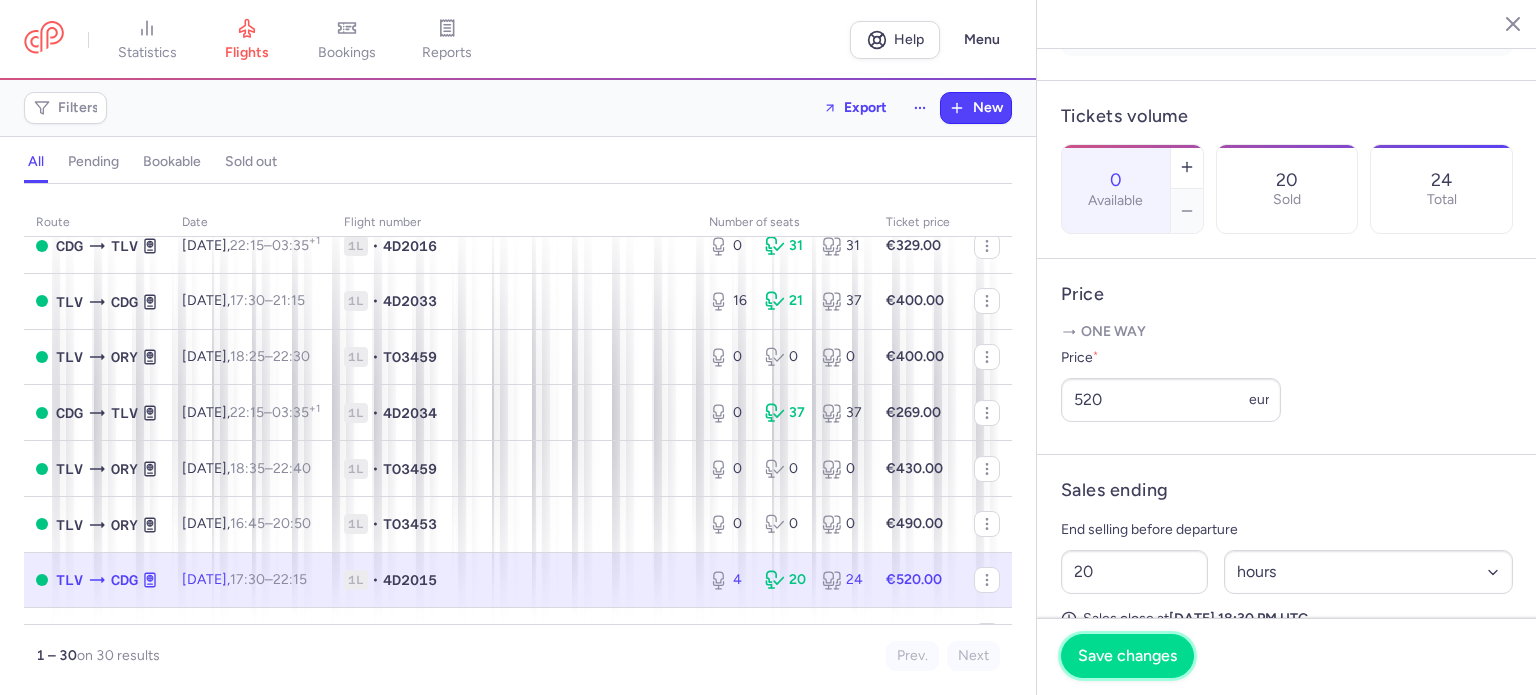 click on "Save changes" at bounding box center [1127, 656] 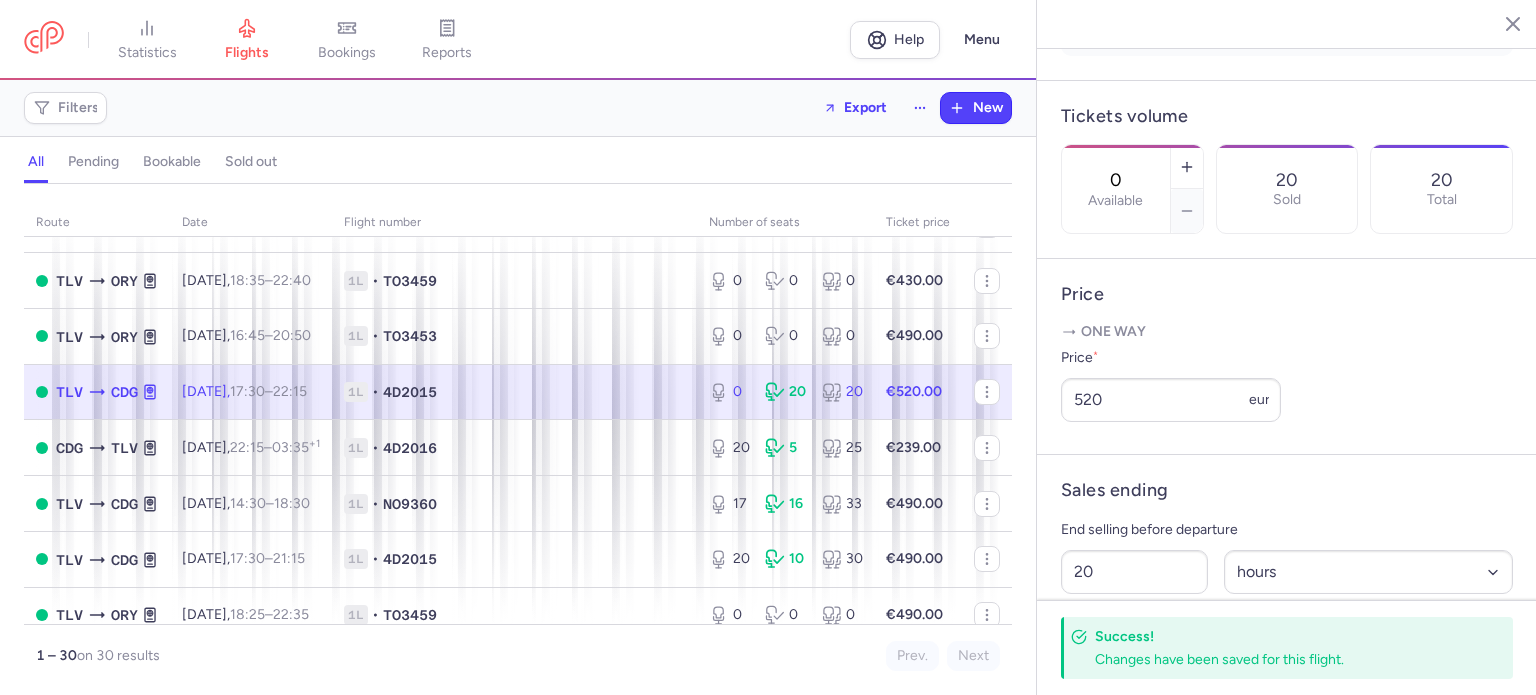 scroll, scrollTop: 1200, scrollLeft: 0, axis: vertical 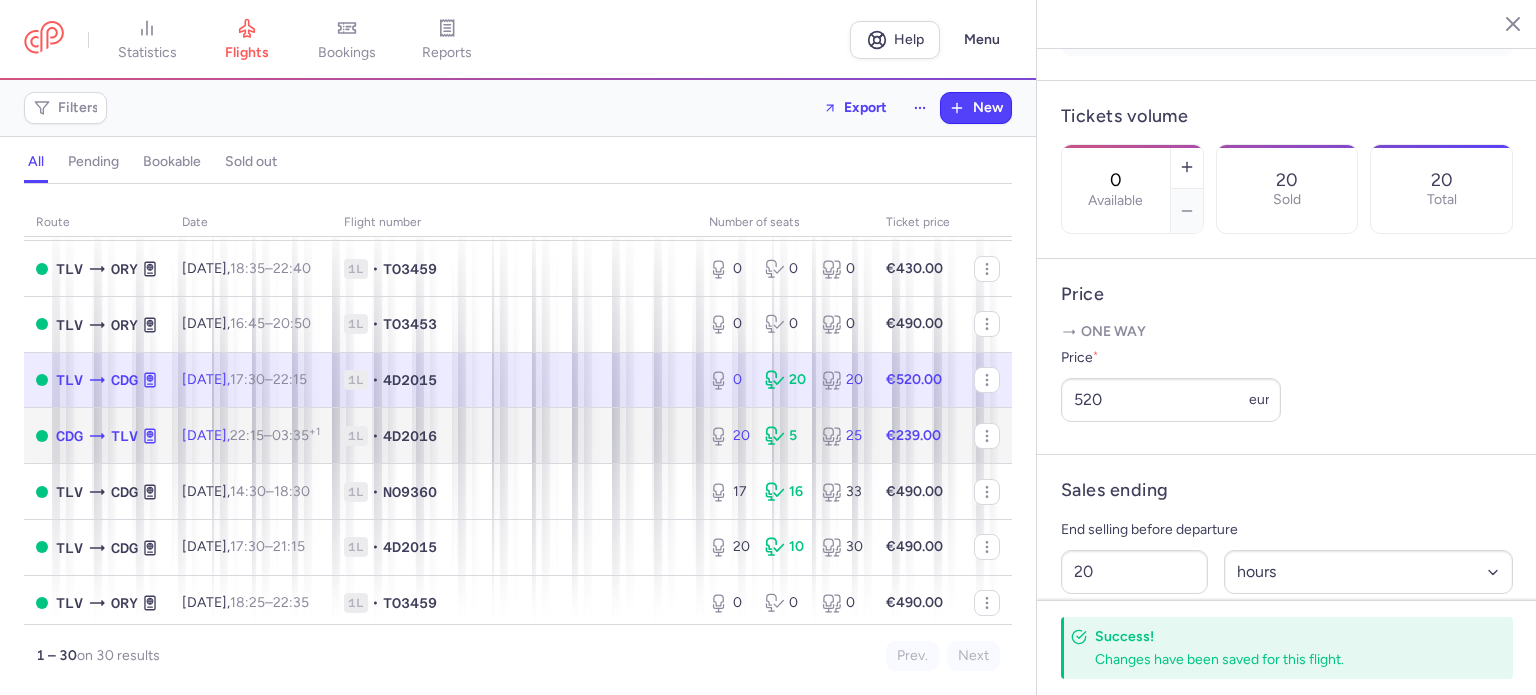 click on "1L • 4D2016" at bounding box center (514, 436) 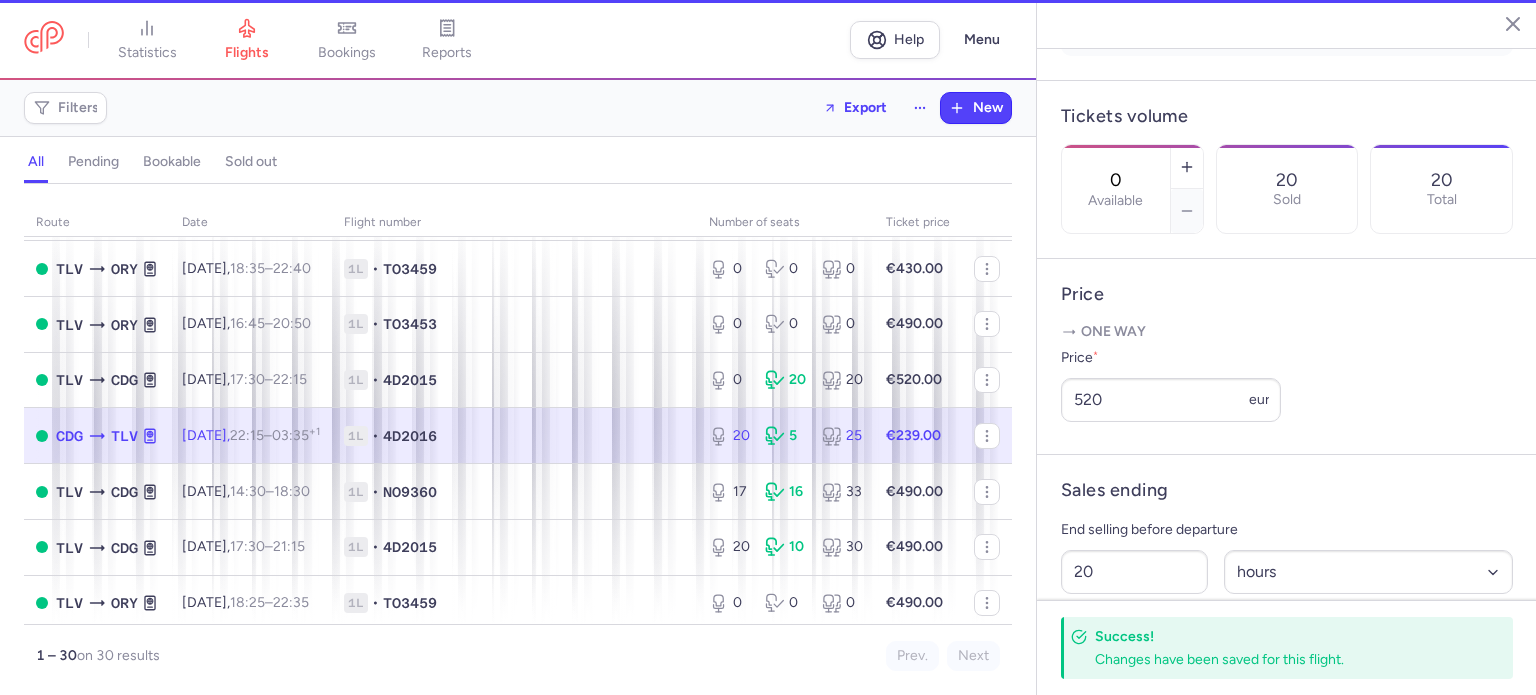 type on "20" 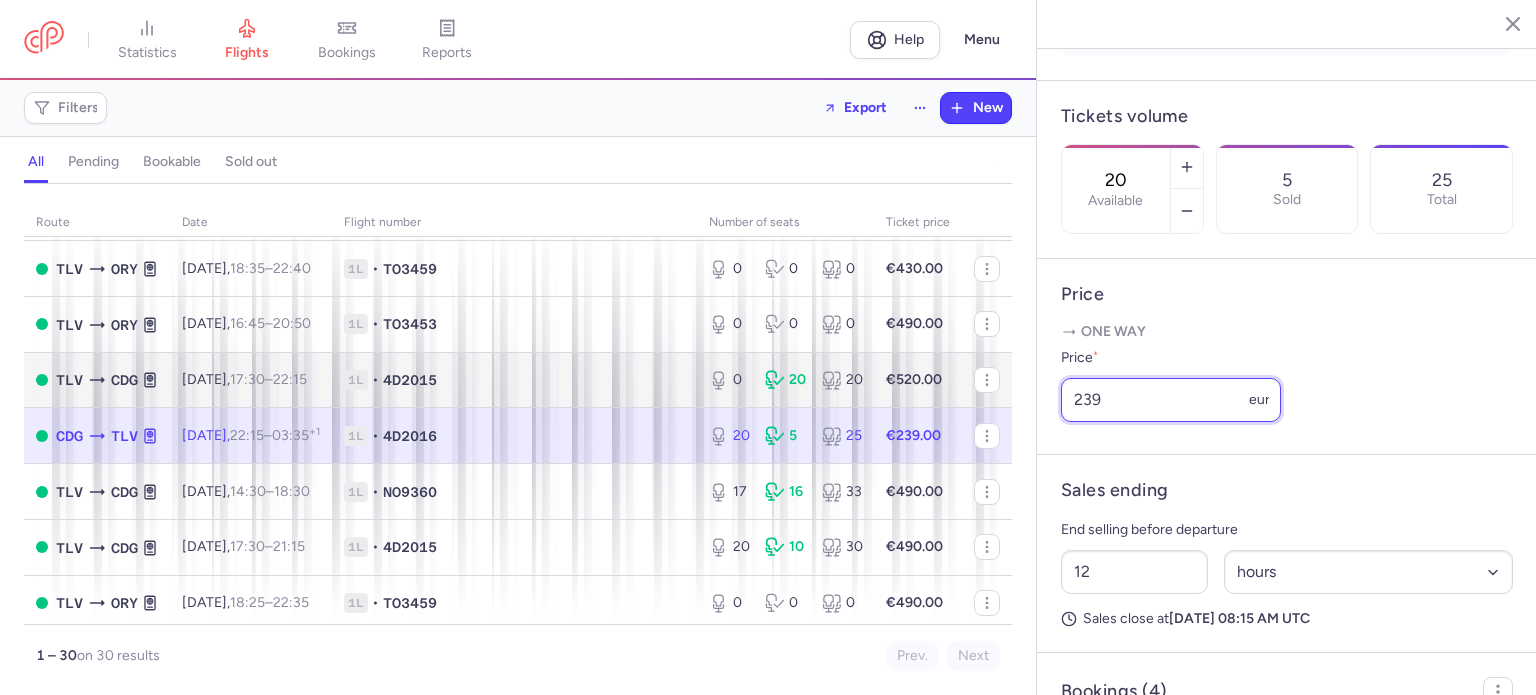 drag, startPoint x: 1131, startPoint y: 430, endPoint x: 871, endPoint y: 437, distance: 260.0942 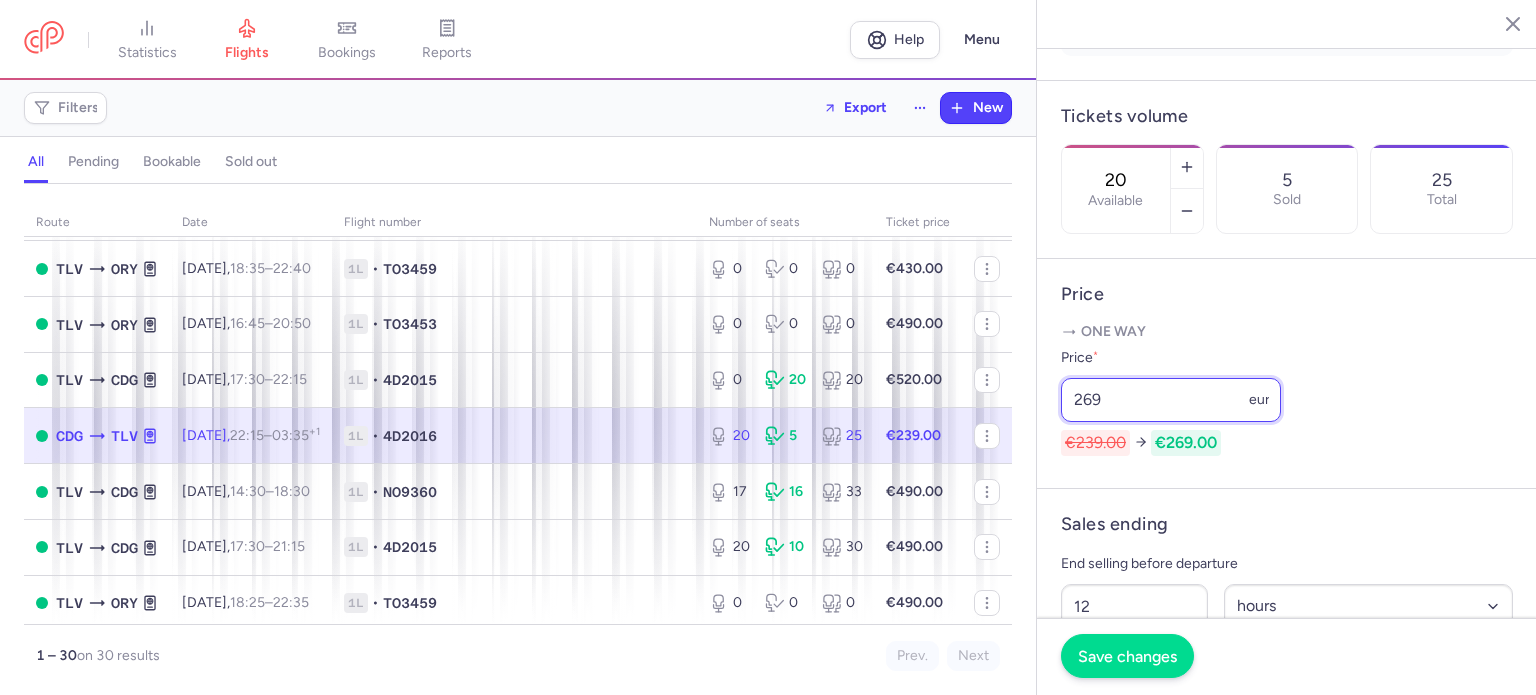 type on "269" 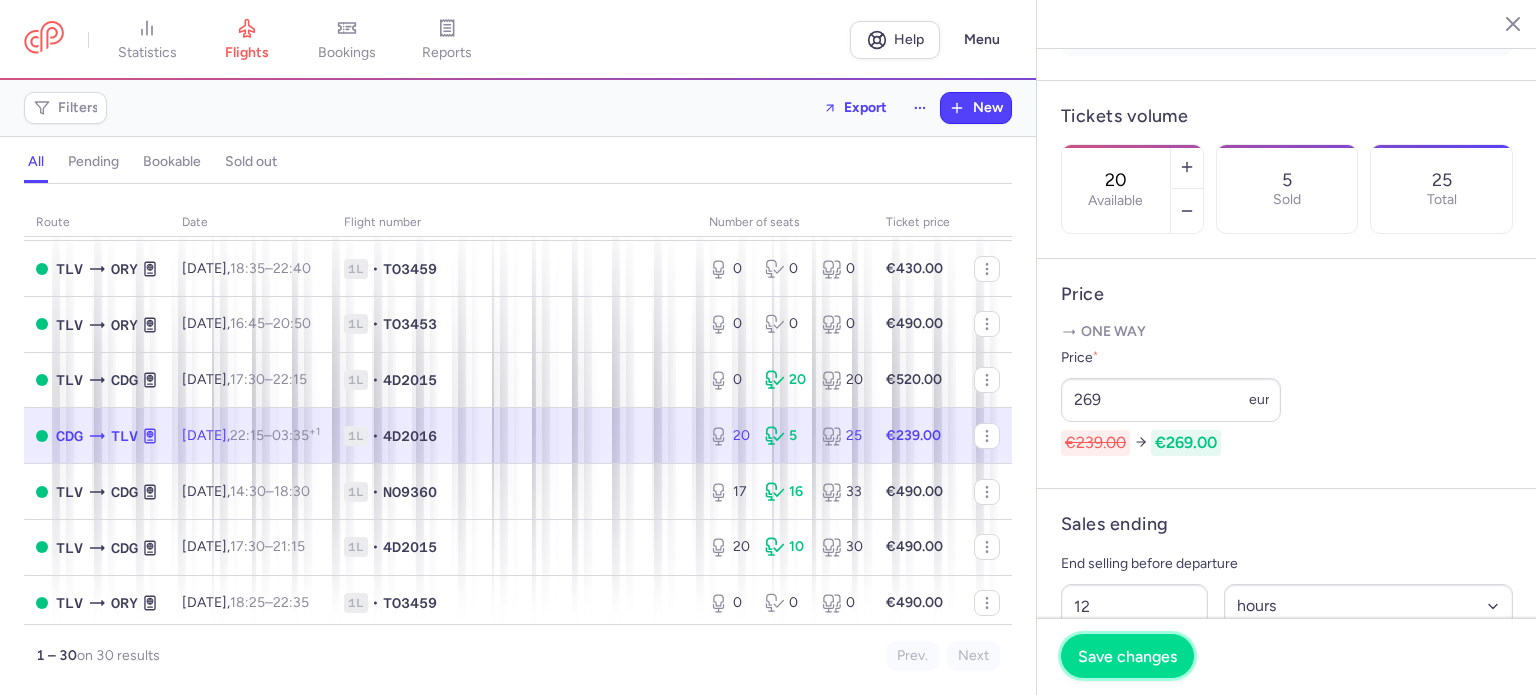 click on "Save changes" at bounding box center [1127, 656] 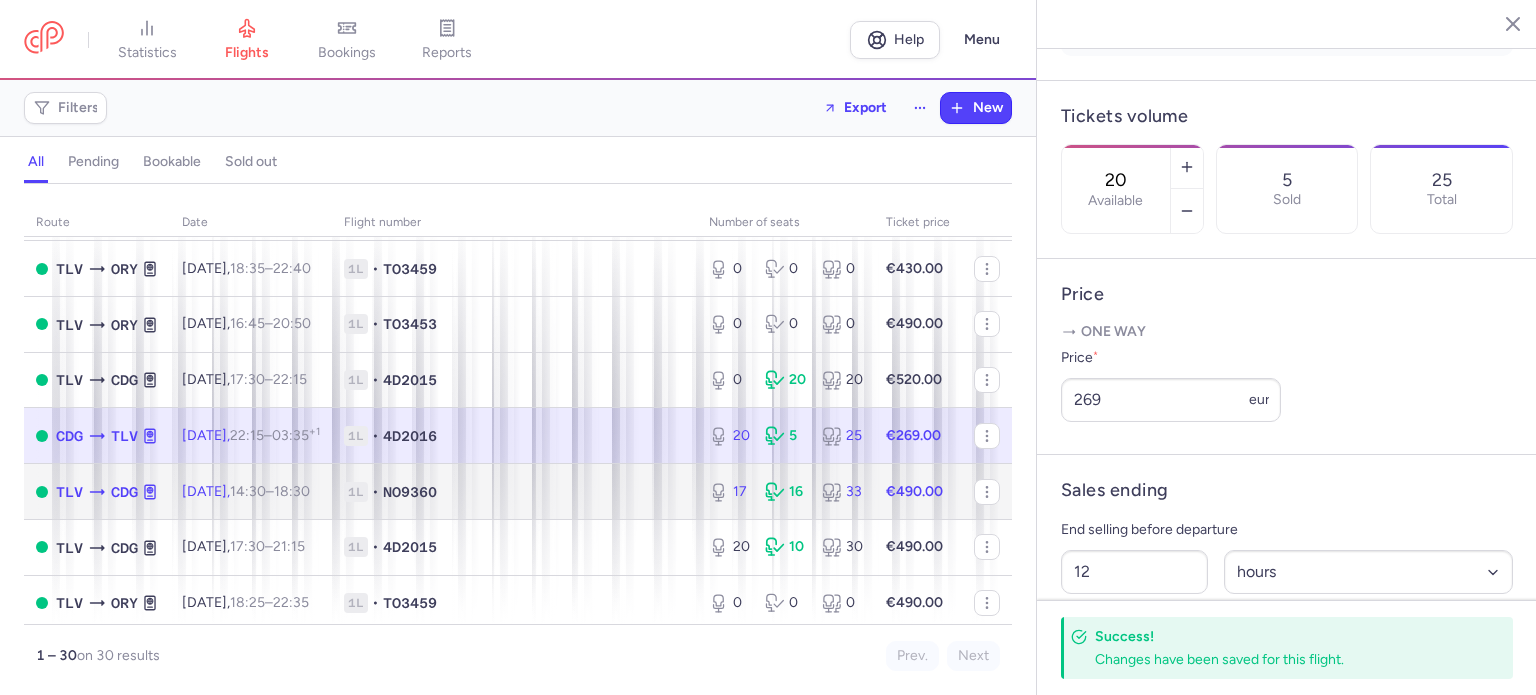 click on "1L • NO9360" at bounding box center [514, 492] 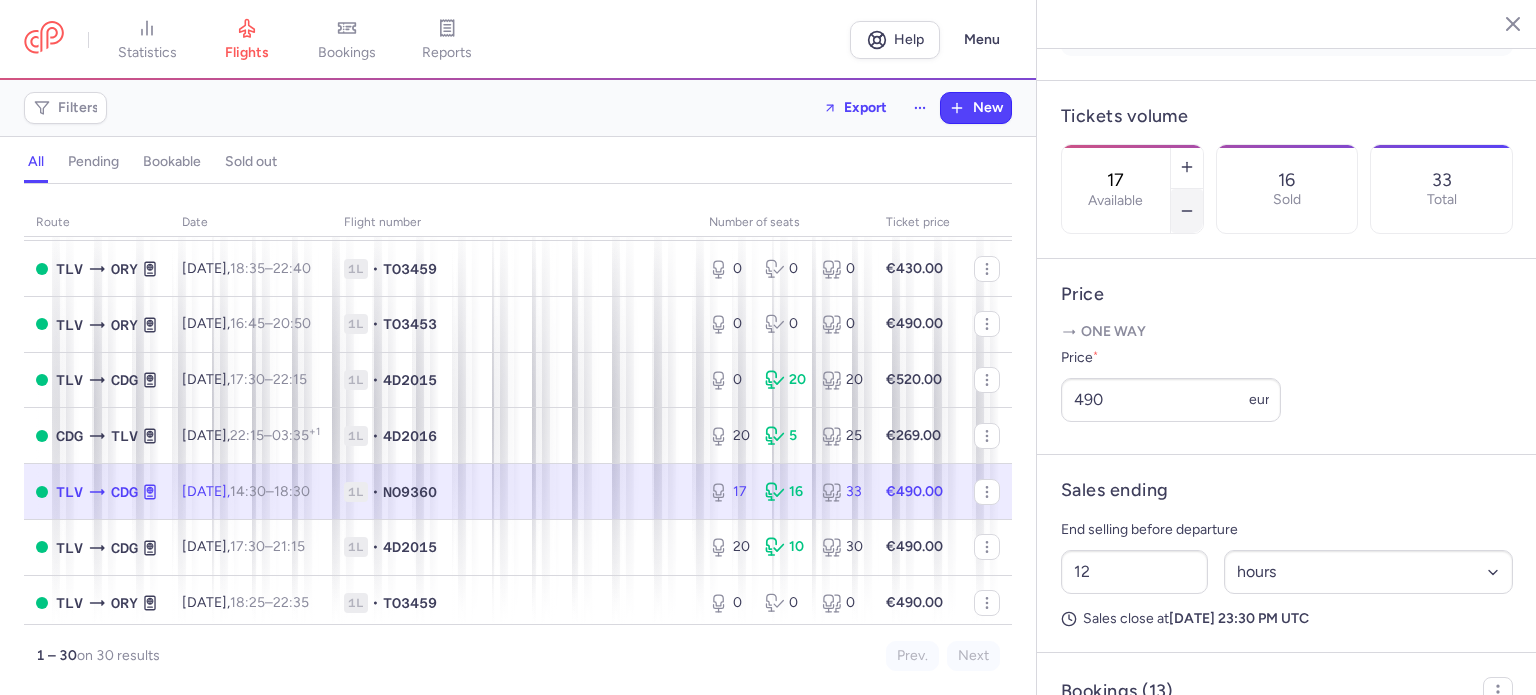 click 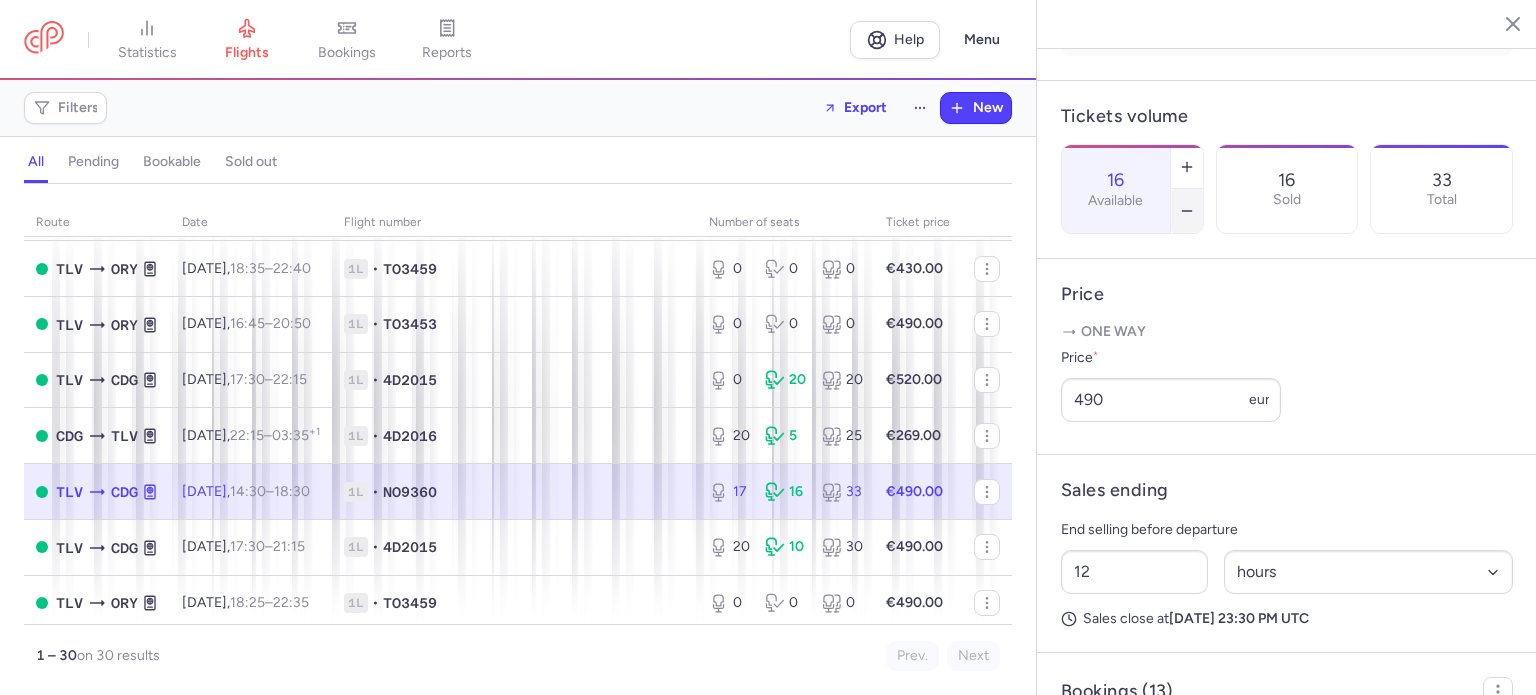 click 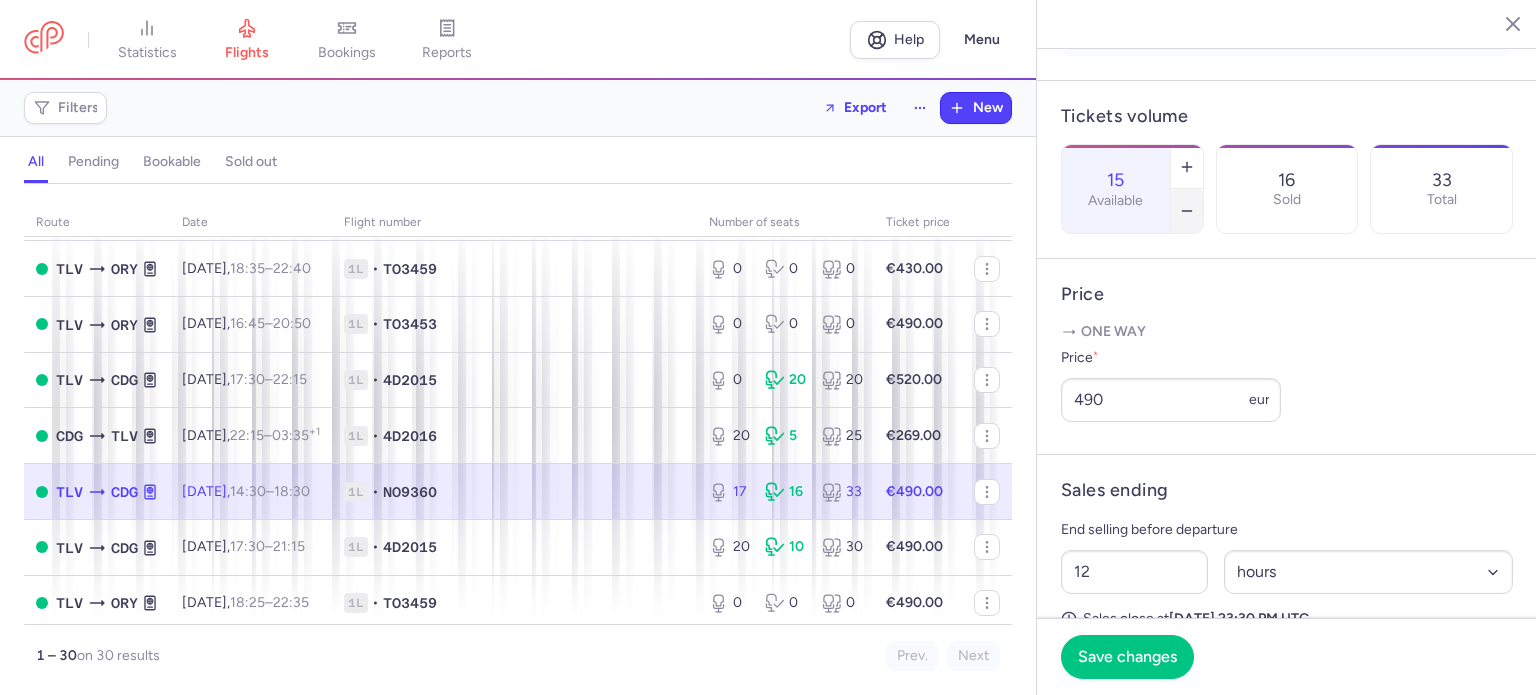 click 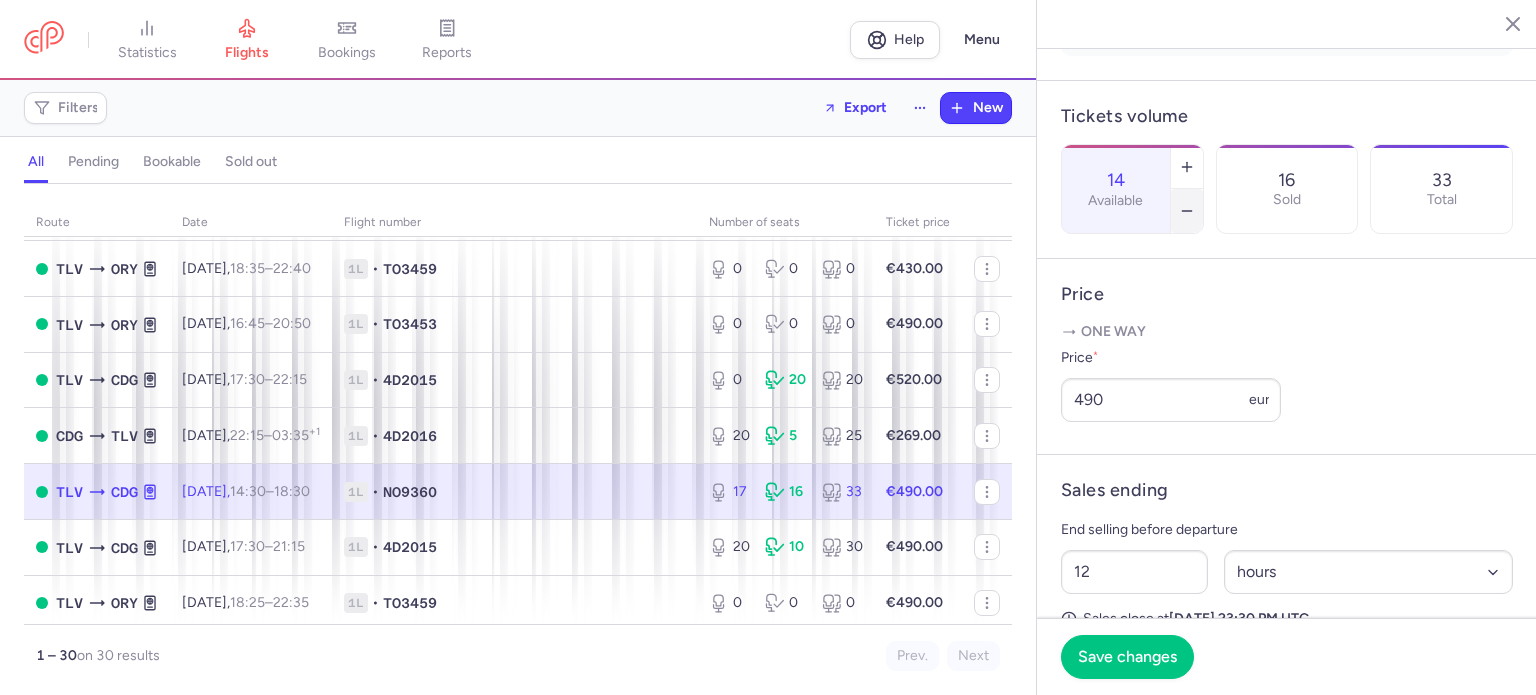 click 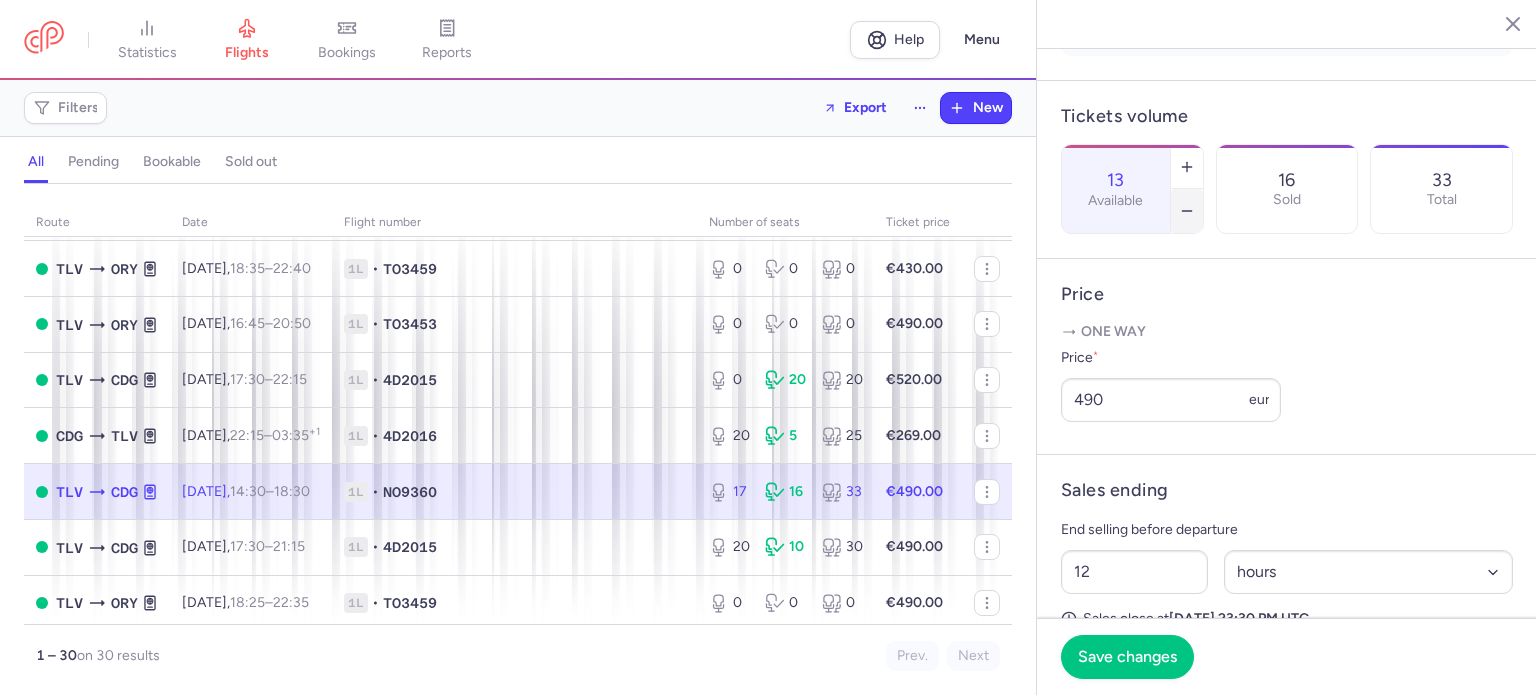 click 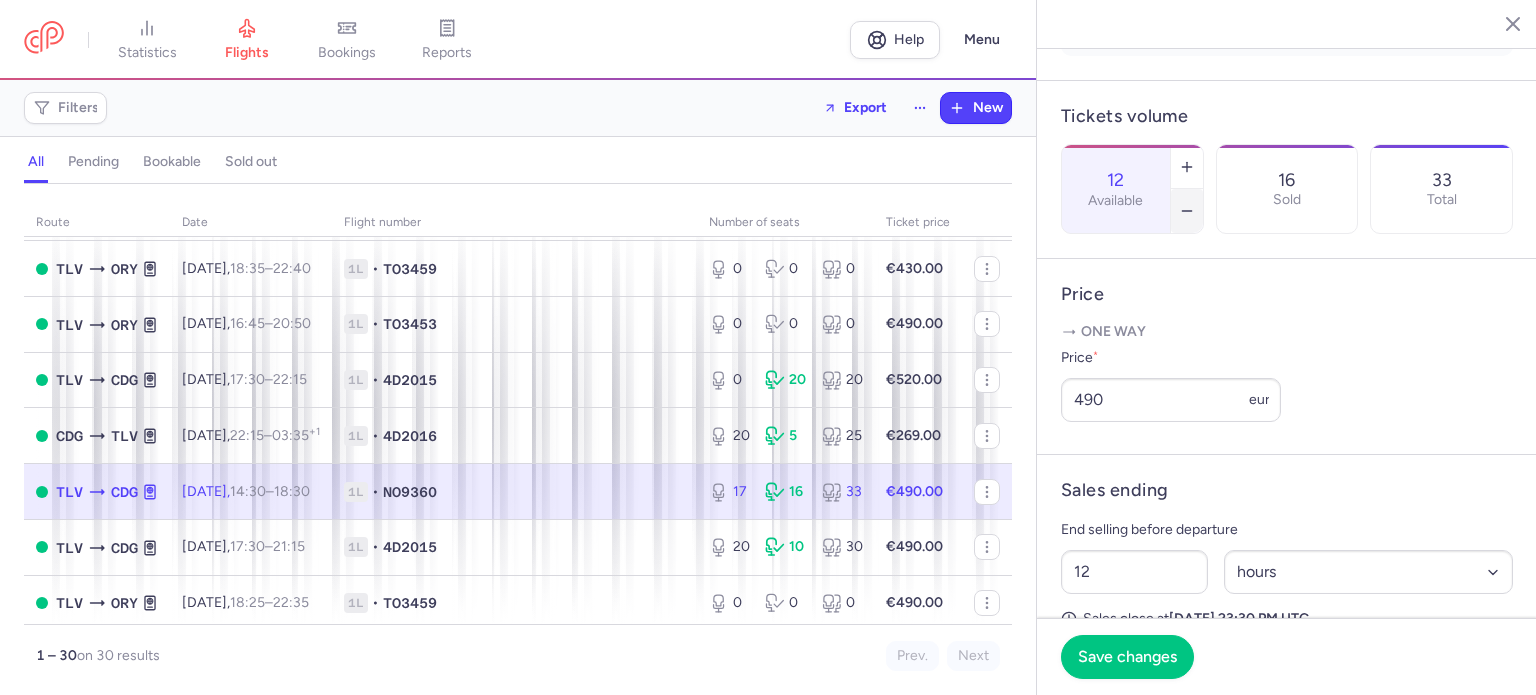 click 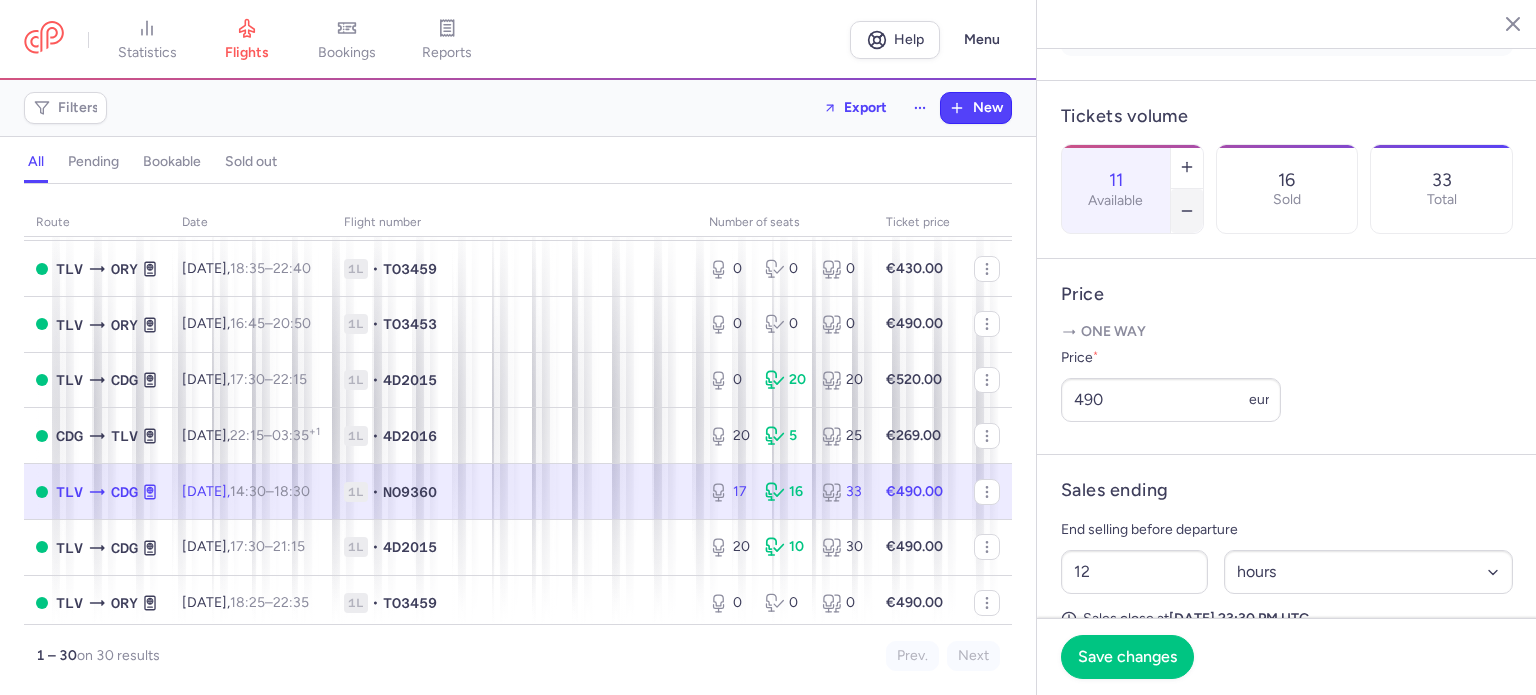 click 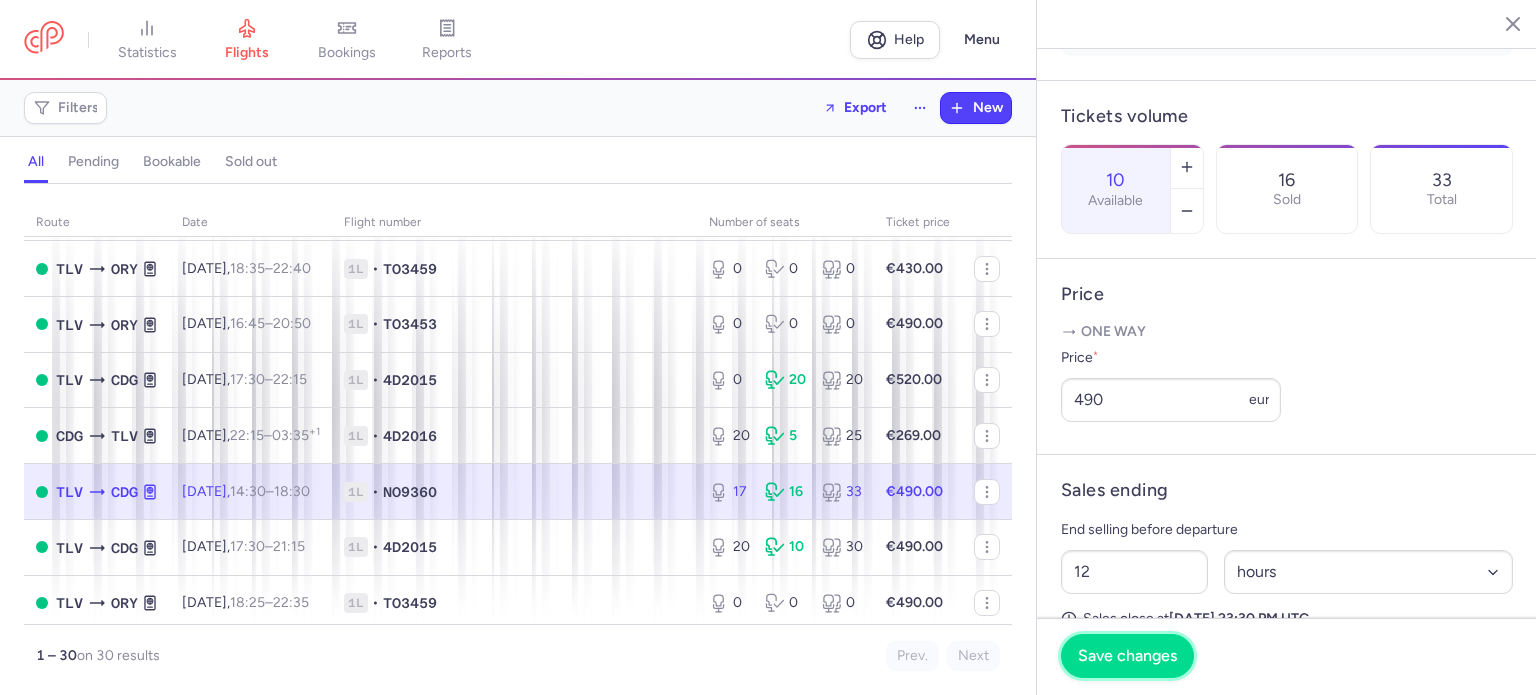 click on "Save changes" at bounding box center [1127, 656] 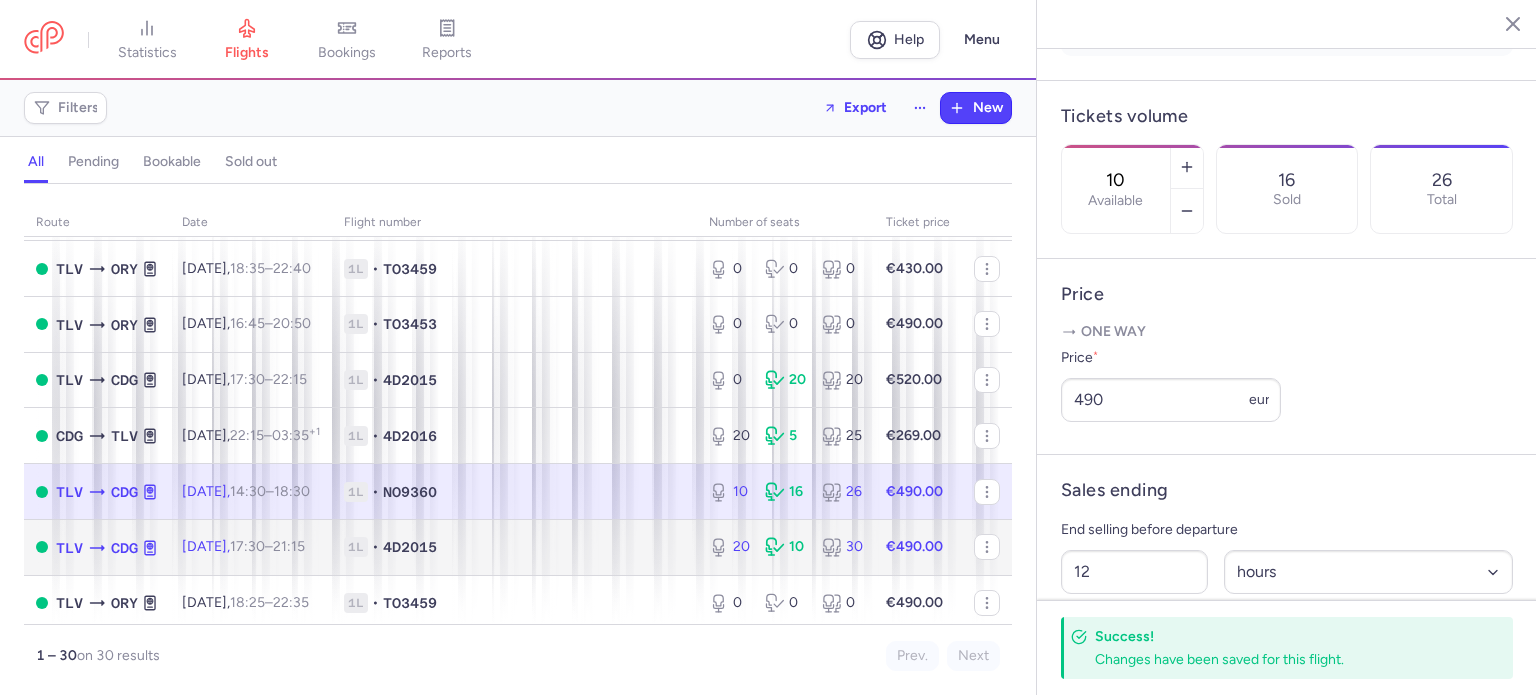 click on "1L • 4D2015" at bounding box center [514, 547] 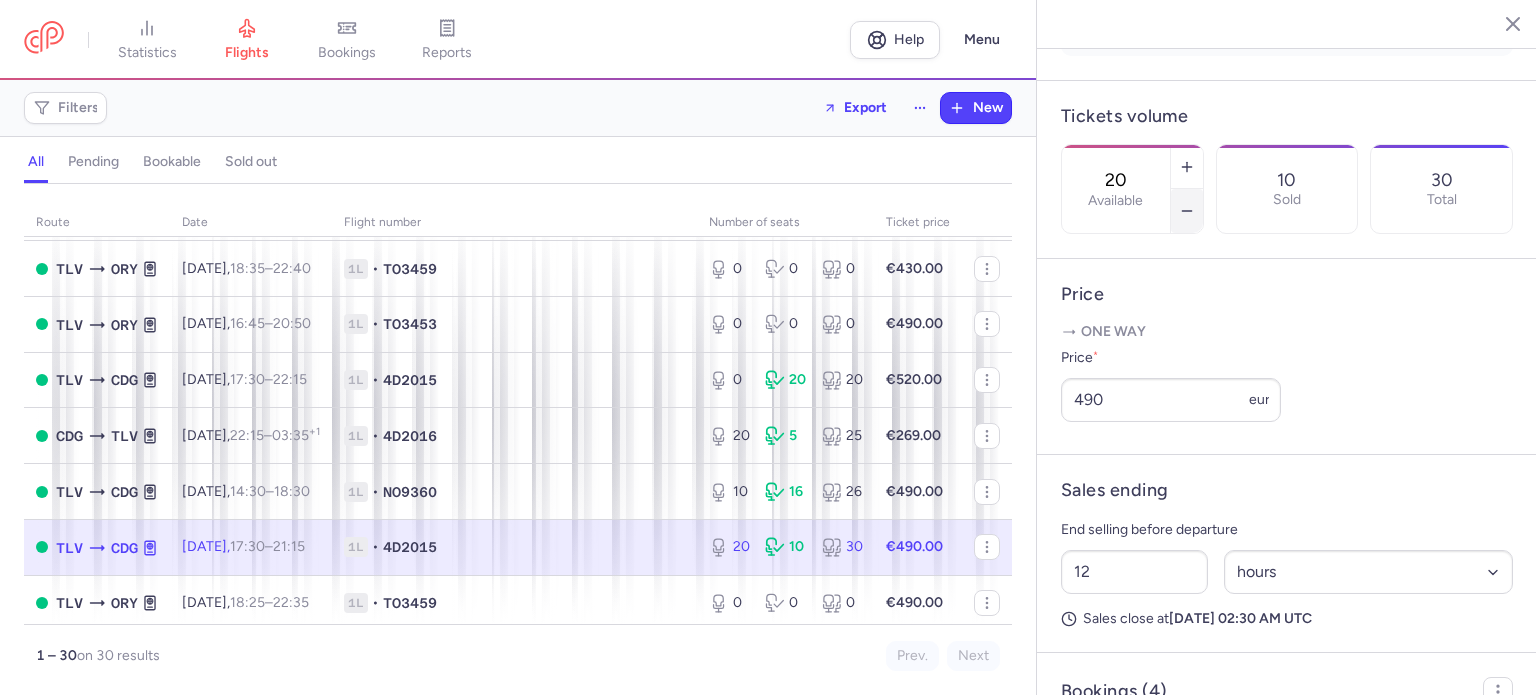 click 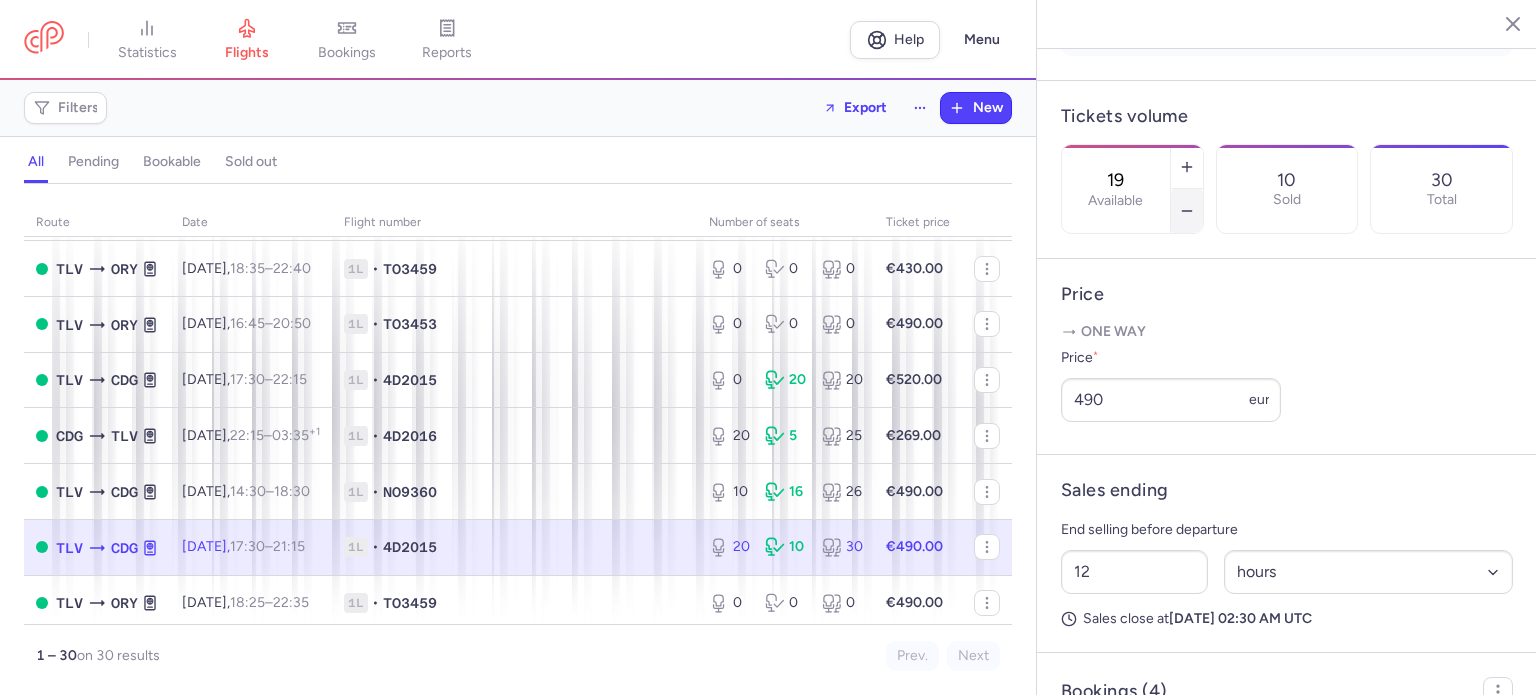 click 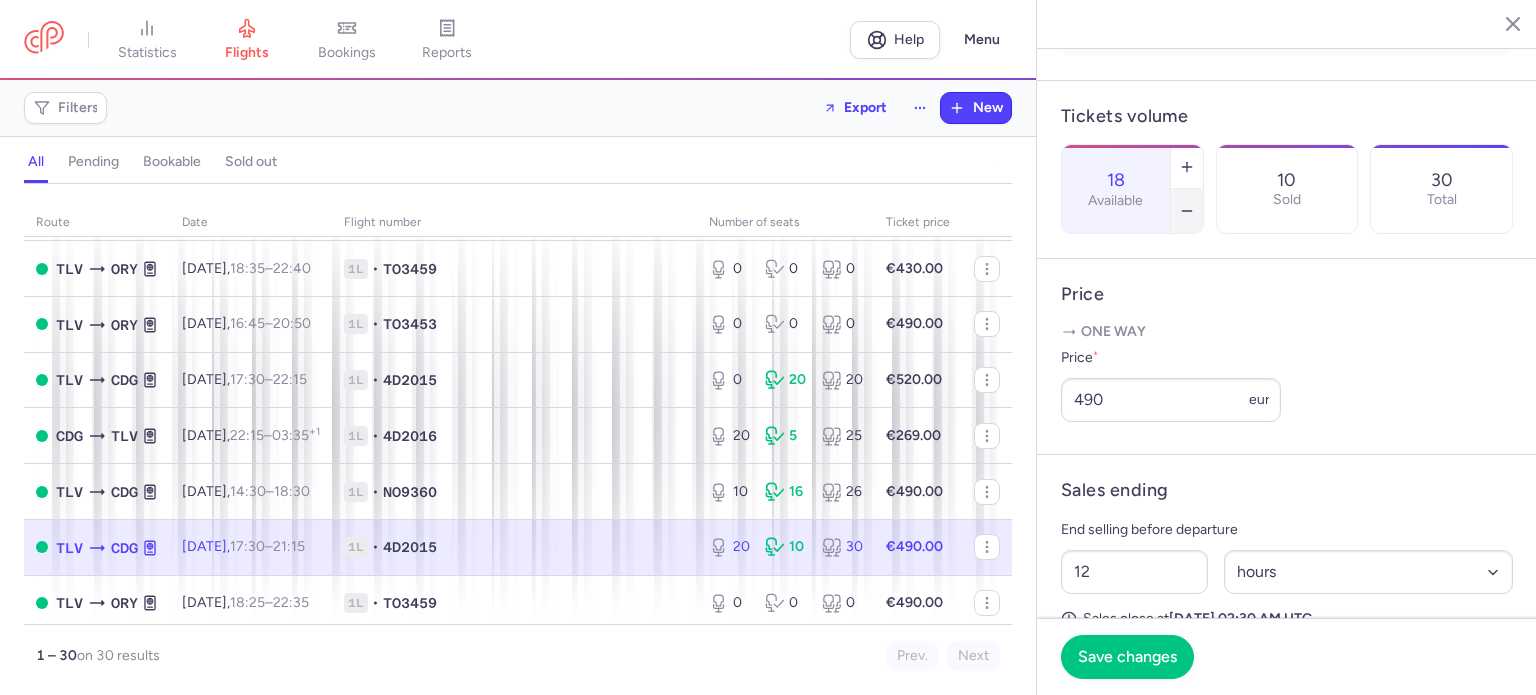 click 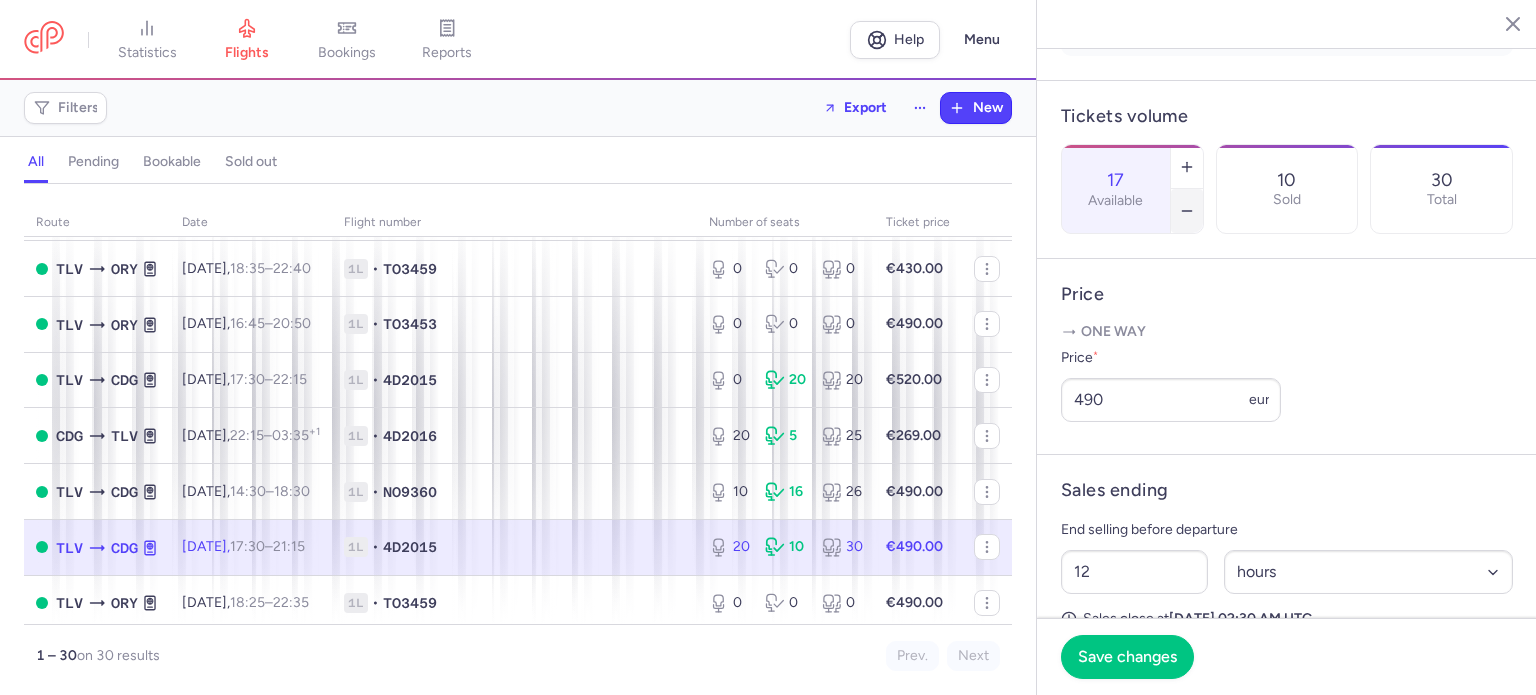 click 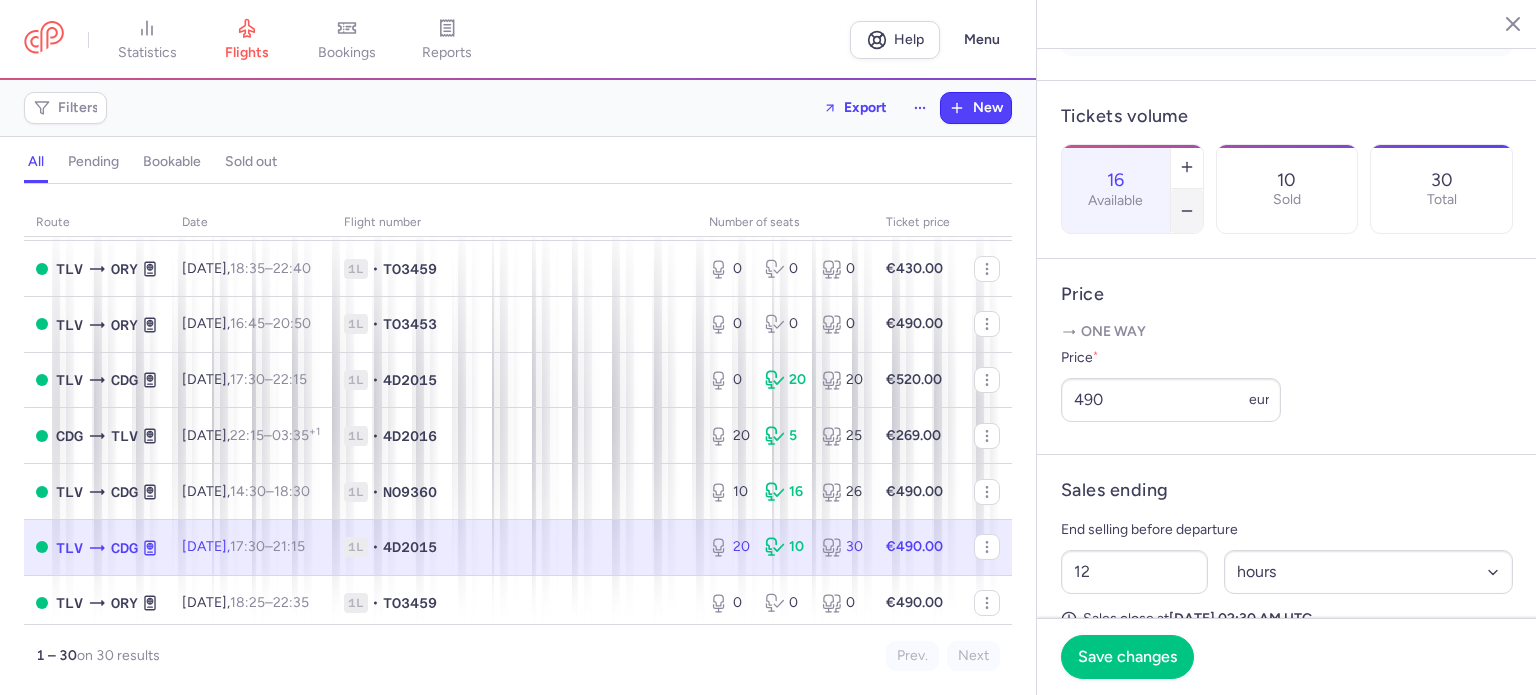 click 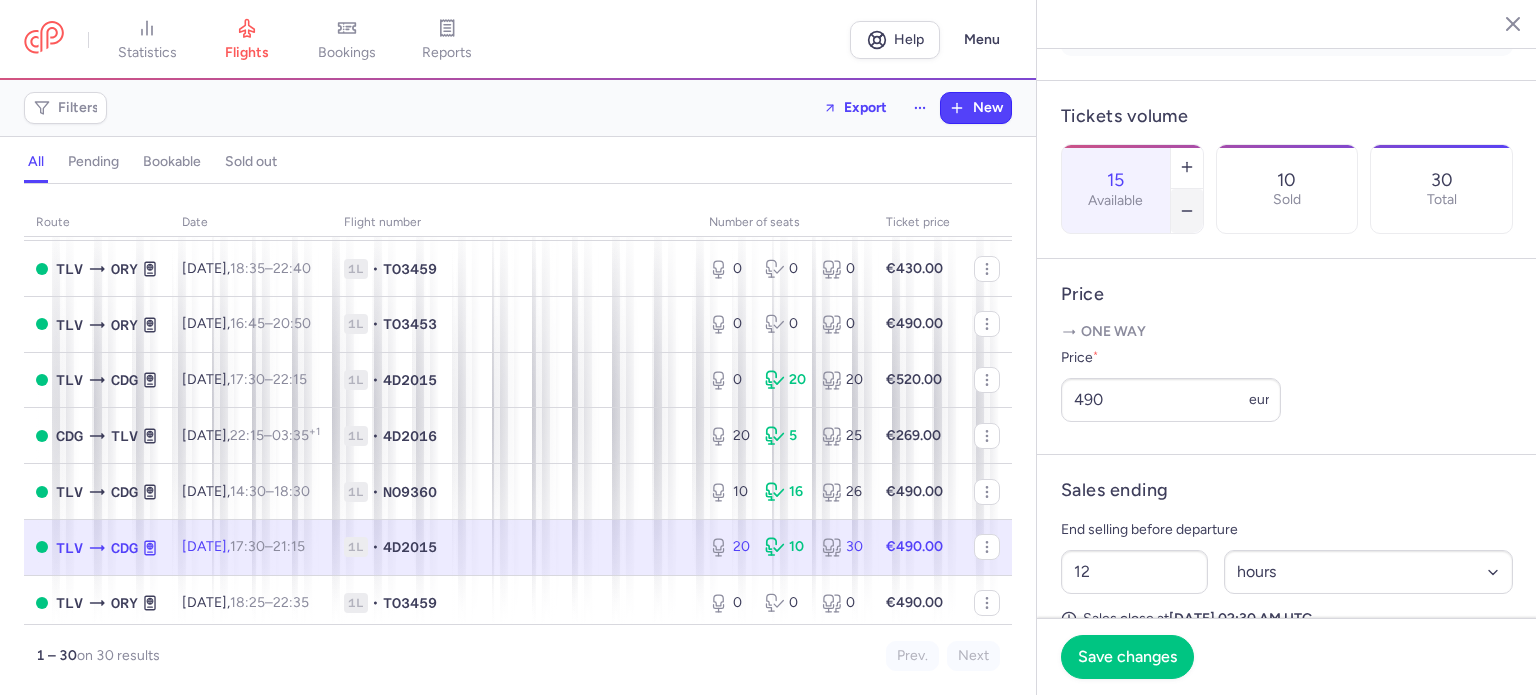 click 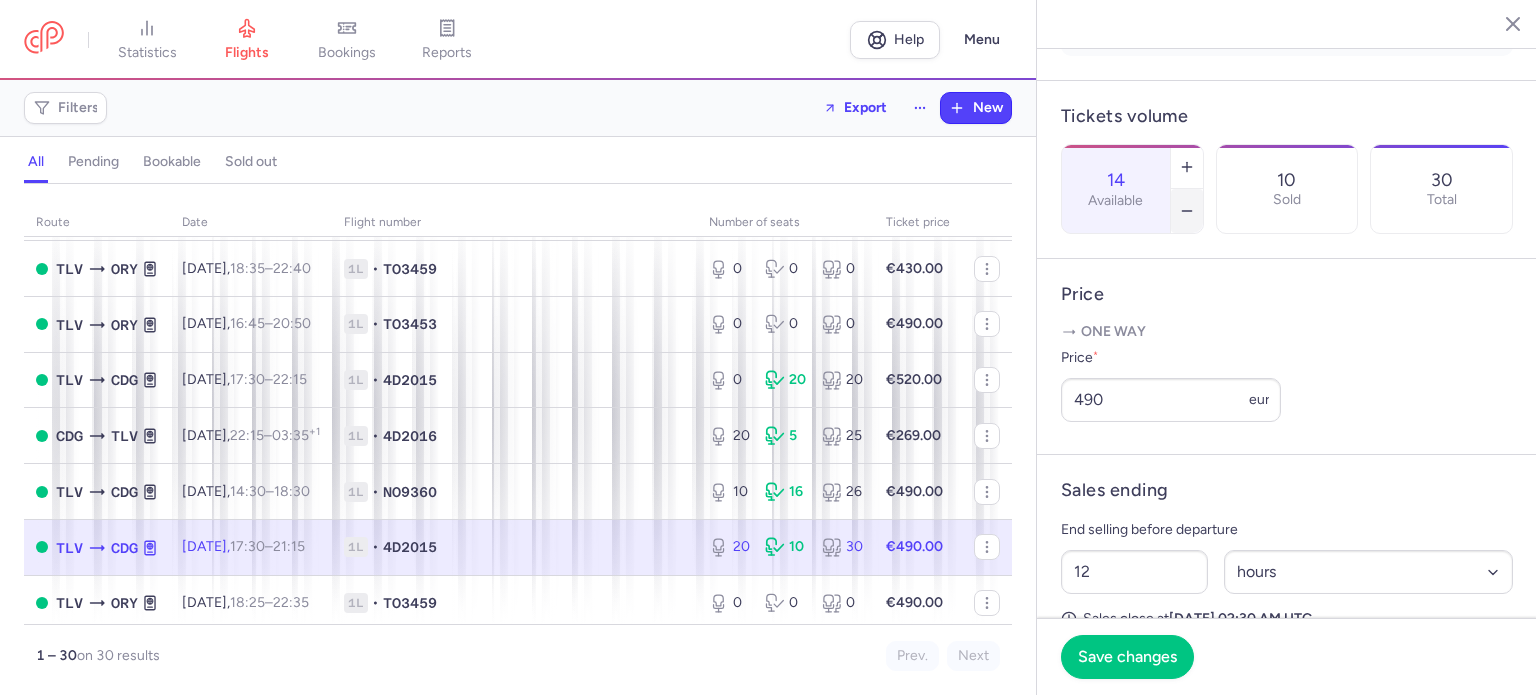 click 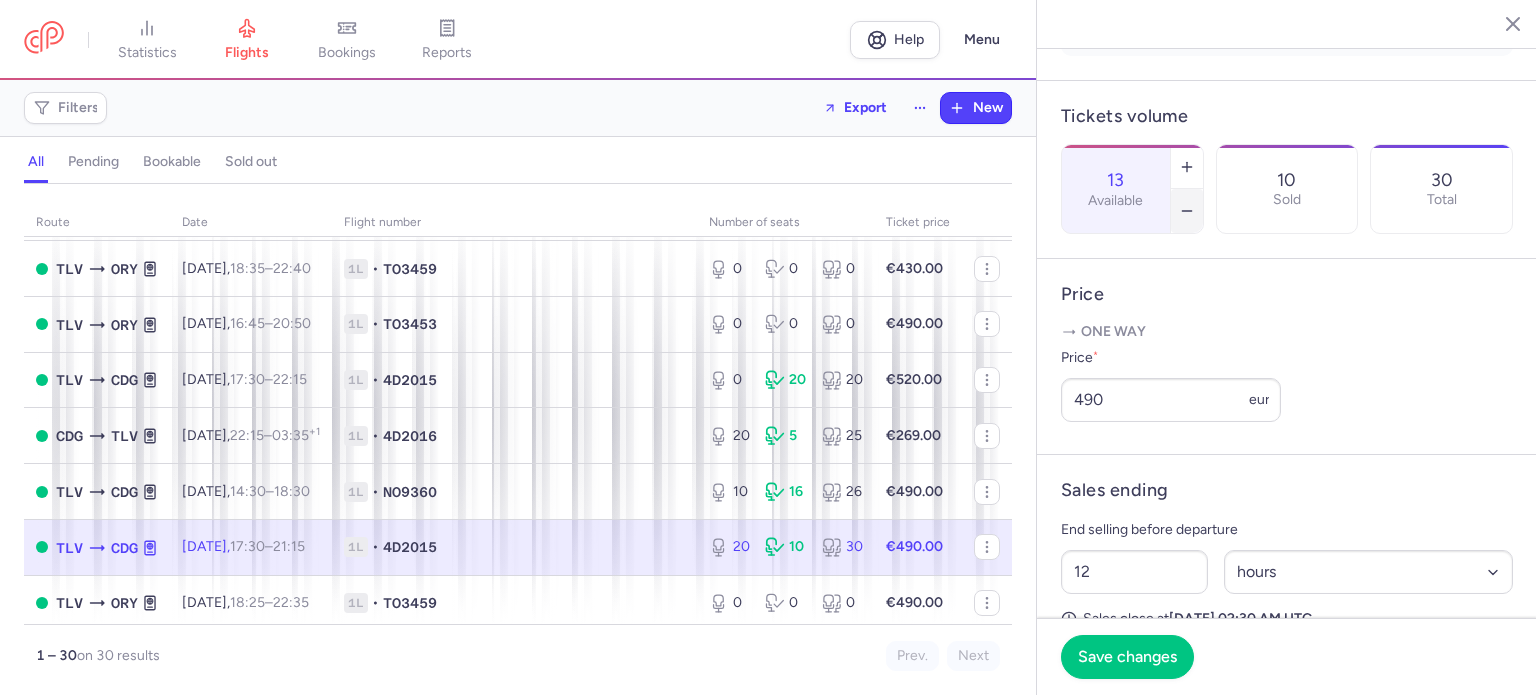 click 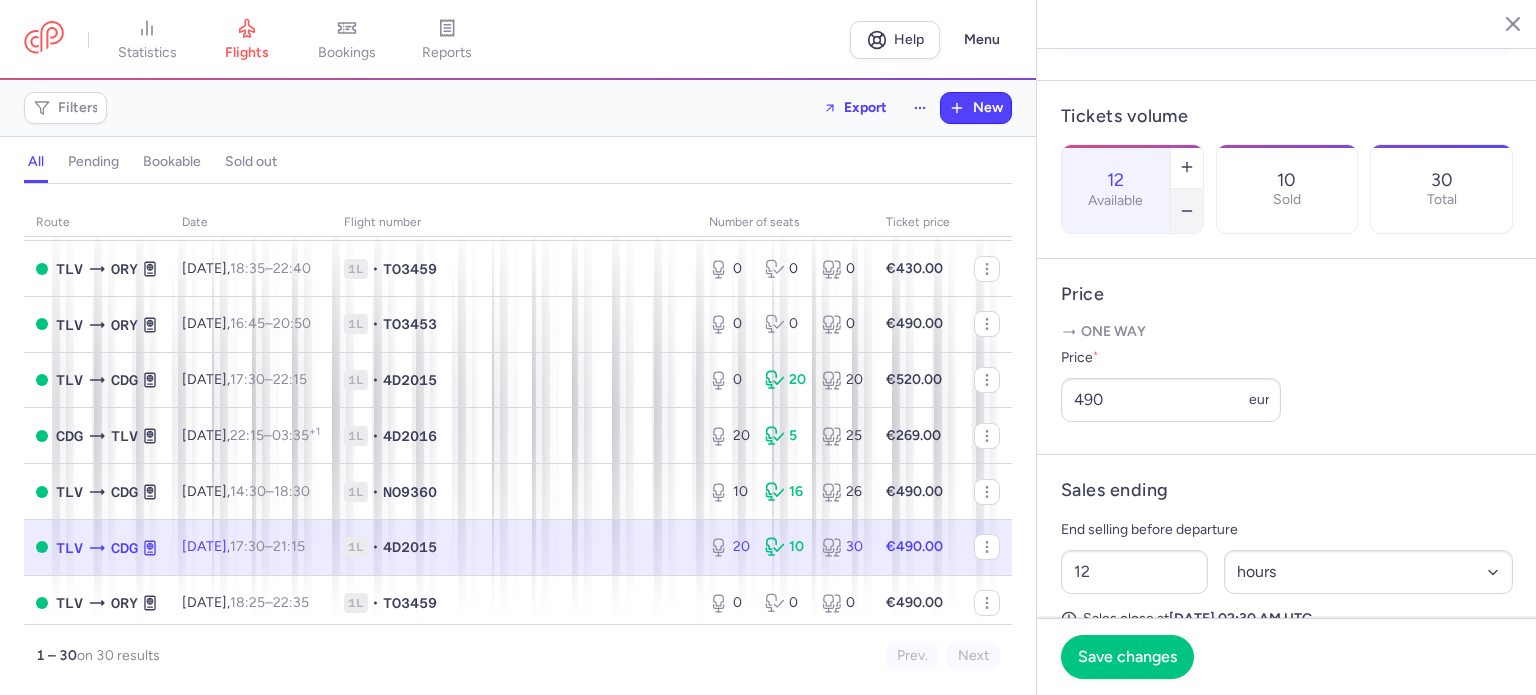 click 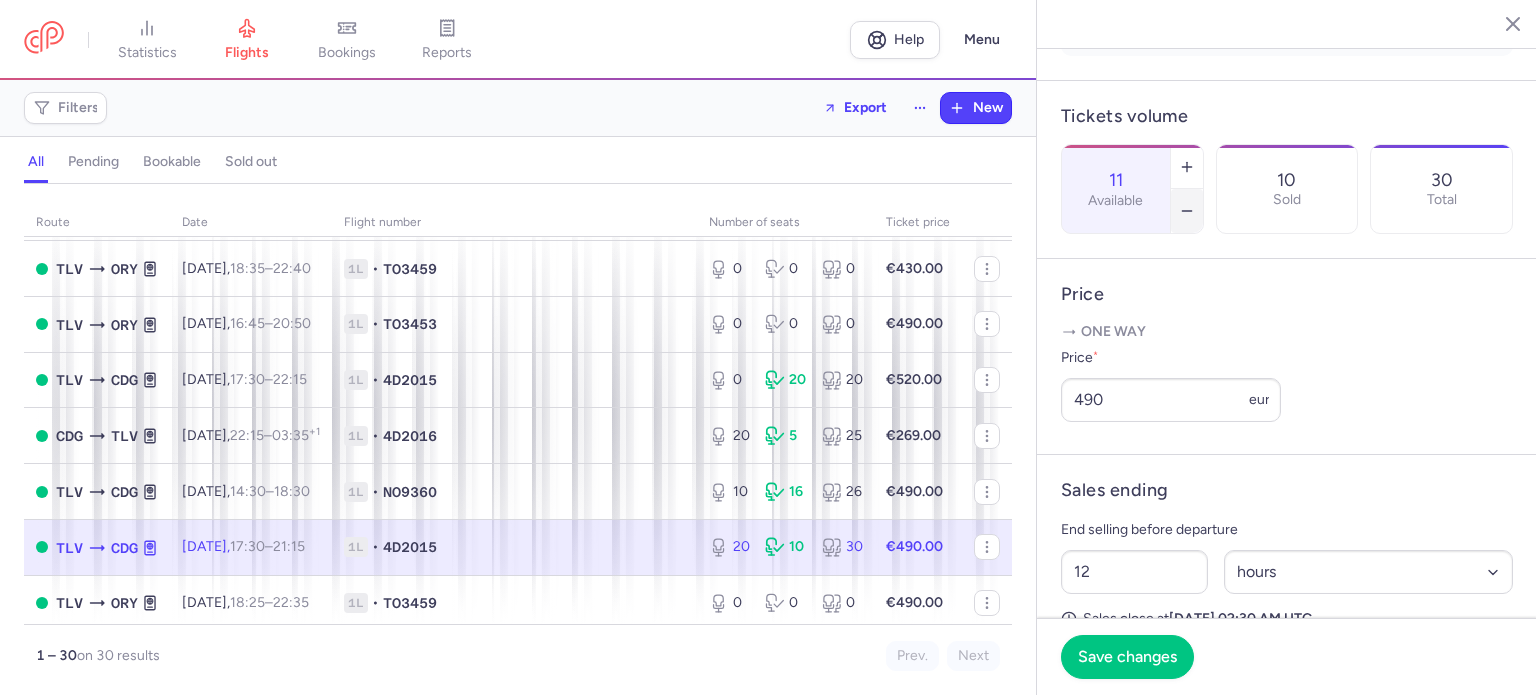 click 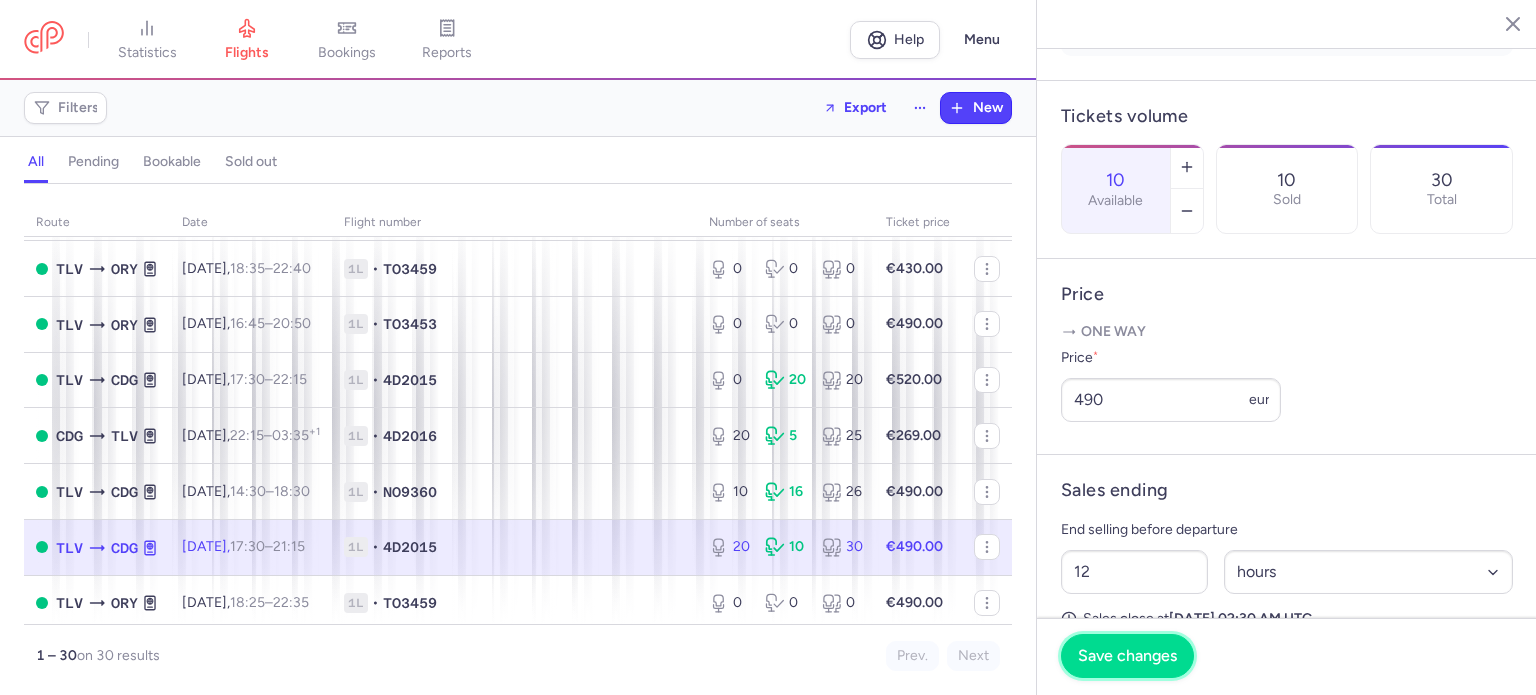 click on "Save changes" at bounding box center (1127, 656) 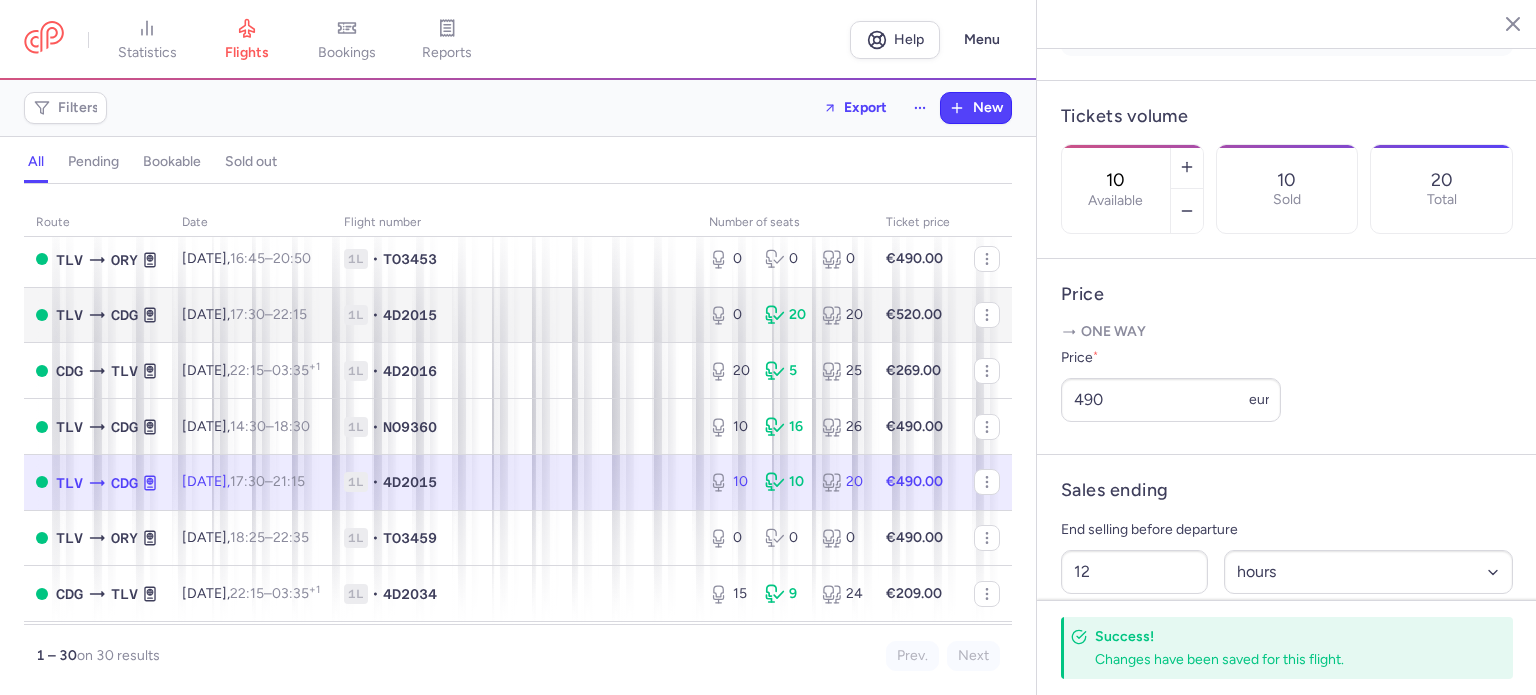 scroll, scrollTop: 1300, scrollLeft: 0, axis: vertical 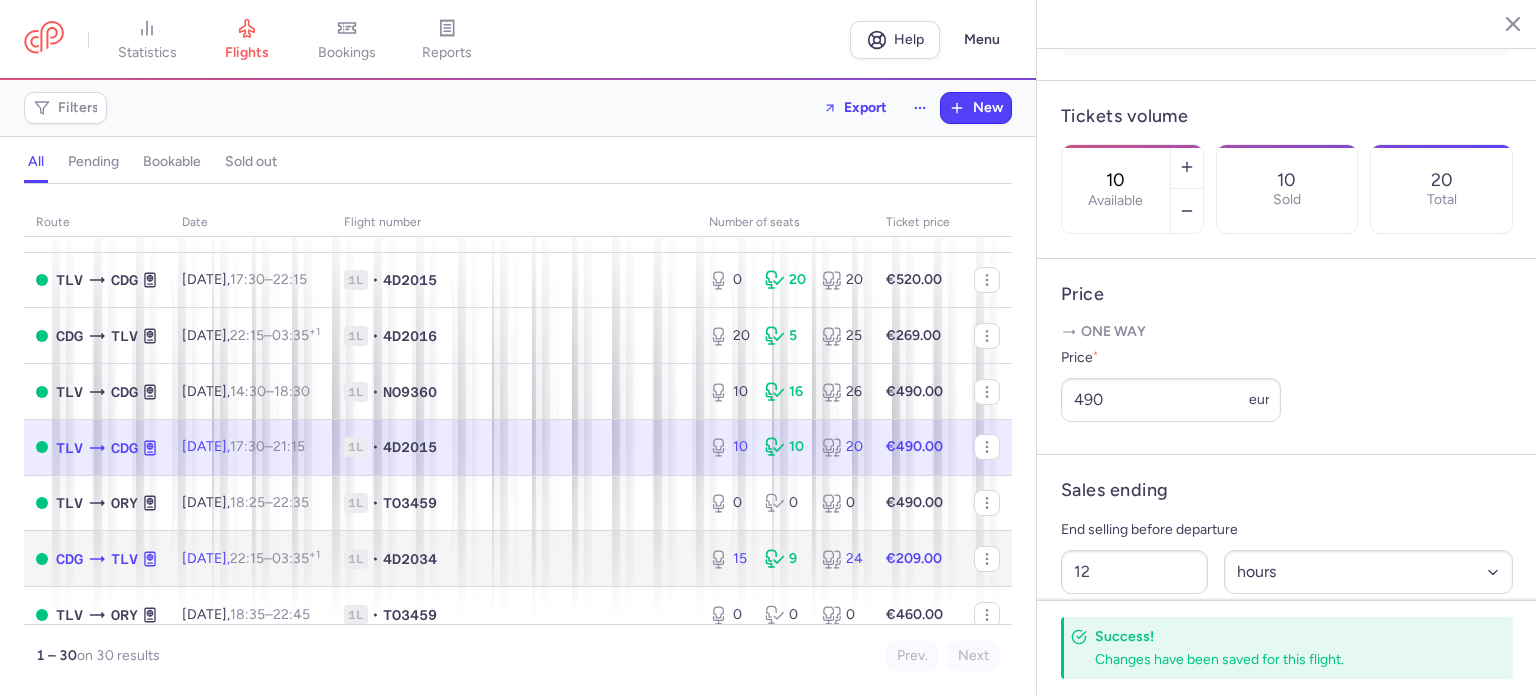 click on "1L • 4D2034" at bounding box center [514, 559] 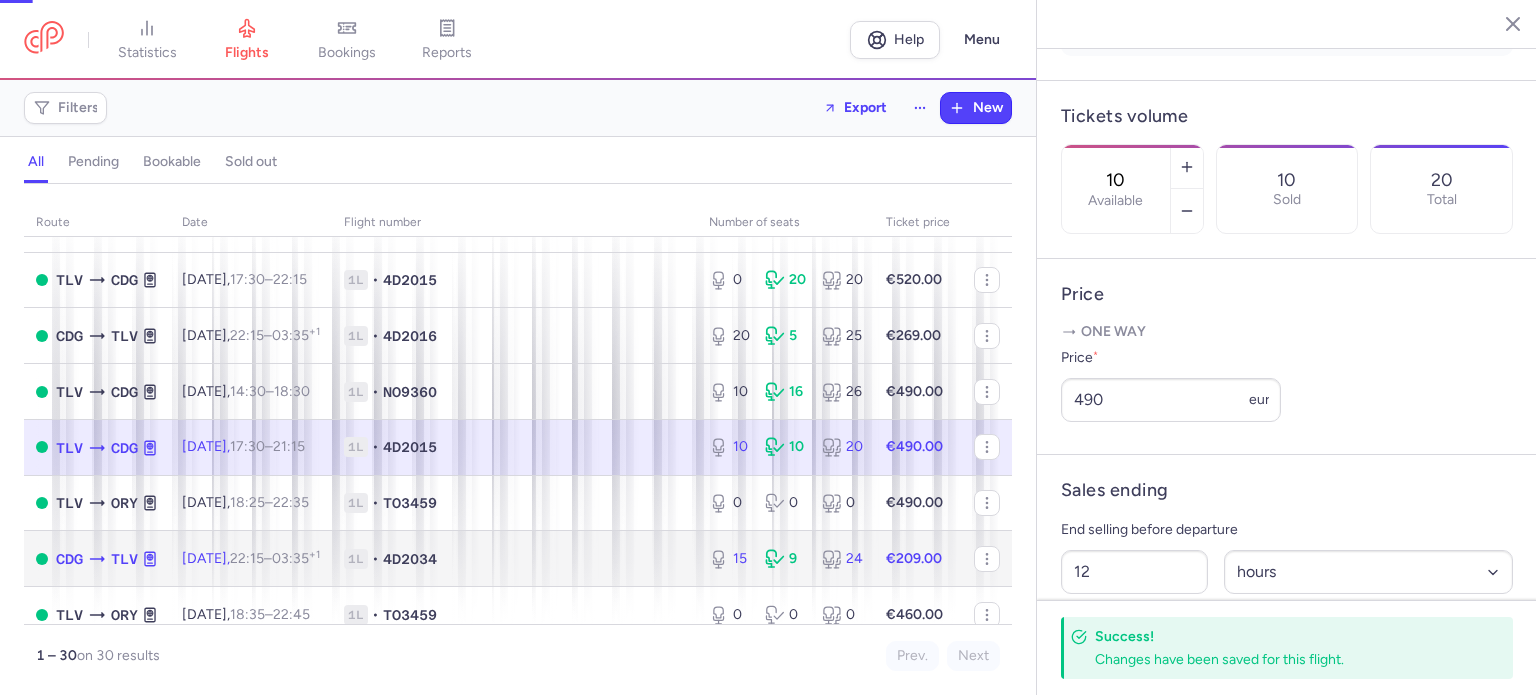 type on "15" 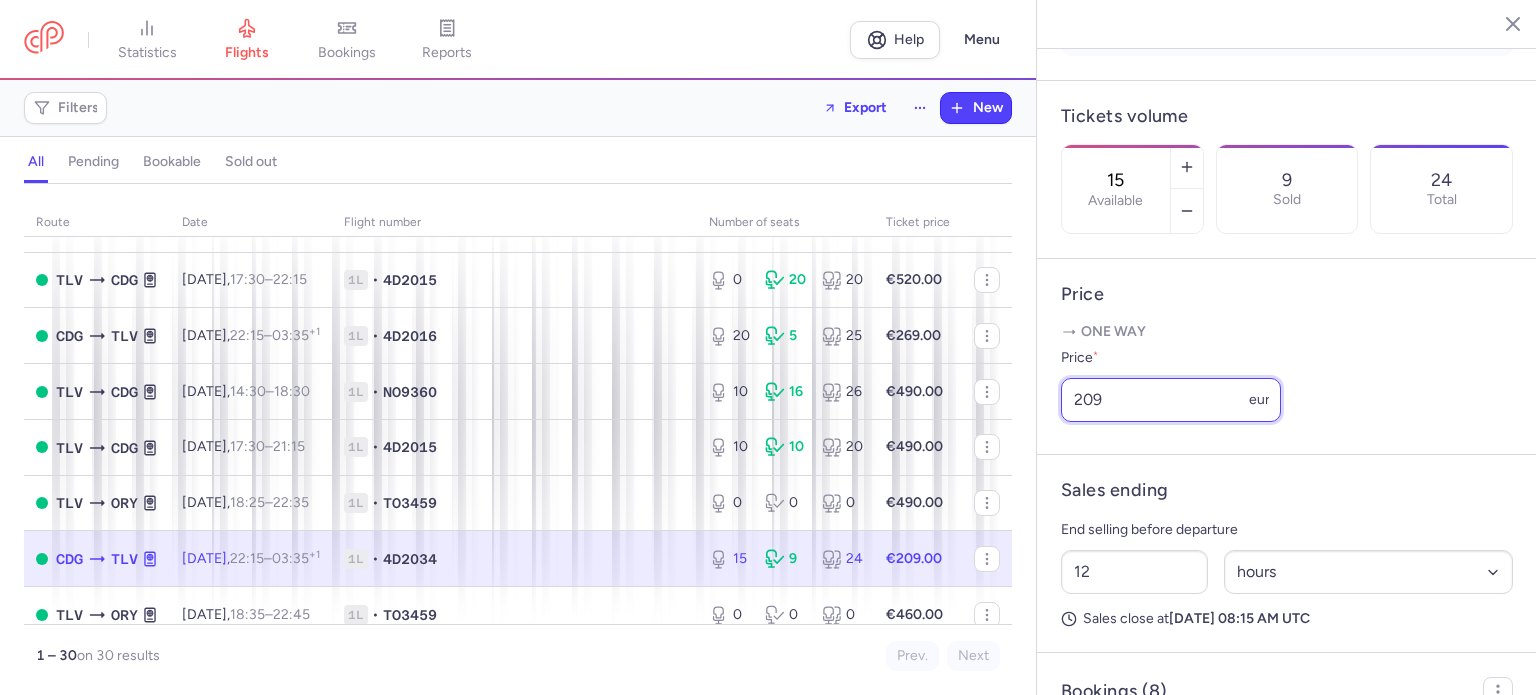 drag, startPoint x: 1121, startPoint y: 426, endPoint x: 1020, endPoint y: 418, distance: 101.31634 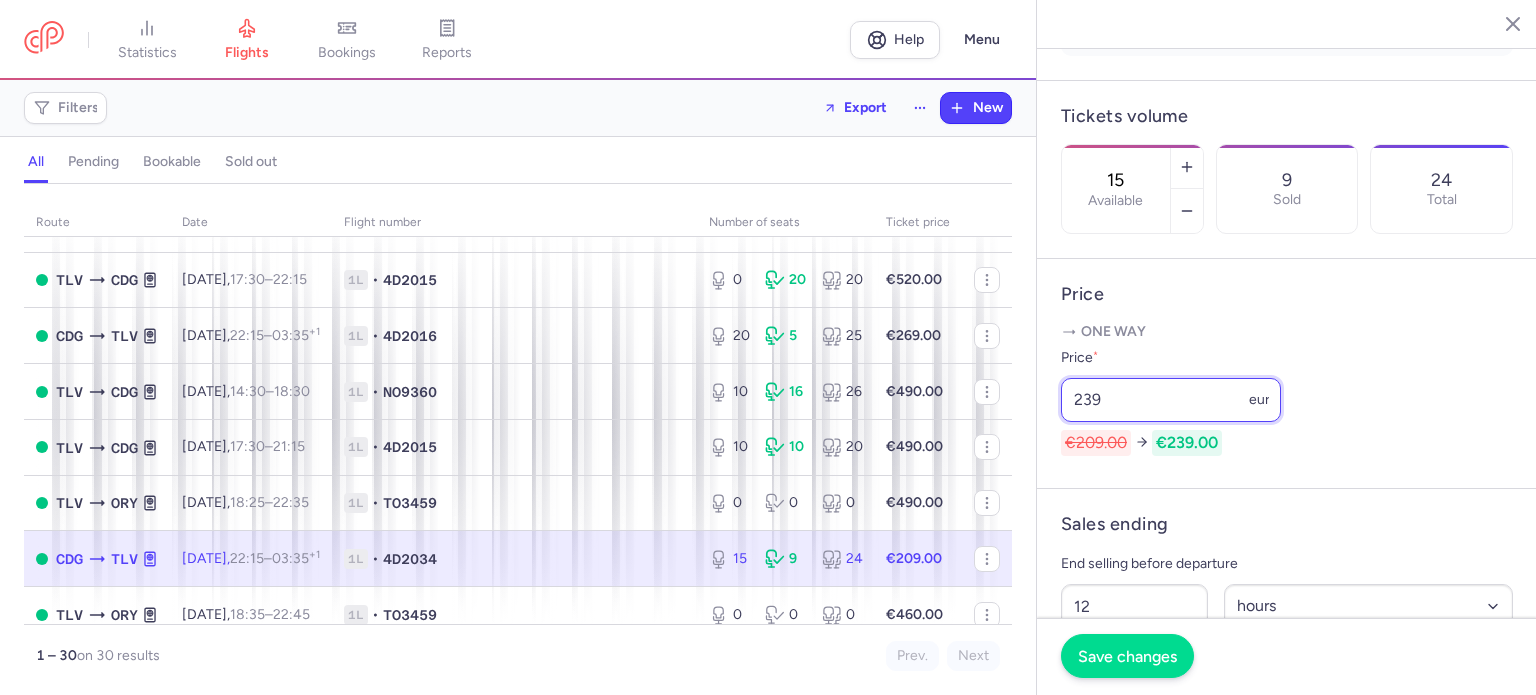 type on "239" 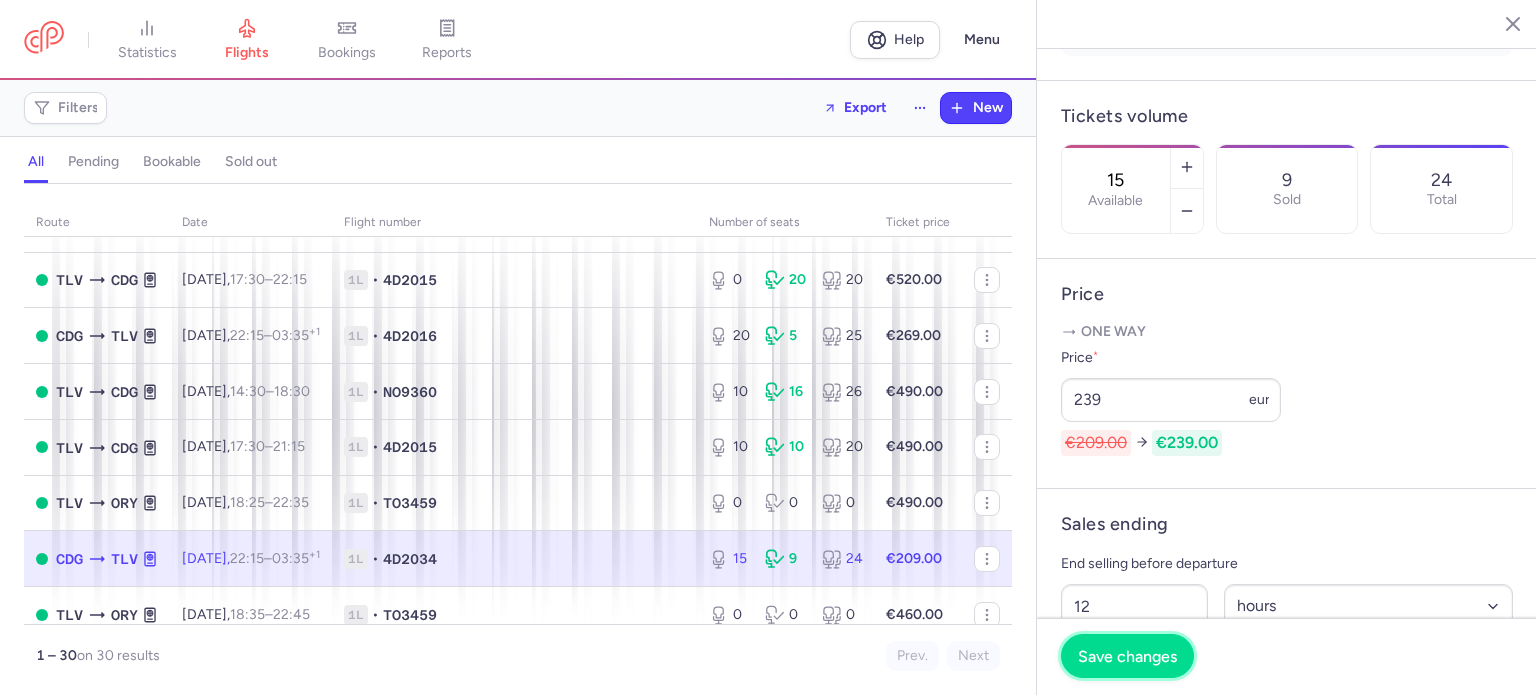 click on "Save changes" at bounding box center (1127, 656) 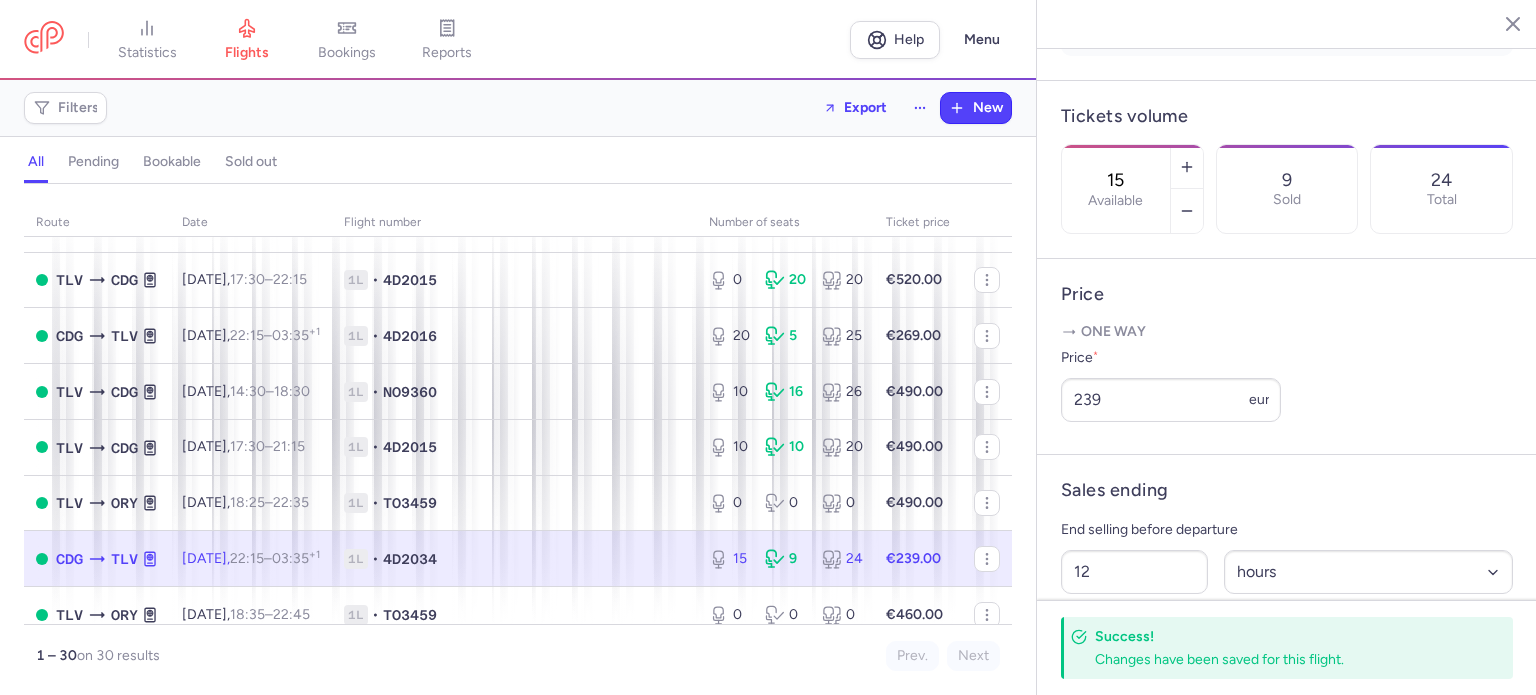 scroll, scrollTop: 1356, scrollLeft: 0, axis: vertical 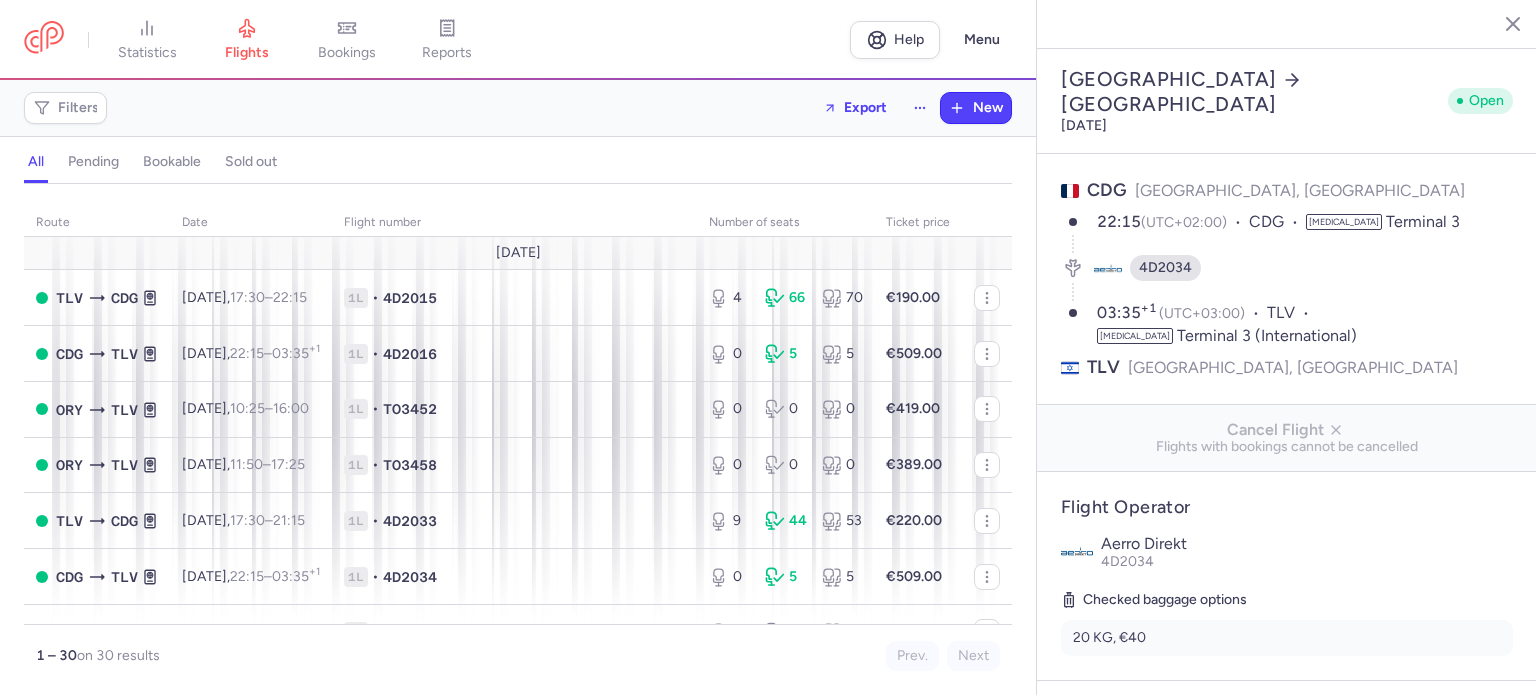 select on "hours" 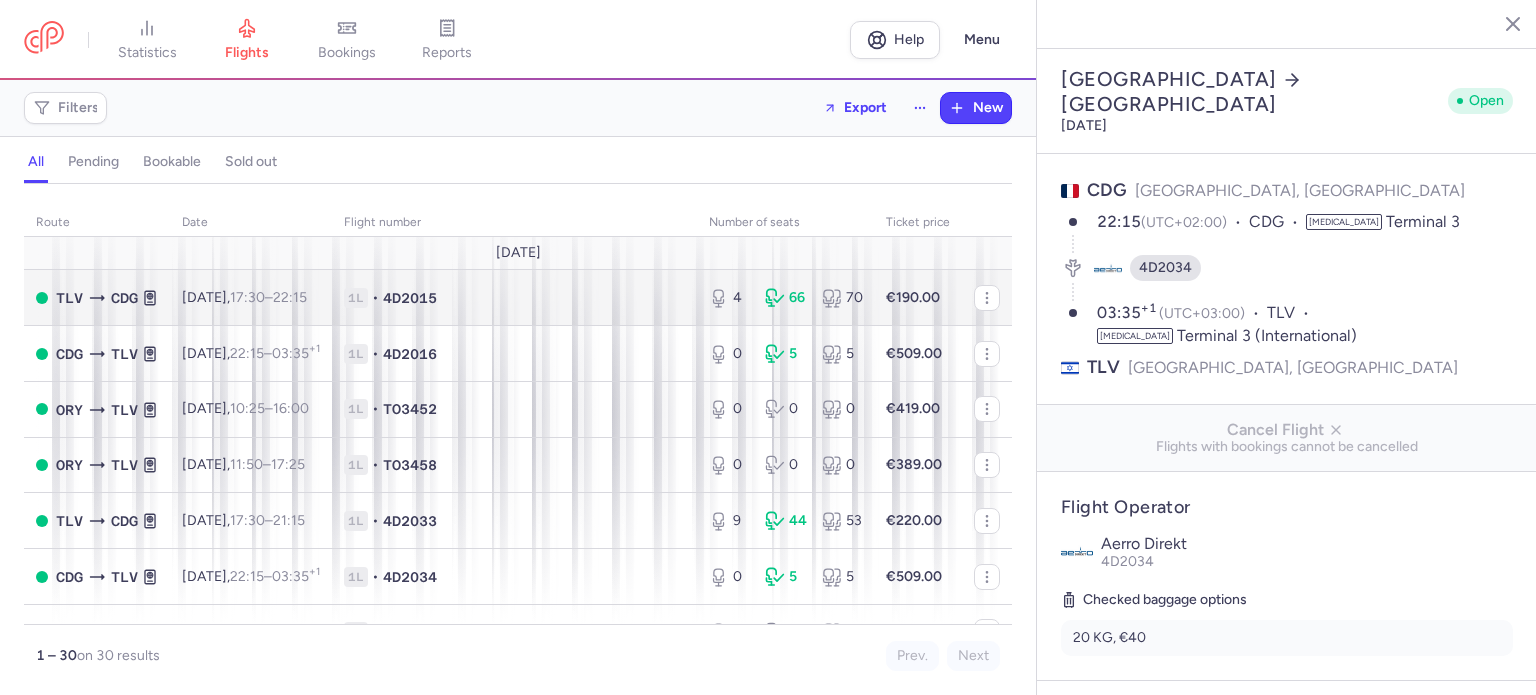 scroll, scrollTop: 0, scrollLeft: 0, axis: both 